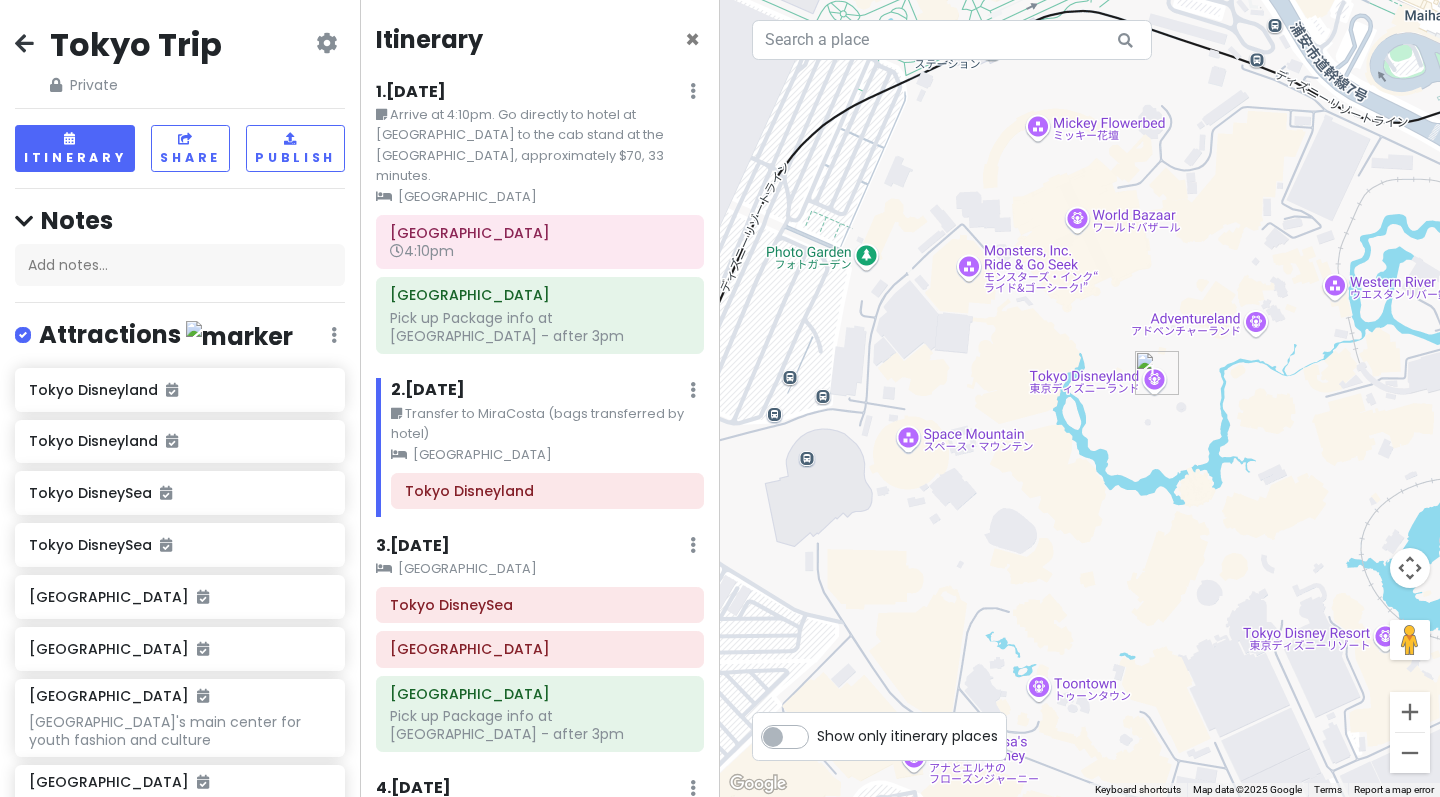 scroll, scrollTop: 0, scrollLeft: 0, axis: both 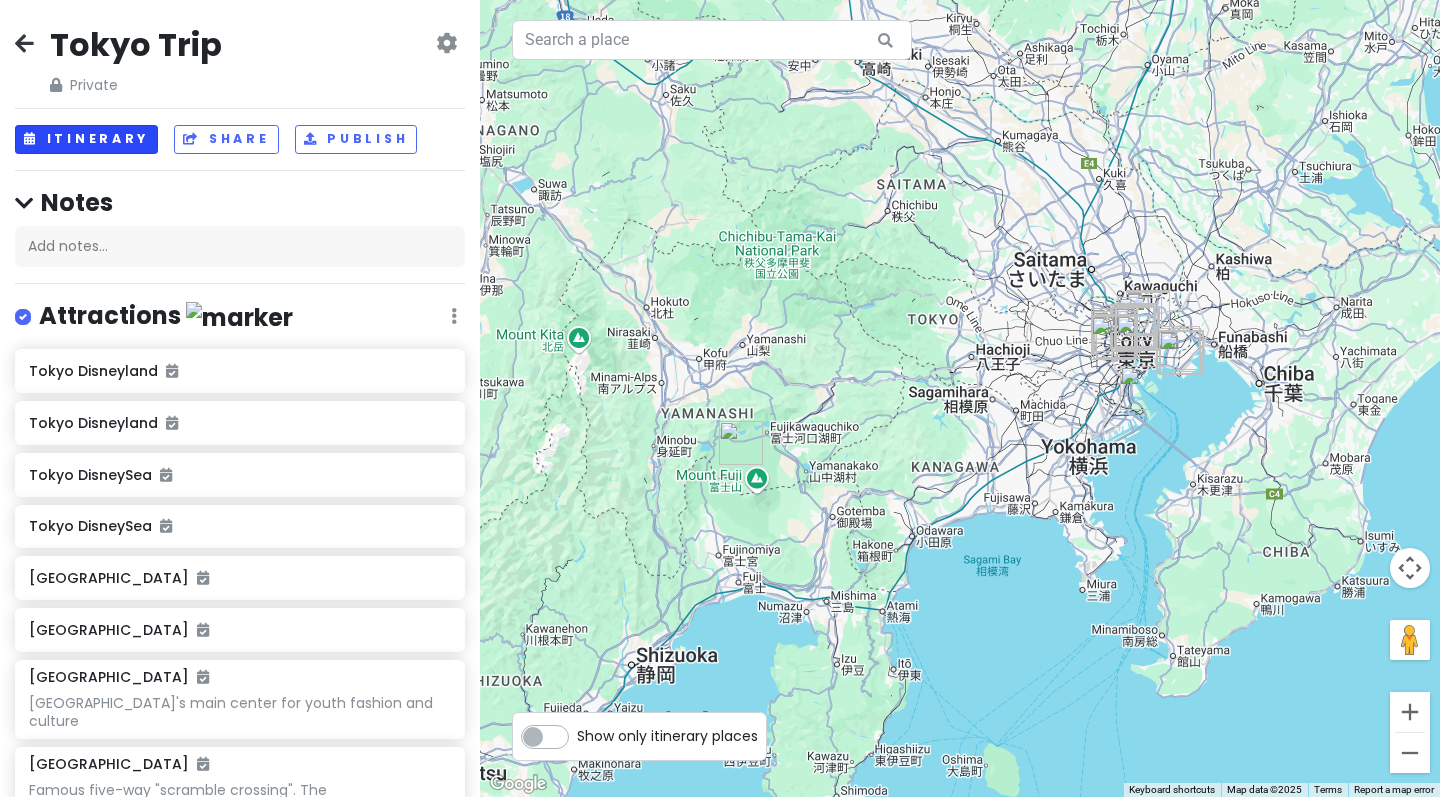 click on "Itinerary" at bounding box center (86, 139) 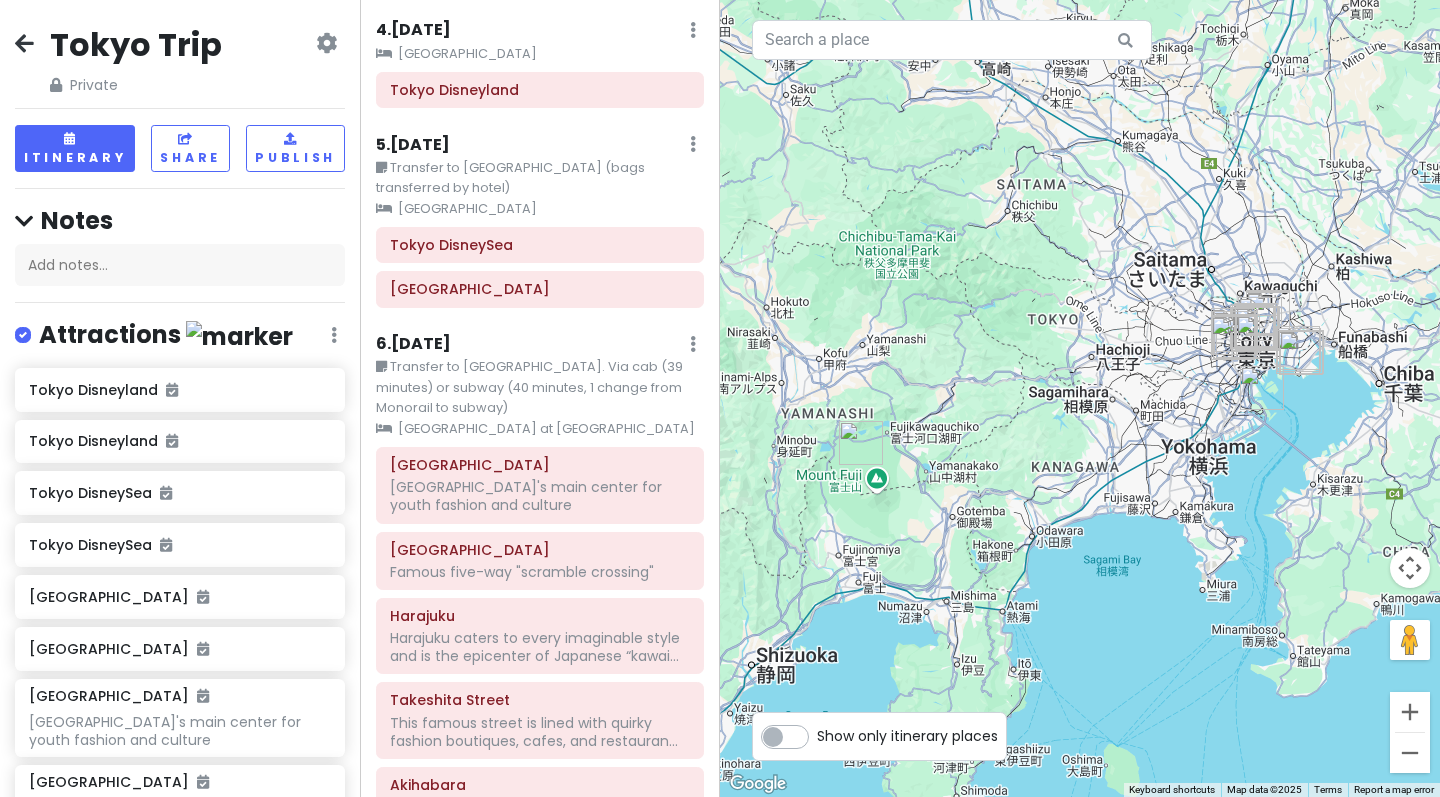 scroll, scrollTop: 763, scrollLeft: 0, axis: vertical 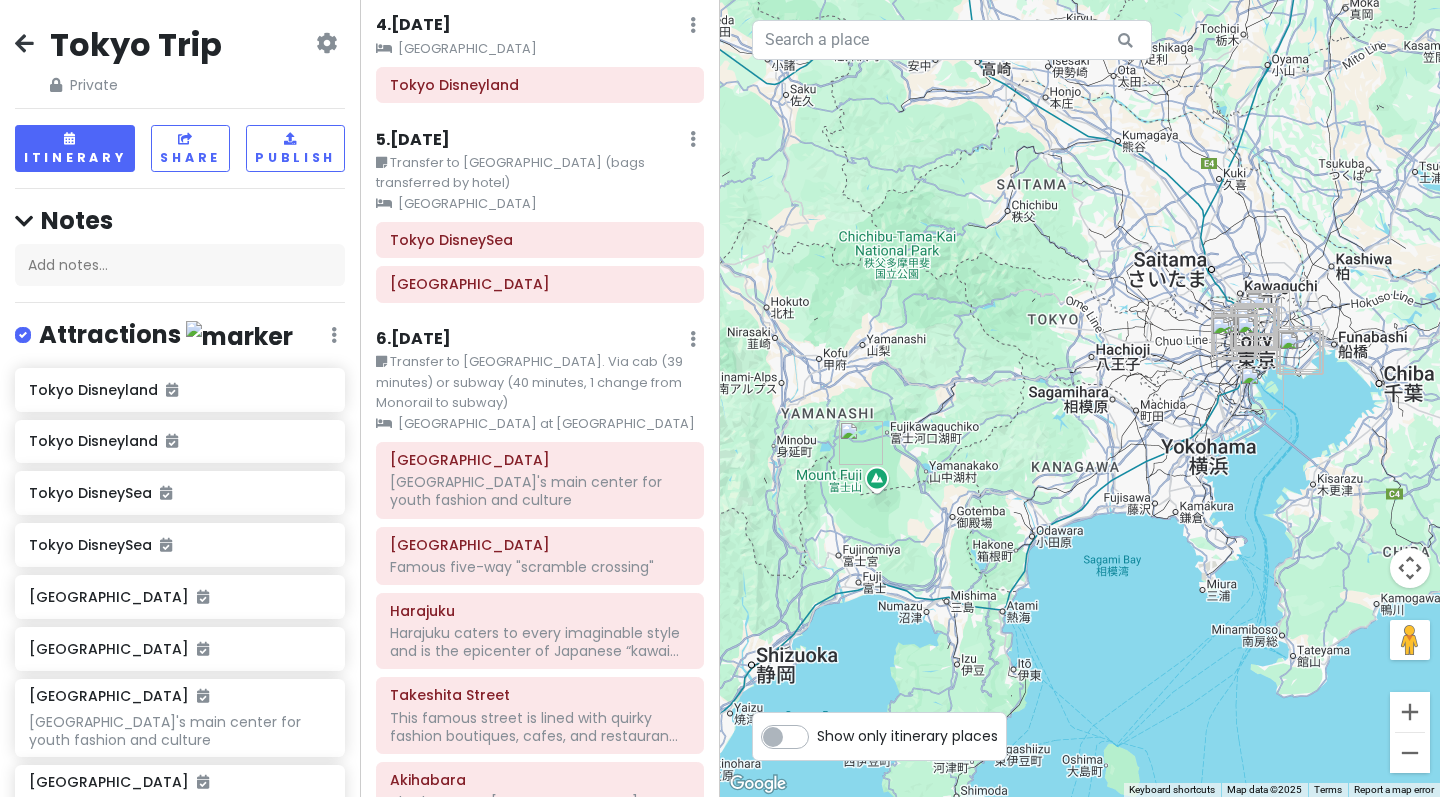 click on "6 .  Fri 9/5" at bounding box center [413, 339] 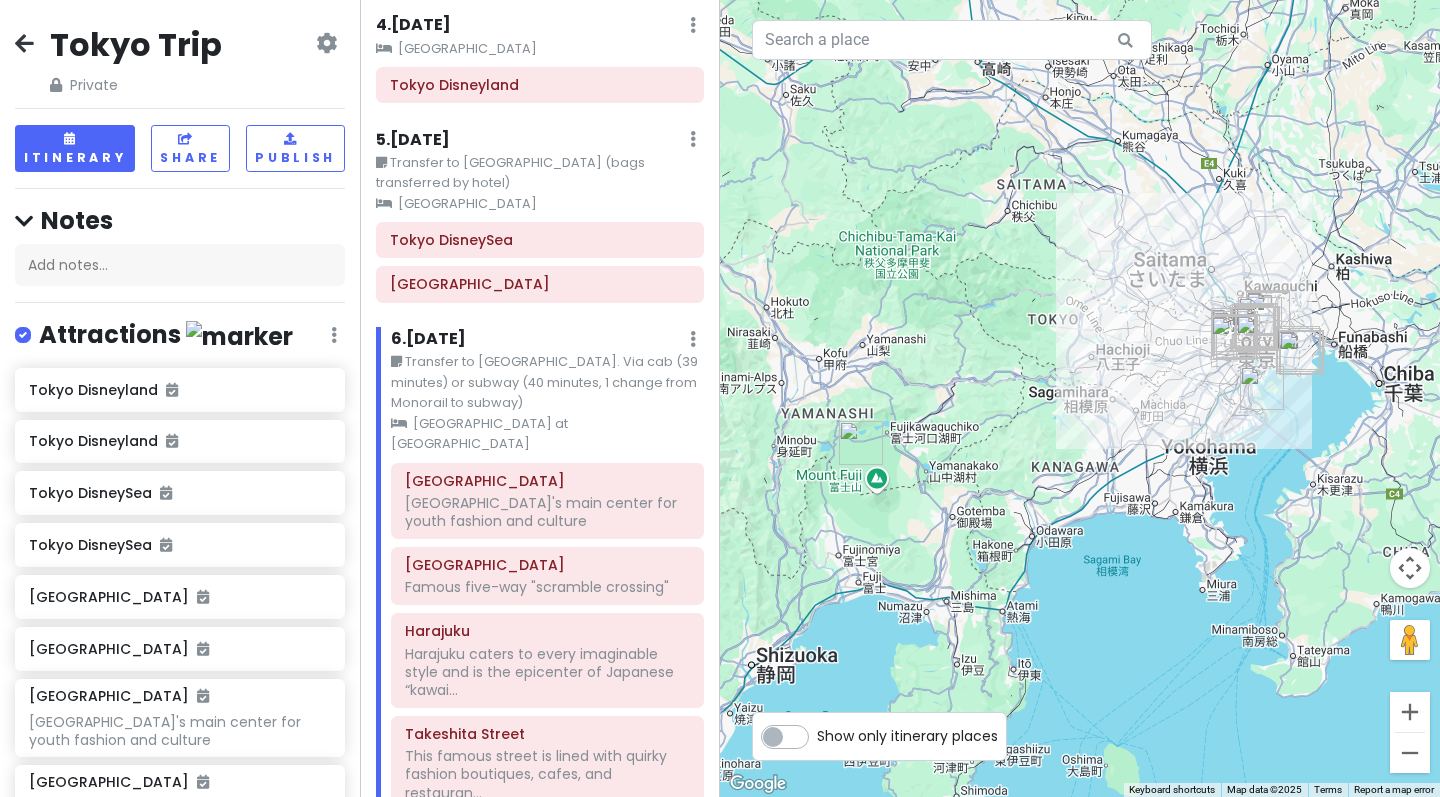 click at bounding box center [1080, 398] 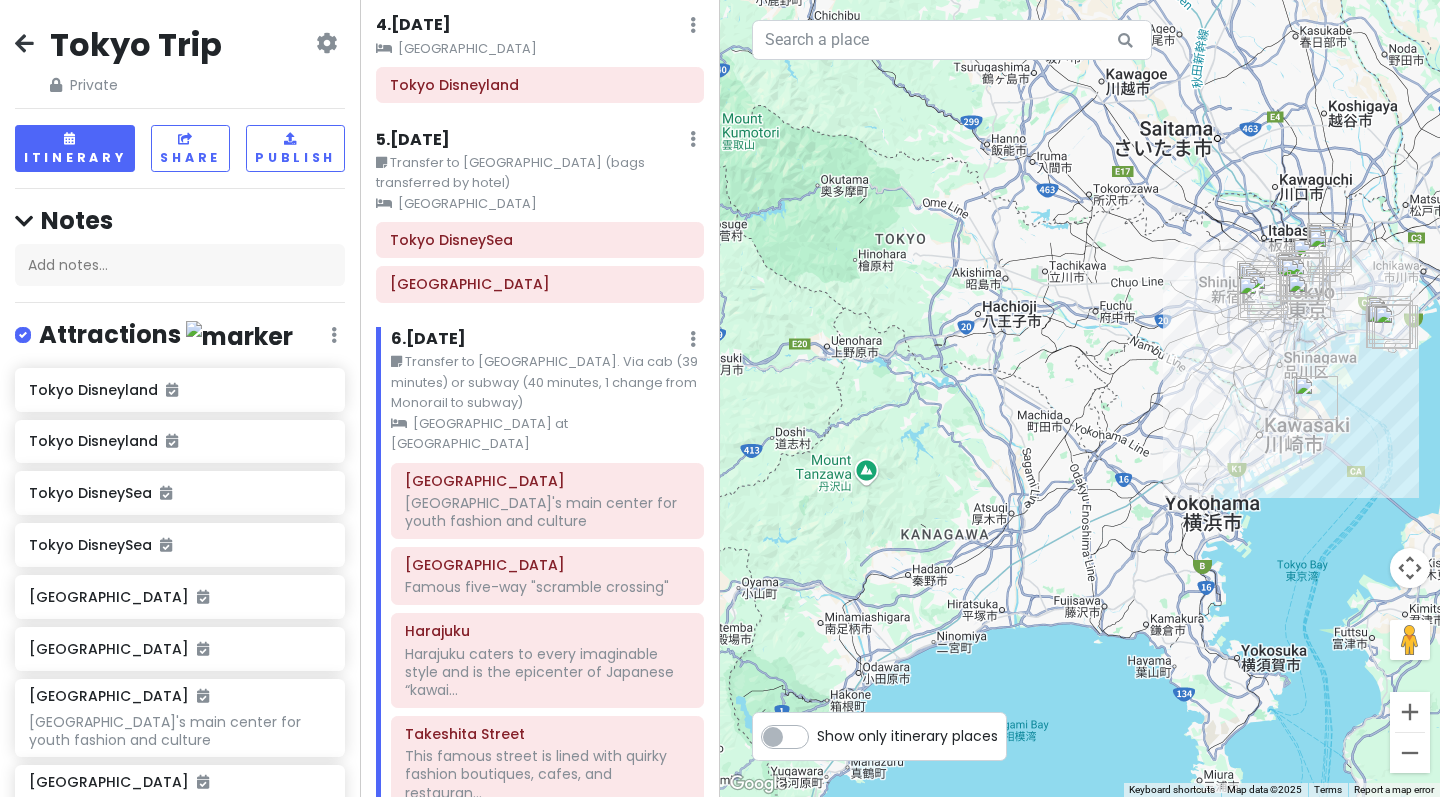 click at bounding box center (1080, 398) 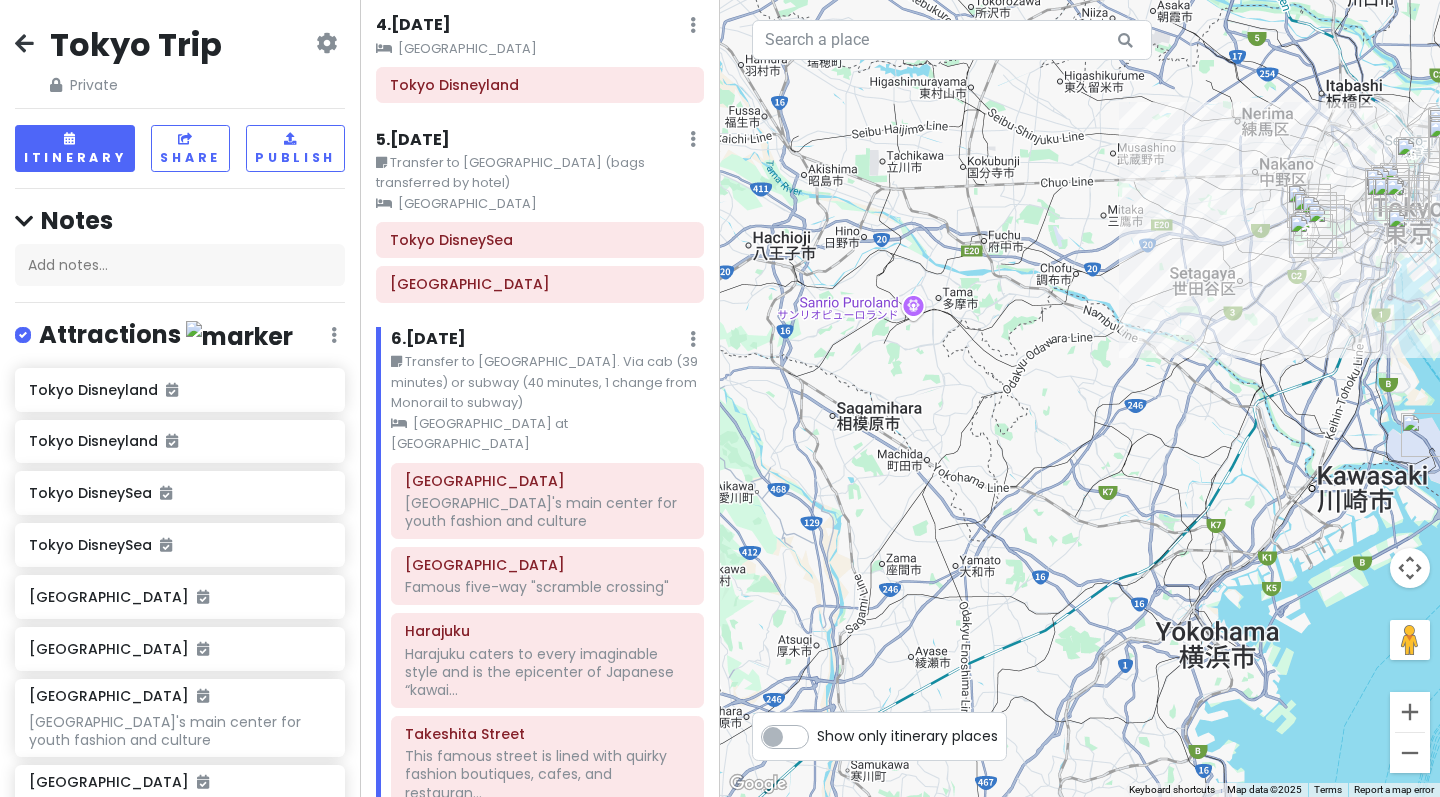 drag, startPoint x: 1276, startPoint y: 330, endPoint x: 1071, endPoint y: 367, distance: 208.31227 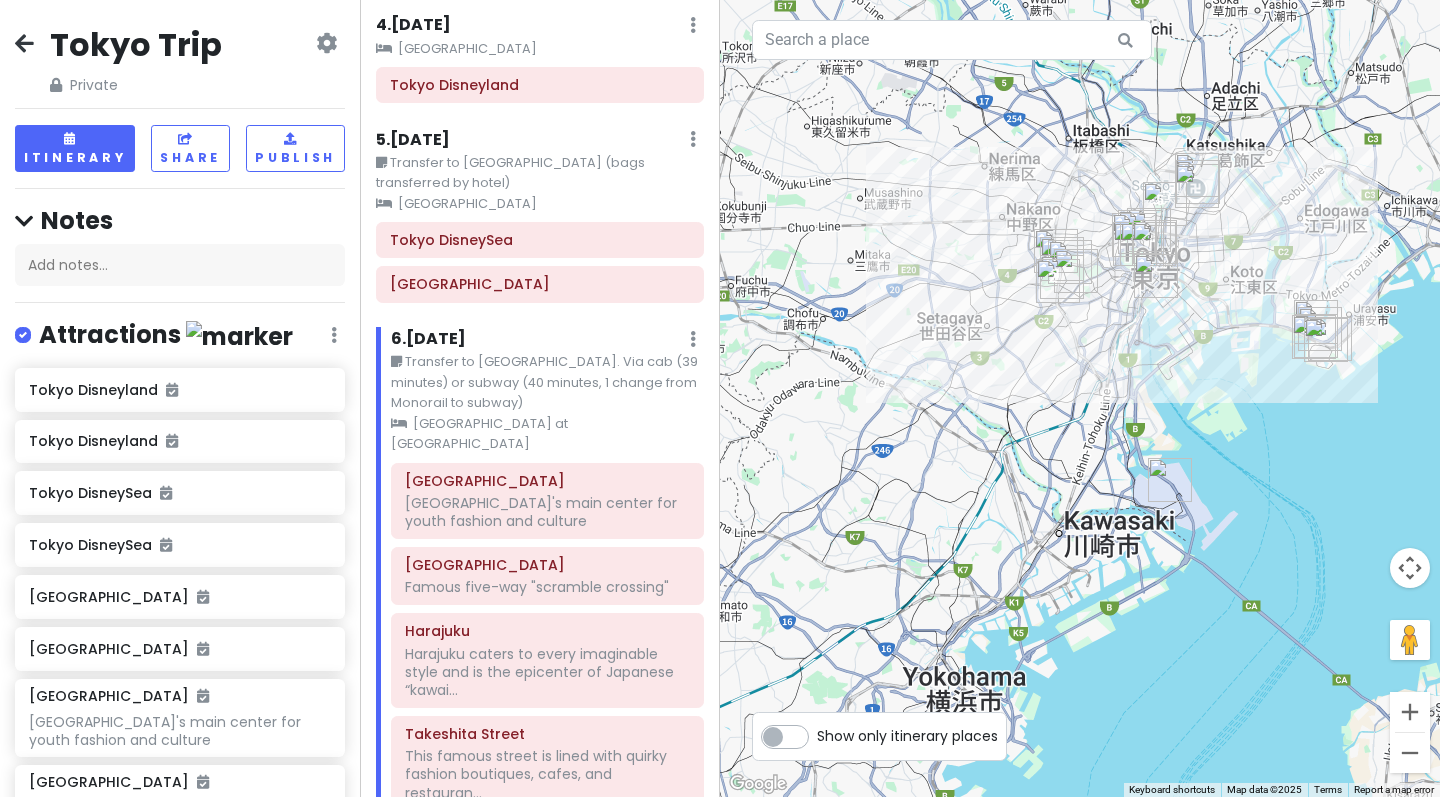 click at bounding box center (1080, 398) 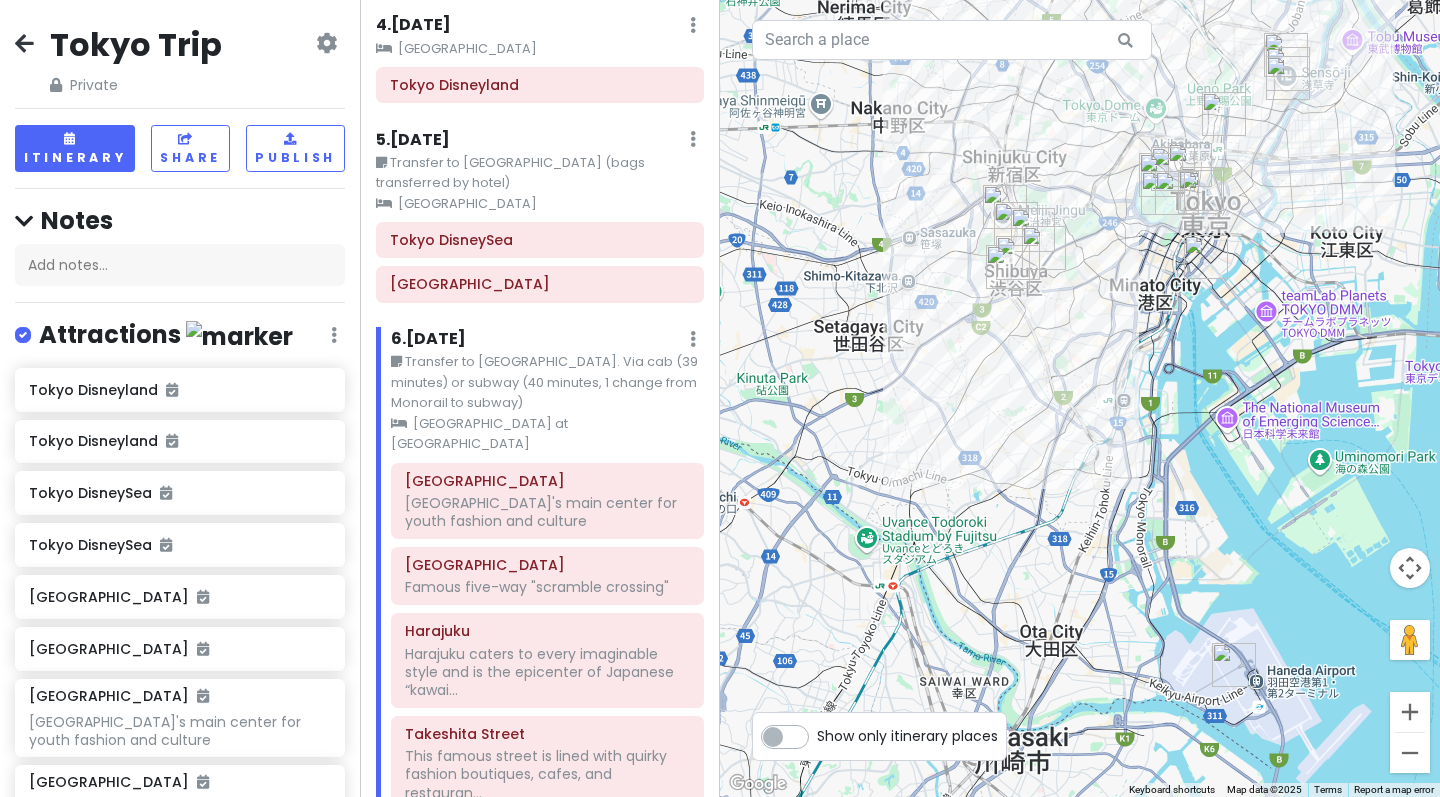 click at bounding box center (1080, 398) 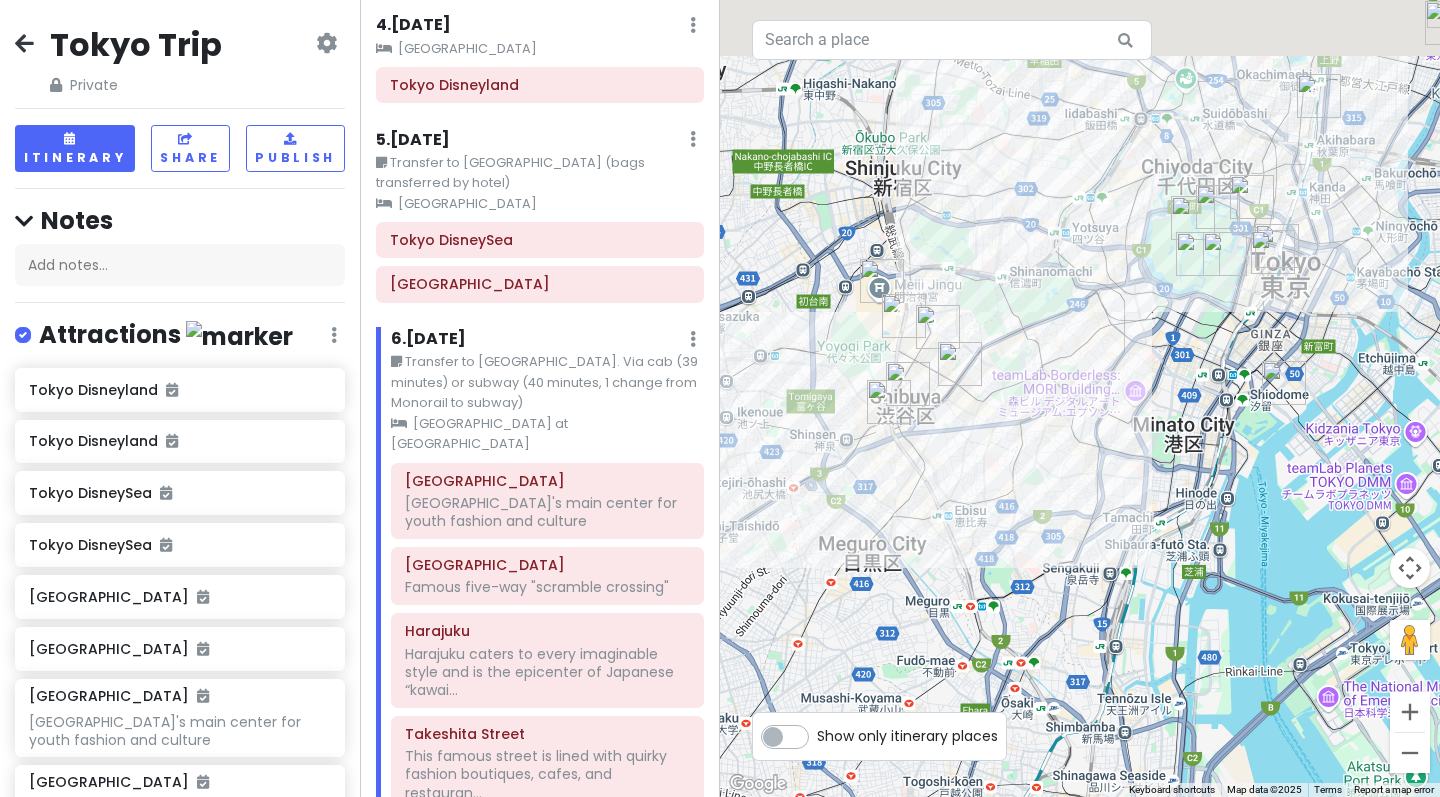 drag, startPoint x: 1121, startPoint y: 212, endPoint x: 1123, endPoint y: 401, distance: 189.01057 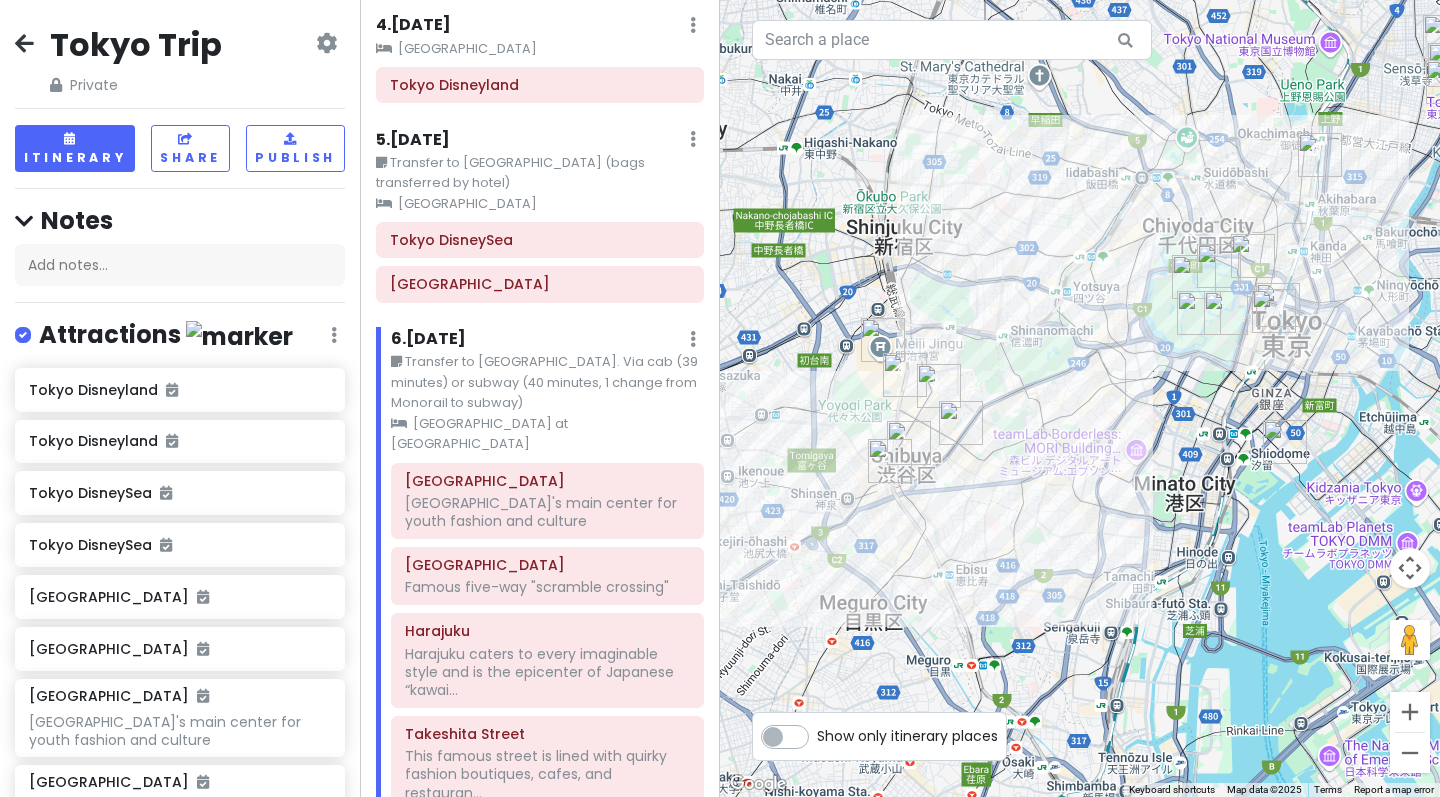 click at bounding box center (1253, 256) 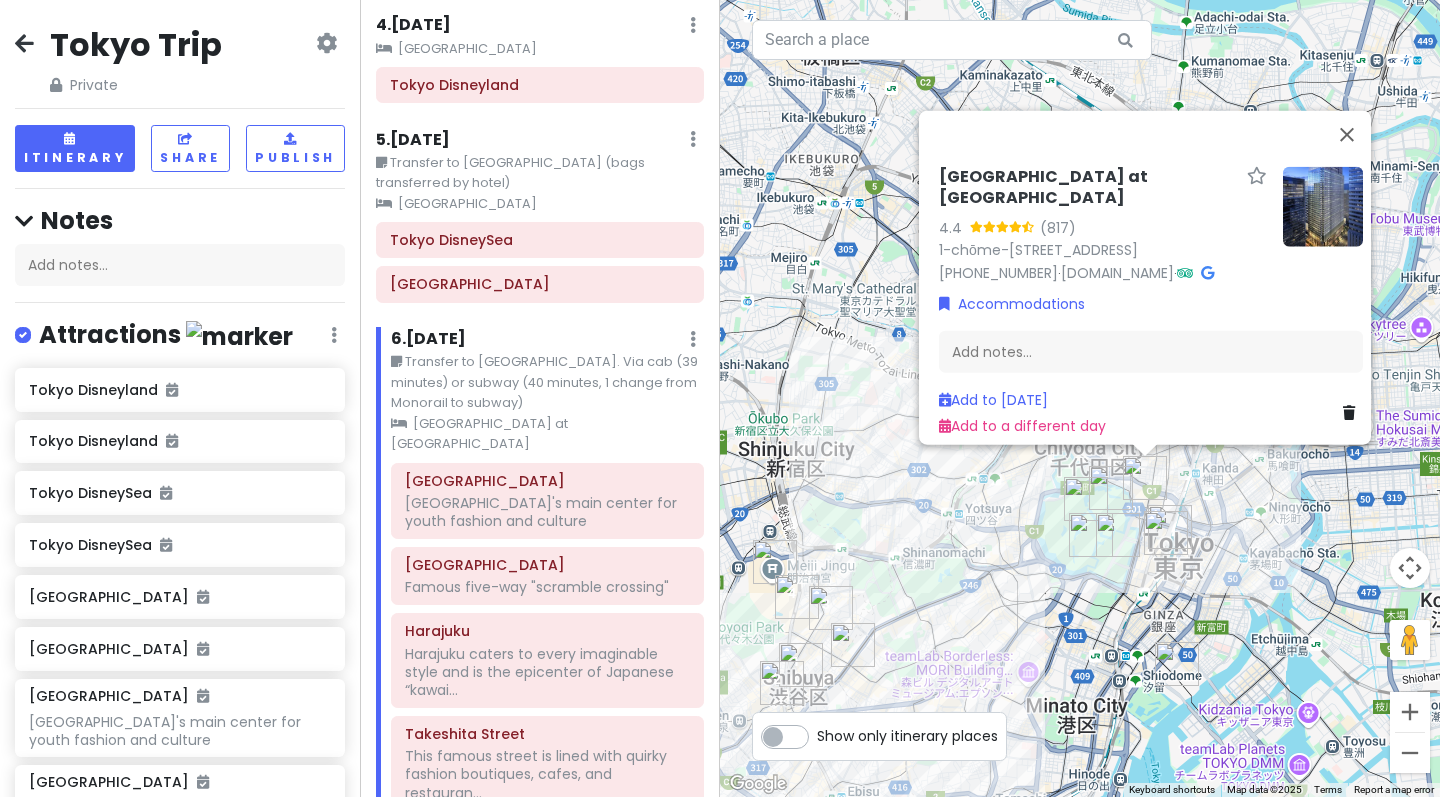 click on "Four Seasons Hotel Tokyo at Otemachi 4.4        (817) 1-chōme-2-1 Ōtemachi, Chiyoda City, Tokyo 100-0004, Japan +81 3-6810-0600   ·   www.fourseasons.com   ·   Accommodations Add notes...  Add to   Fri 9/5  Add to a different day" at bounding box center (1080, 398) 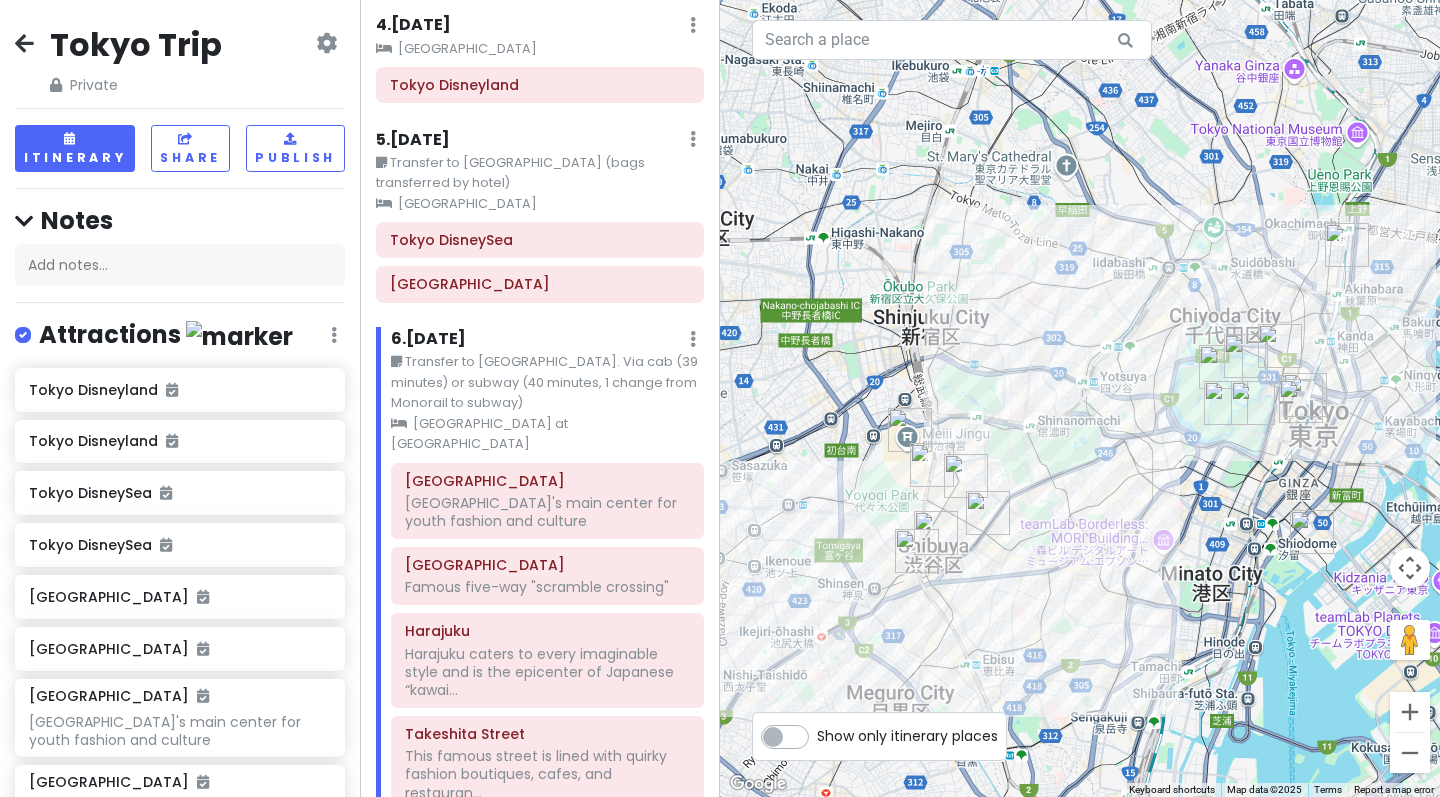 drag, startPoint x: 1003, startPoint y: 607, endPoint x: 1146, endPoint y: 464, distance: 202.23254 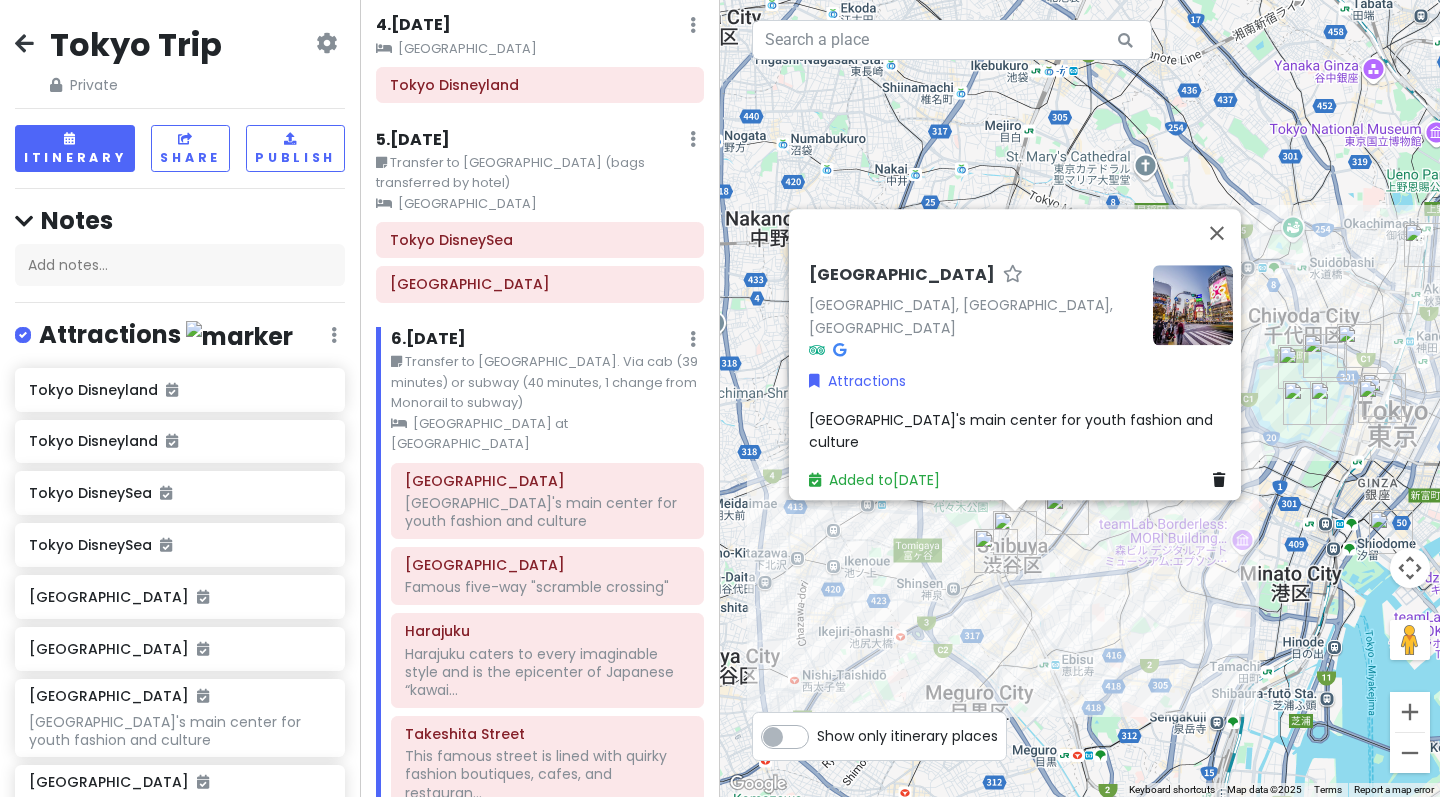 click at bounding box center [996, 551] 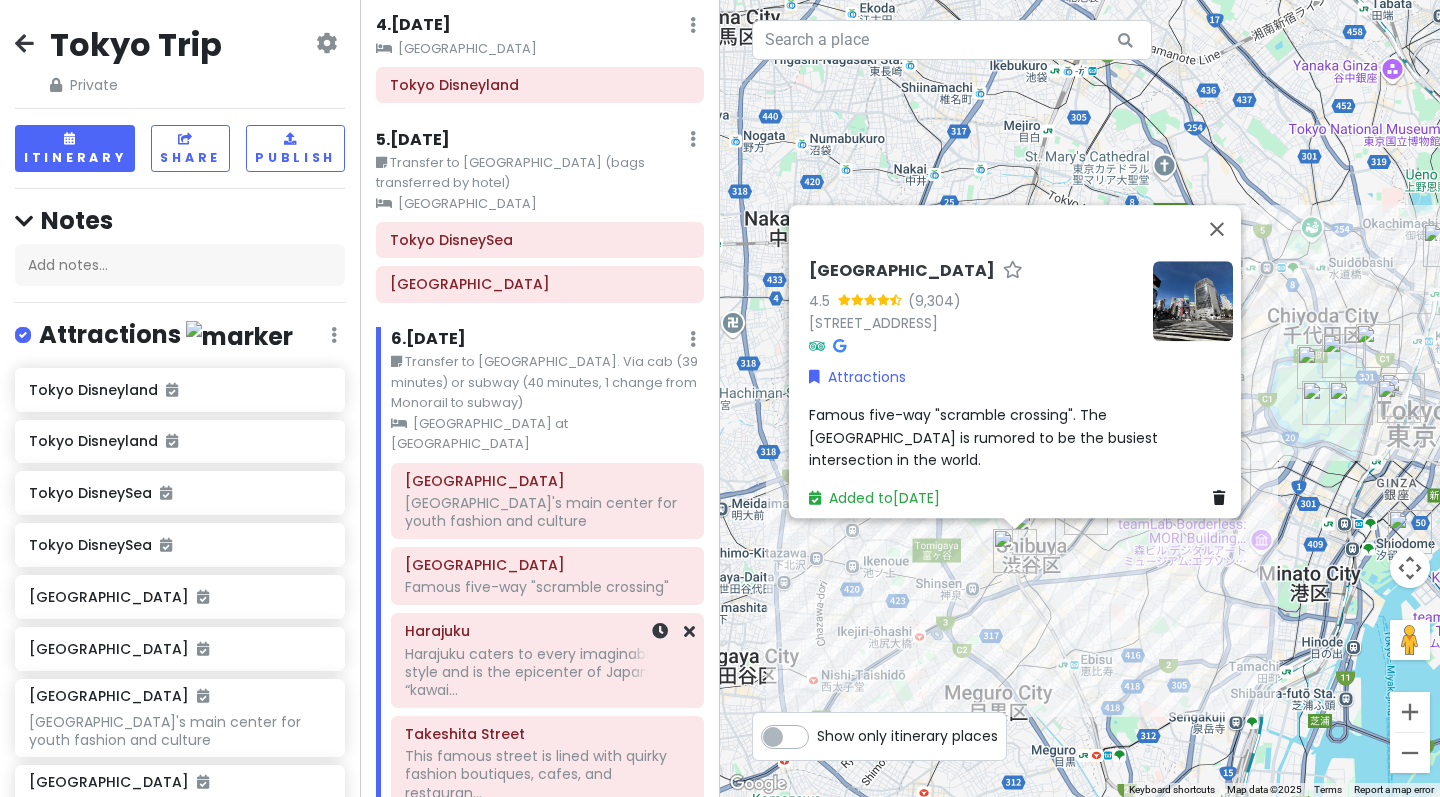 click on "Harajuku caters to every imaginable style and is the epicenter of Japanese “kawai..." at bounding box center (547, 512) 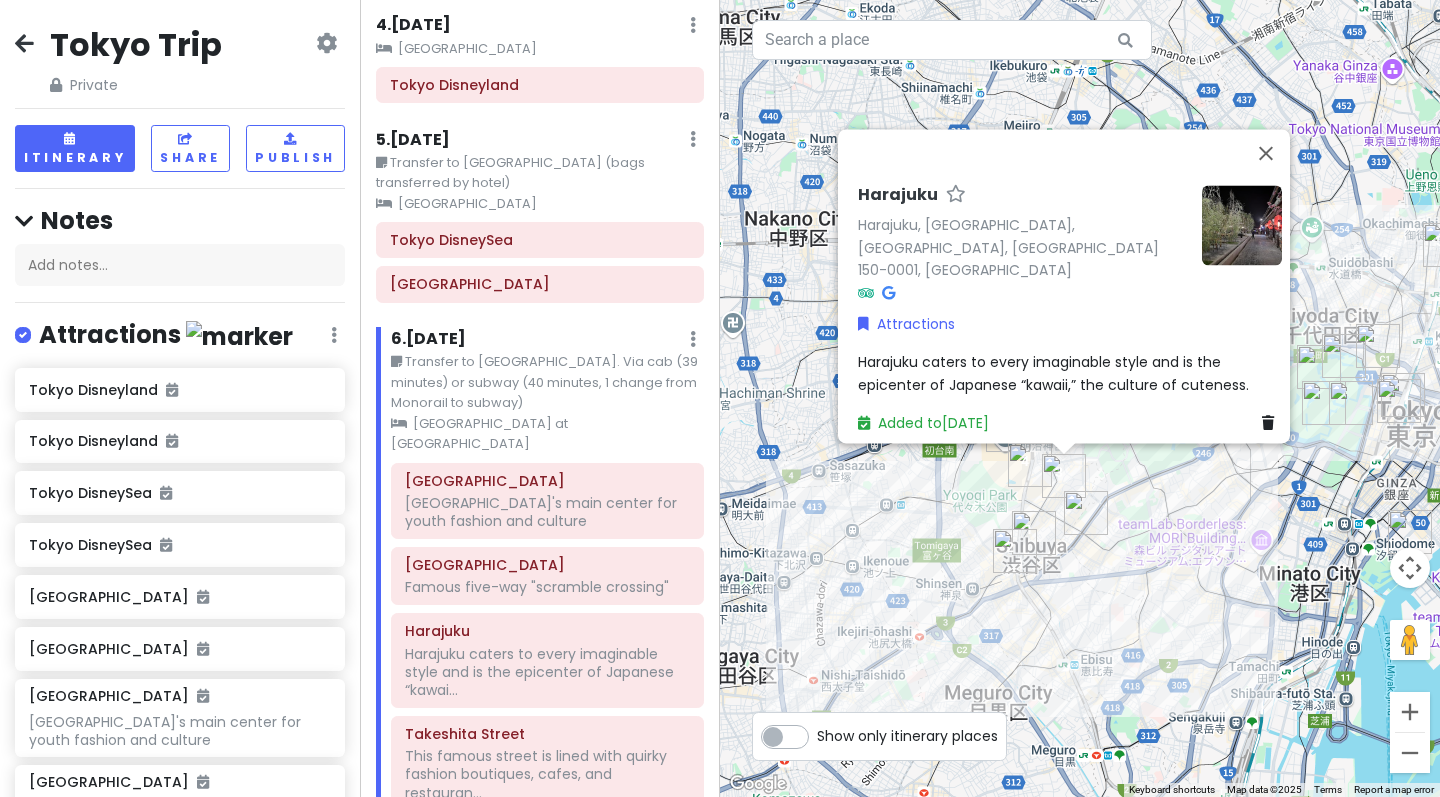 click at bounding box center (1242, 225) 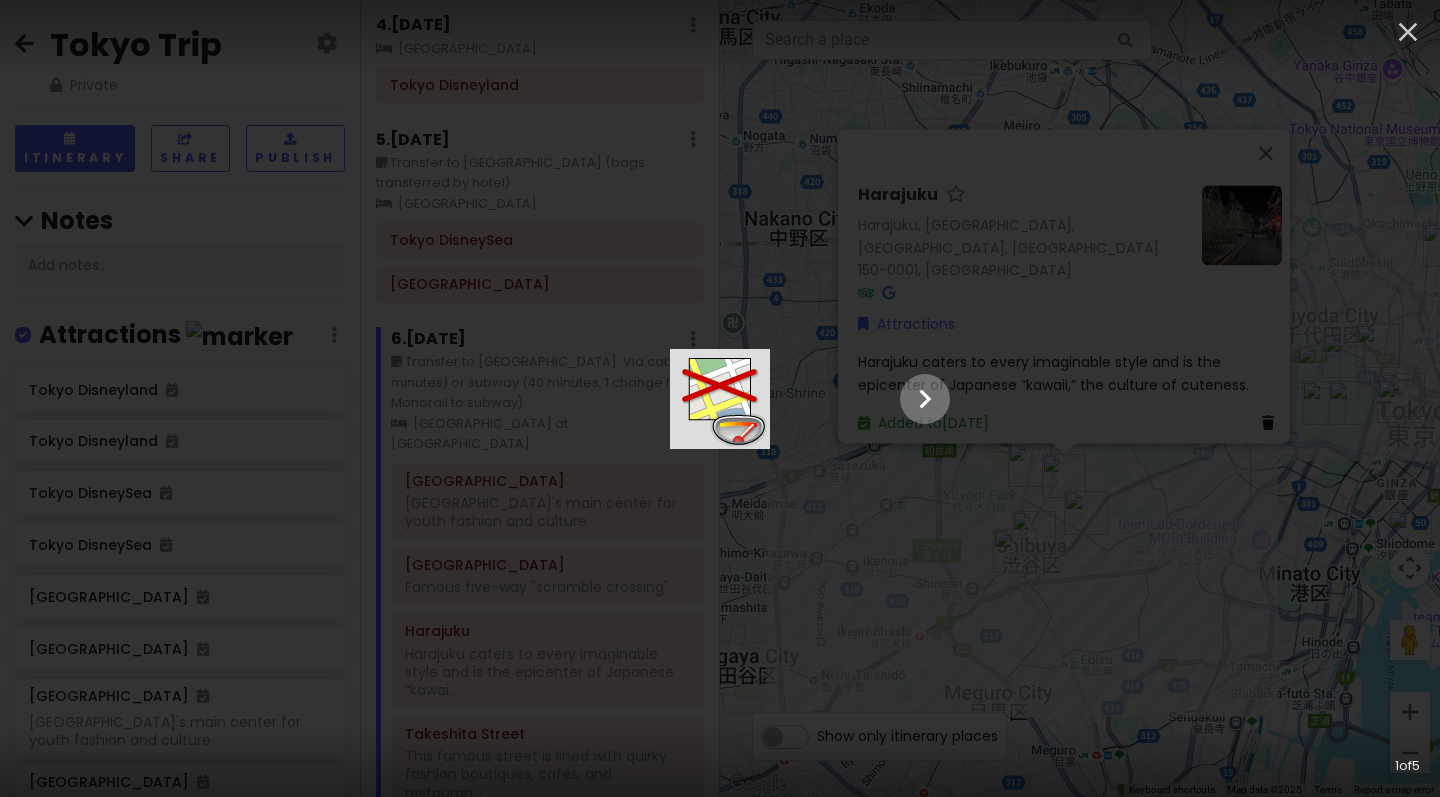 click 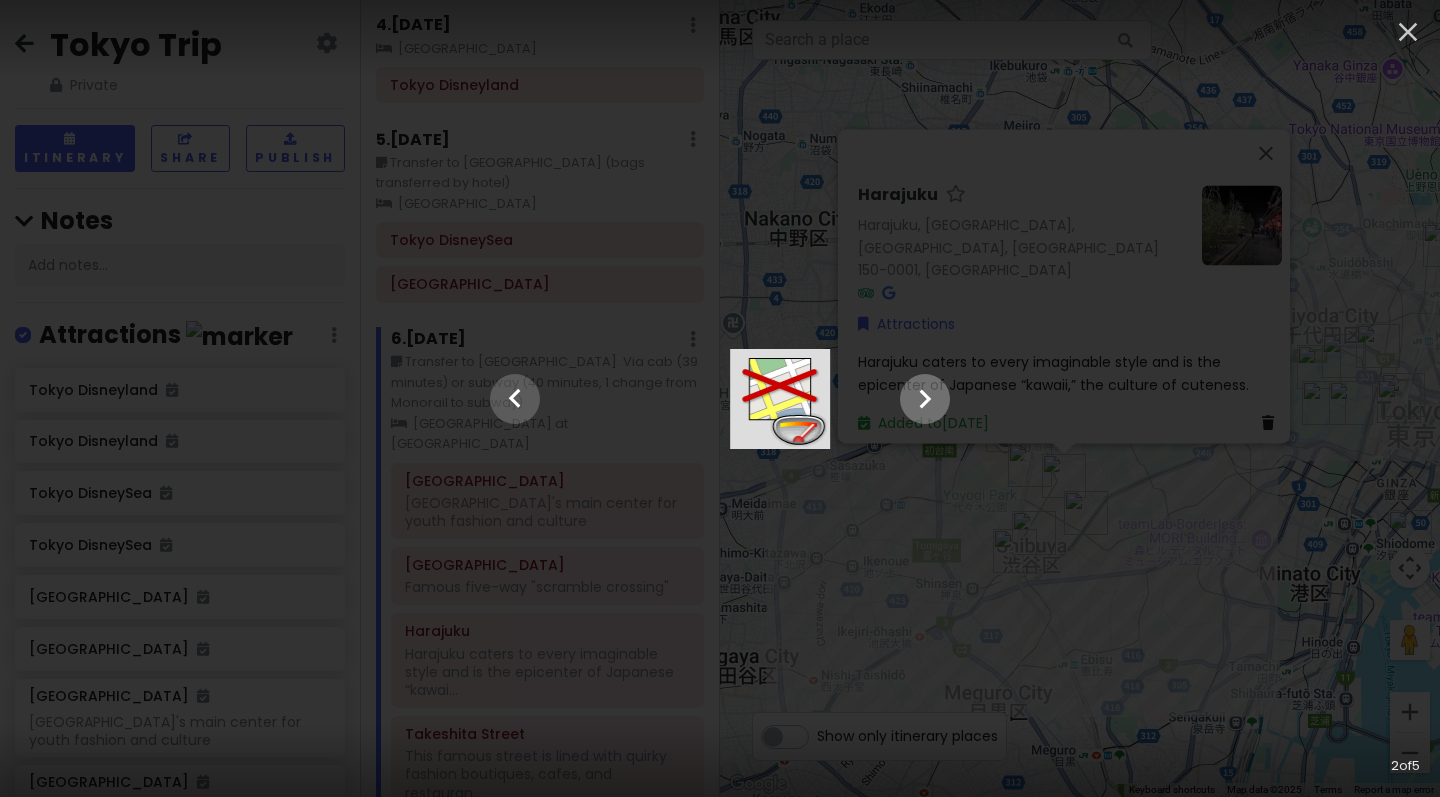 click 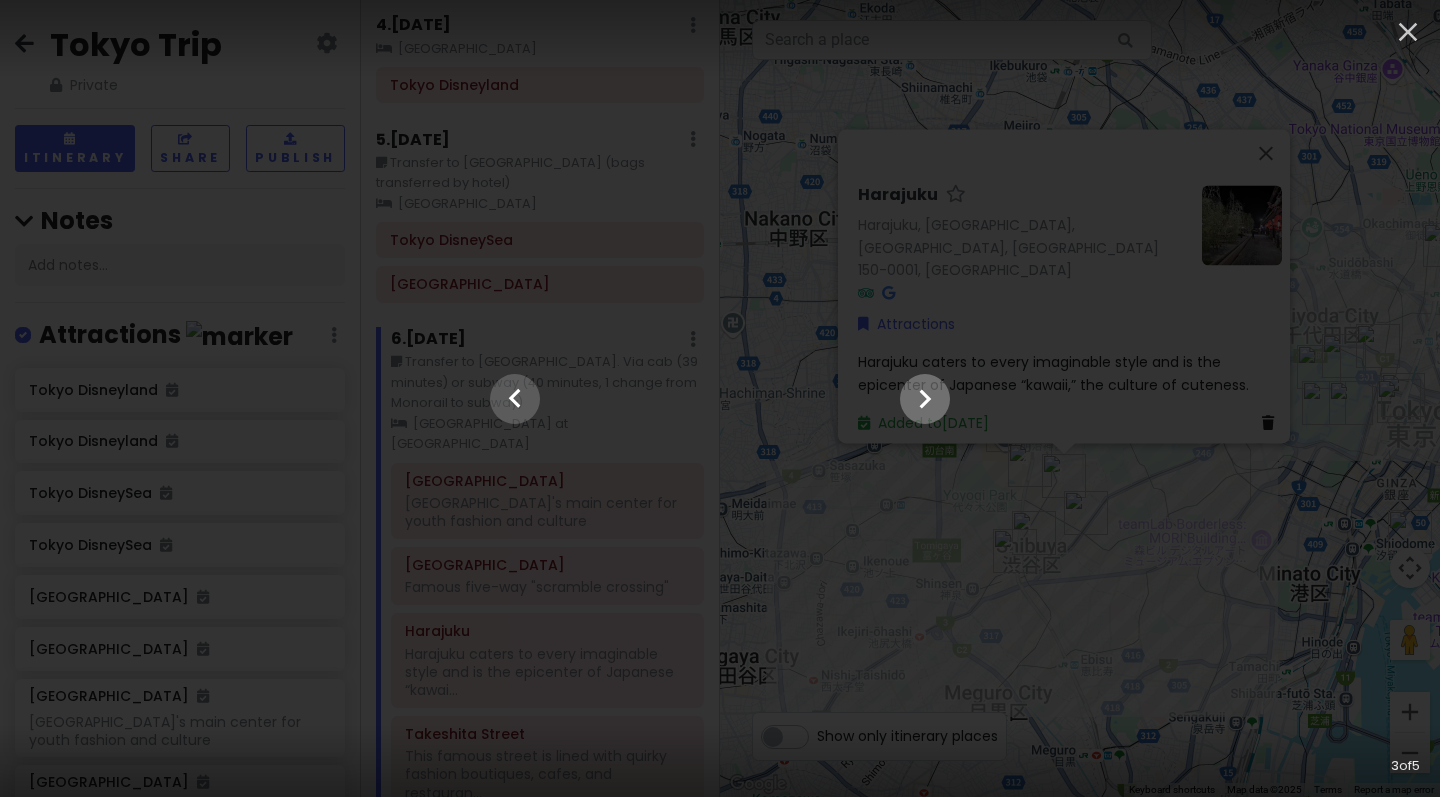 click 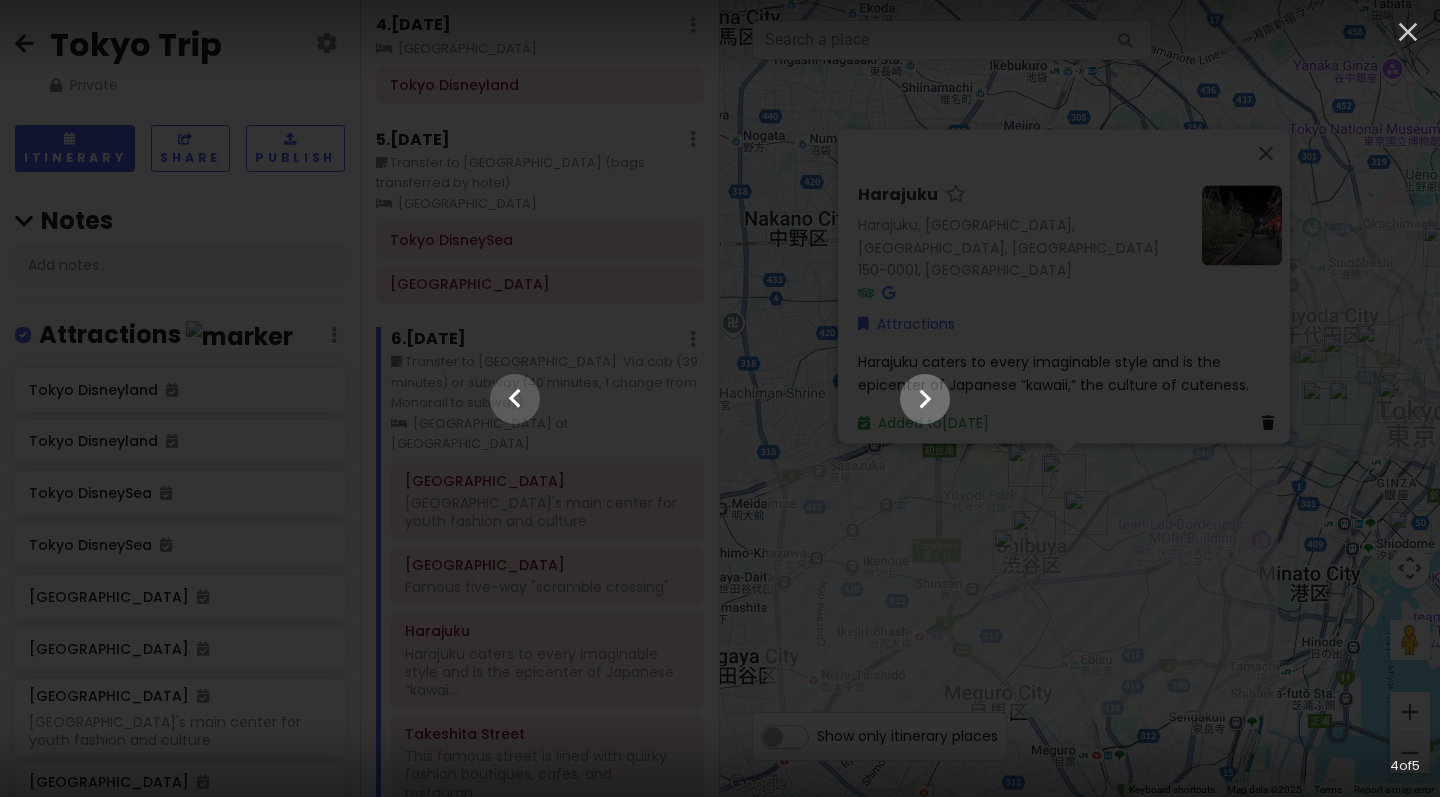 click 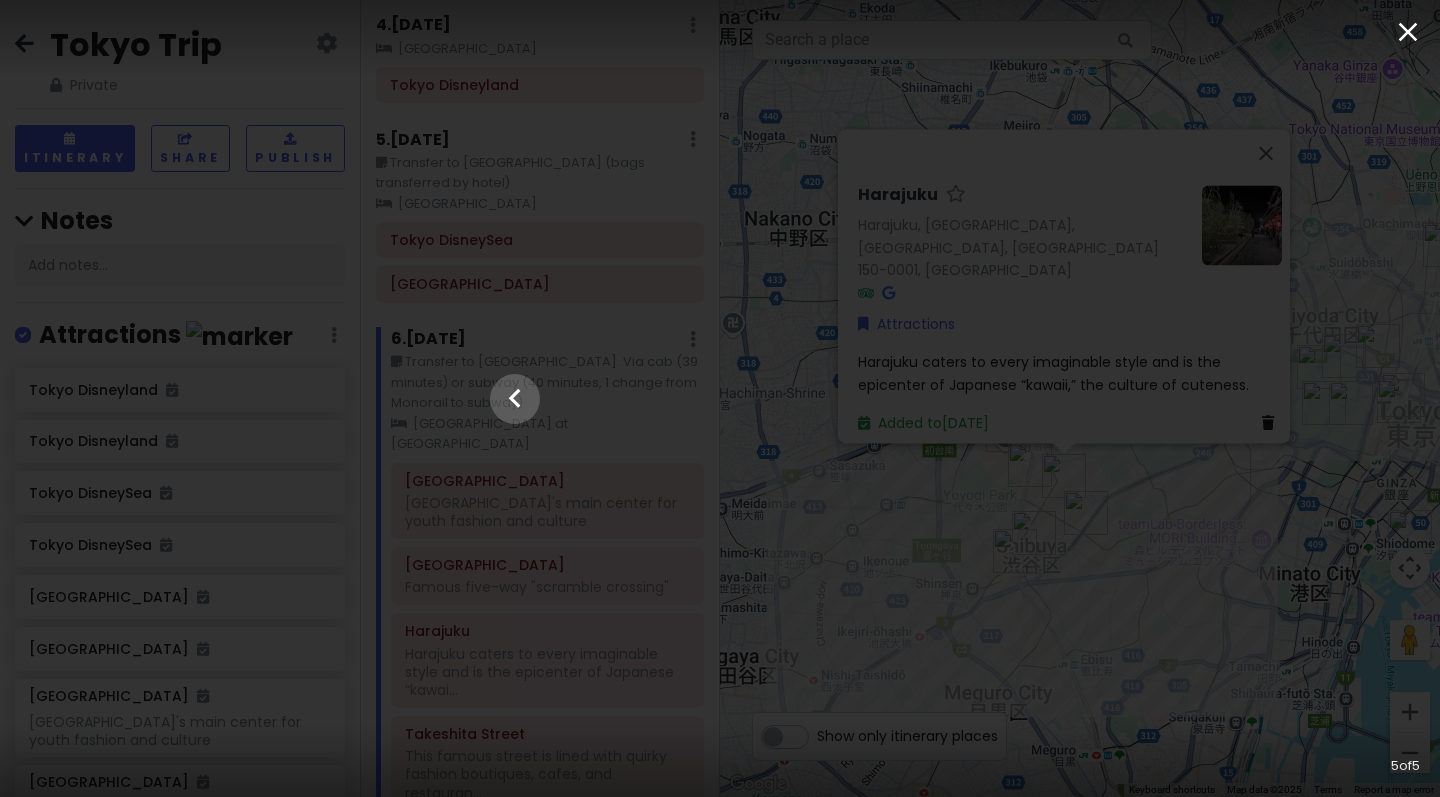 click 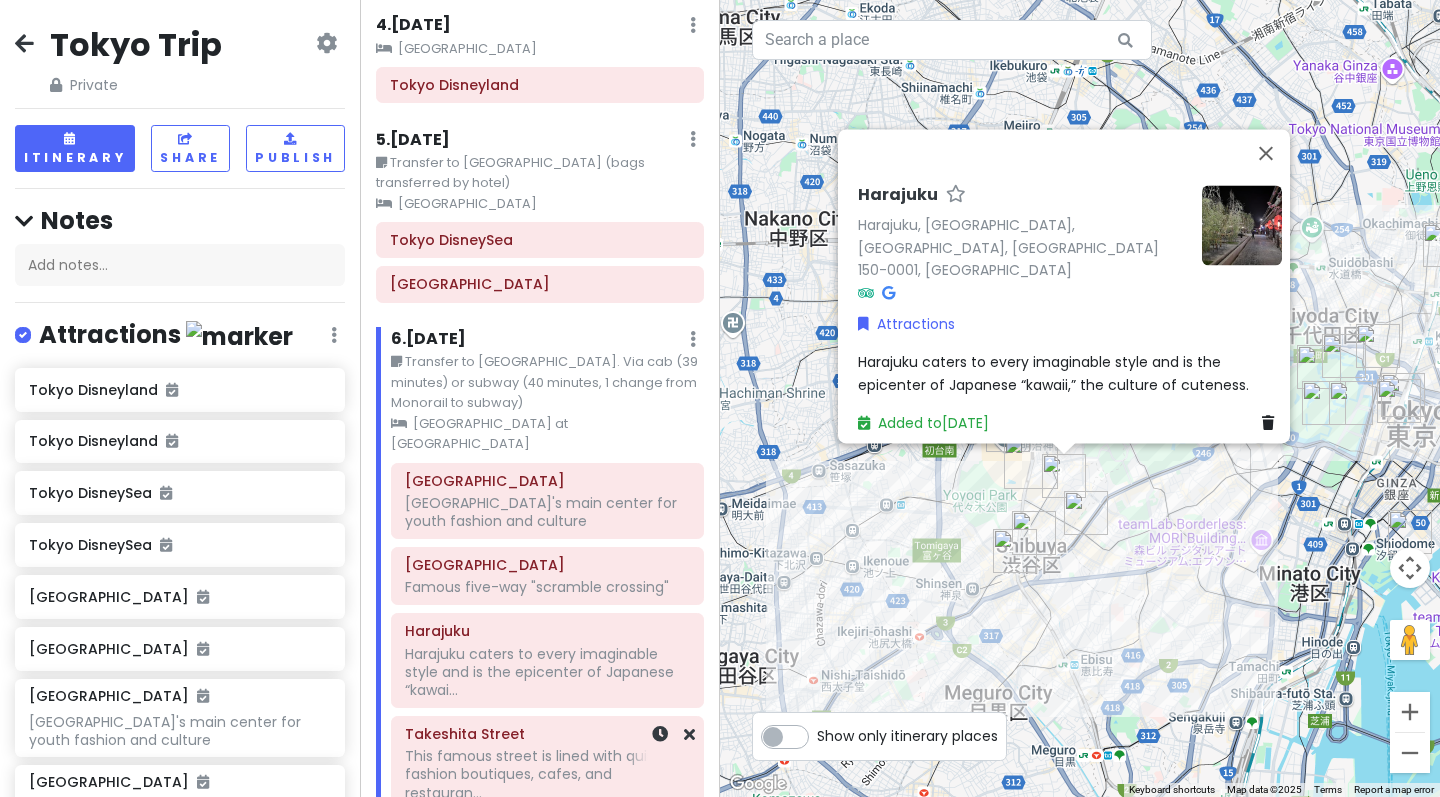 click on "This famous street is lined with quirky fashion boutiques, cafes, and restauran..." at bounding box center (547, 512) 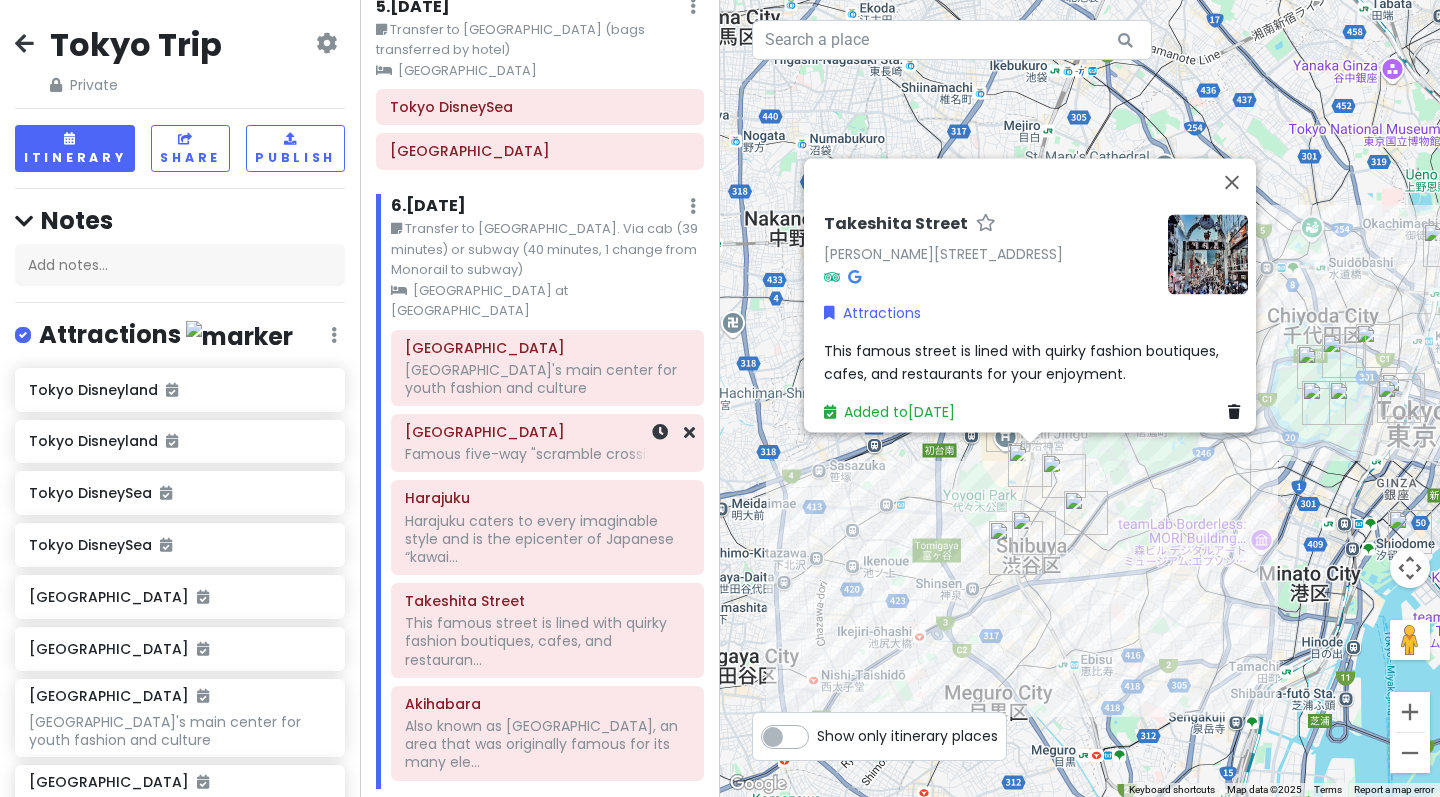 scroll, scrollTop: 906, scrollLeft: 0, axis: vertical 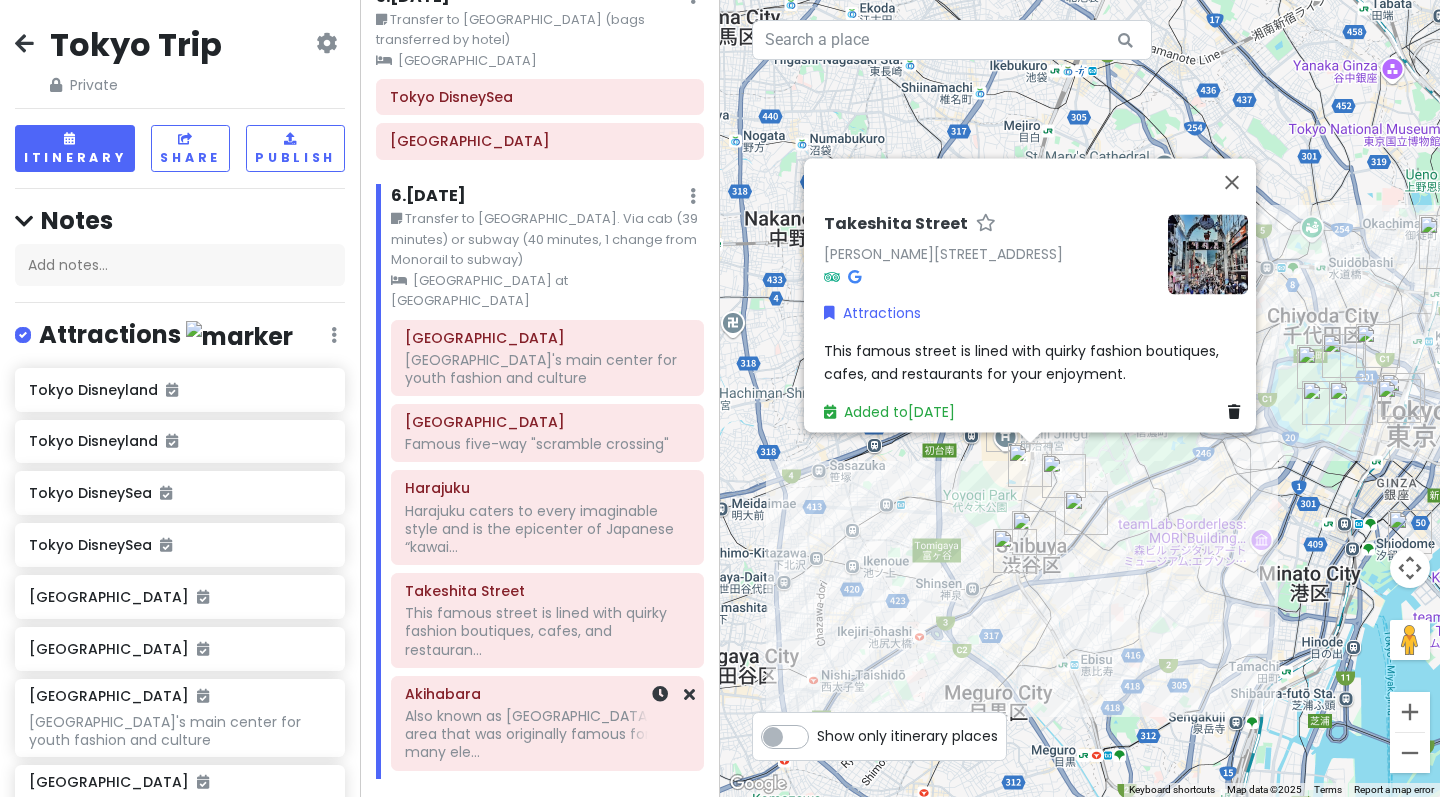 click on "Also known as [GEOGRAPHIC_DATA], an area that was originally famous for its many ele..." at bounding box center (547, 369) 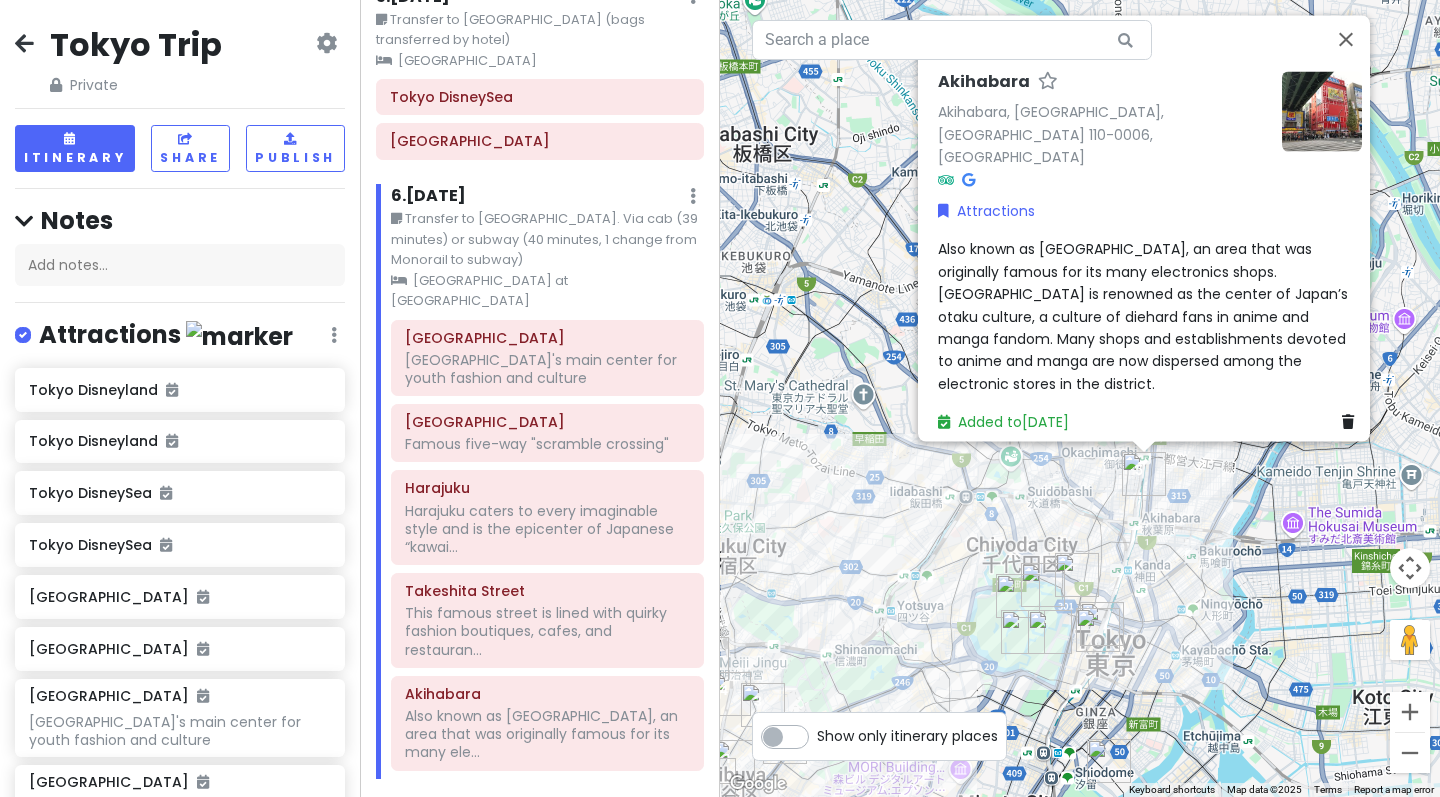 click at bounding box center (1322, 111) 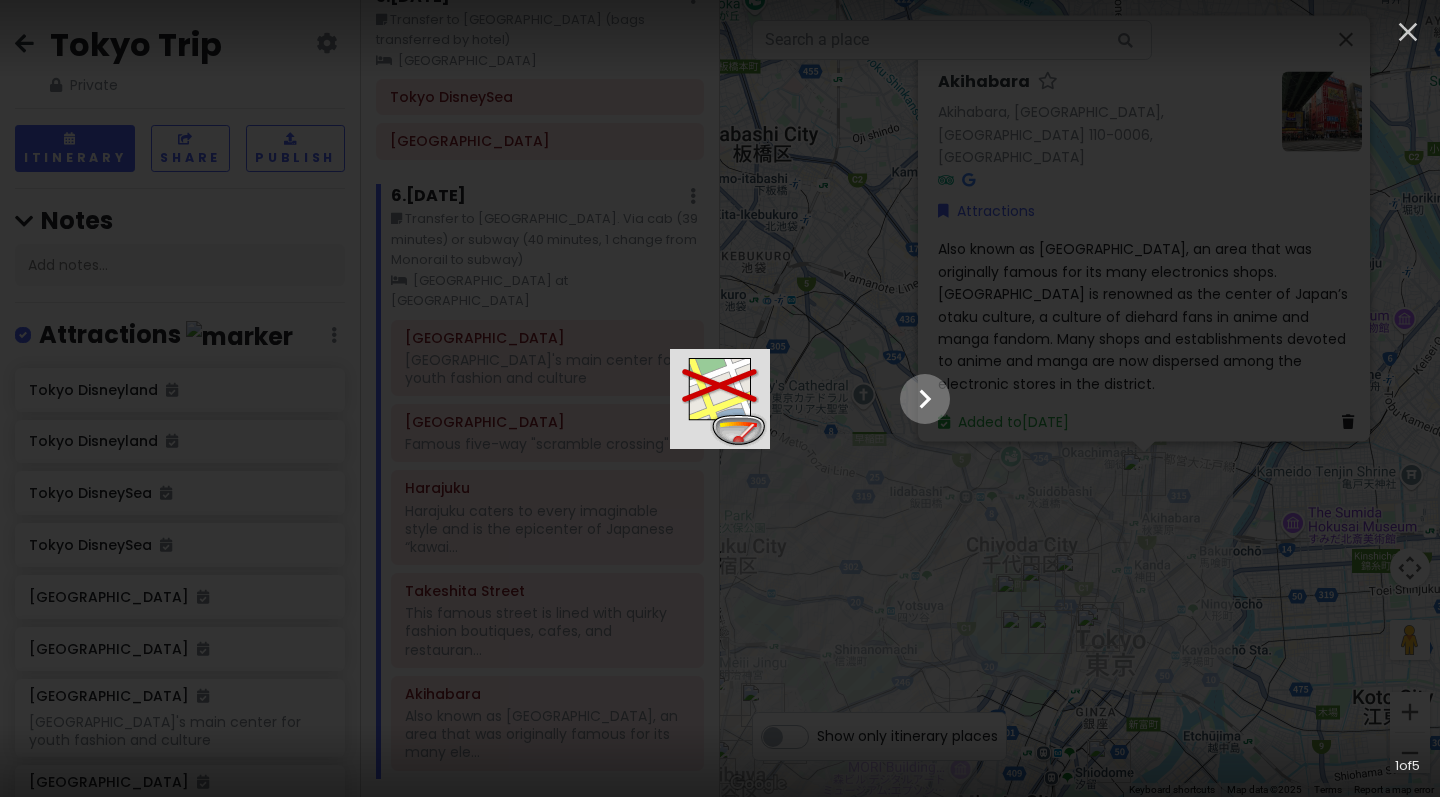 click 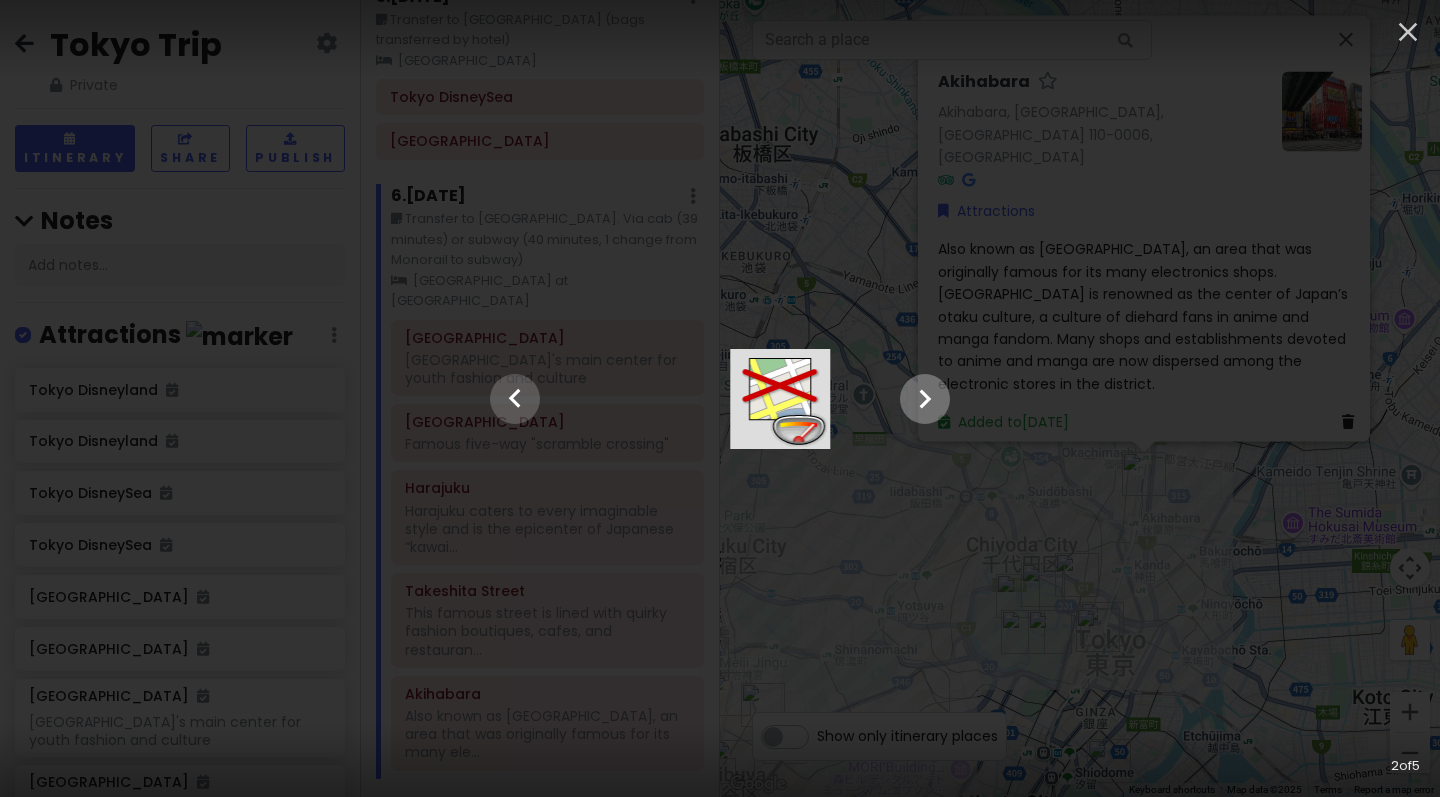 click 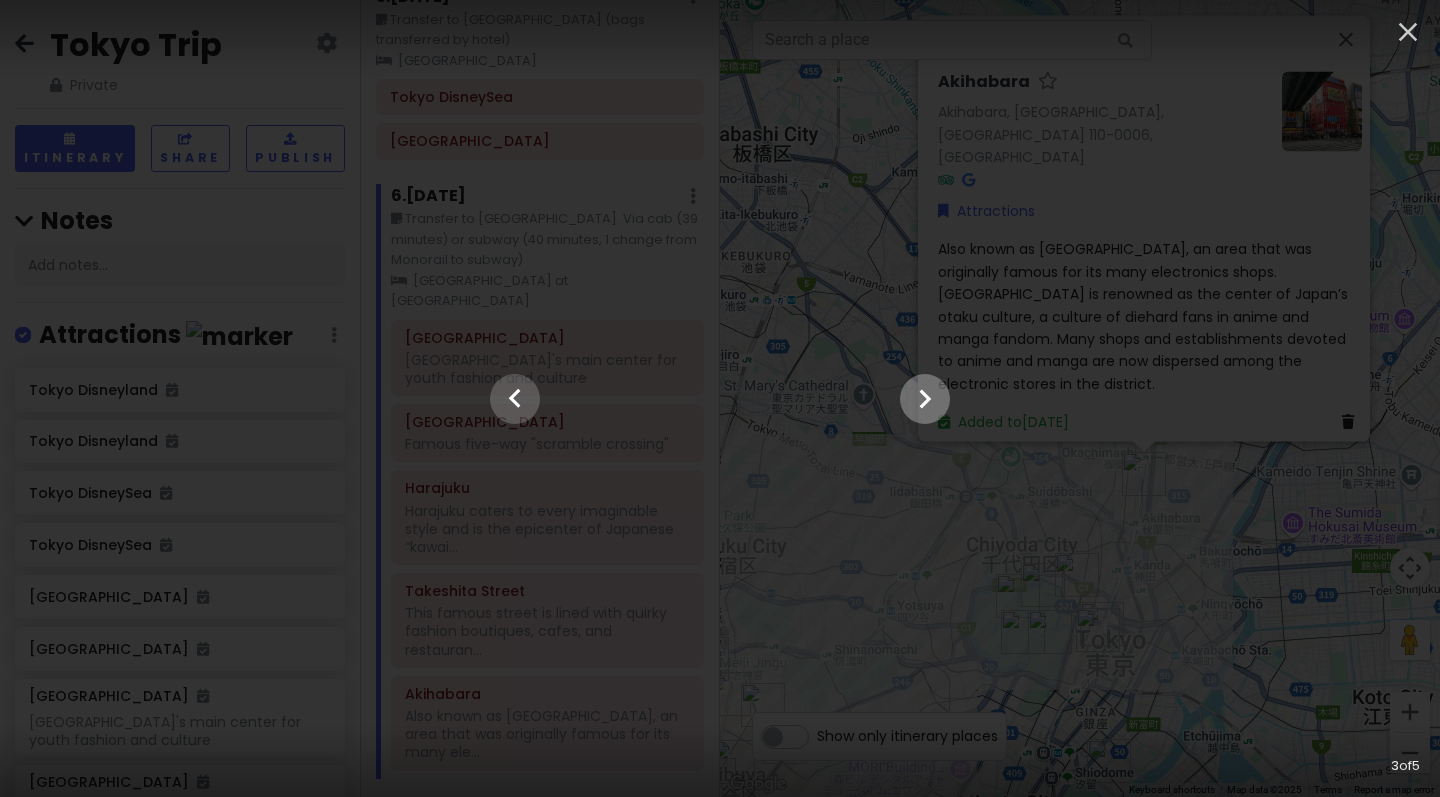 click 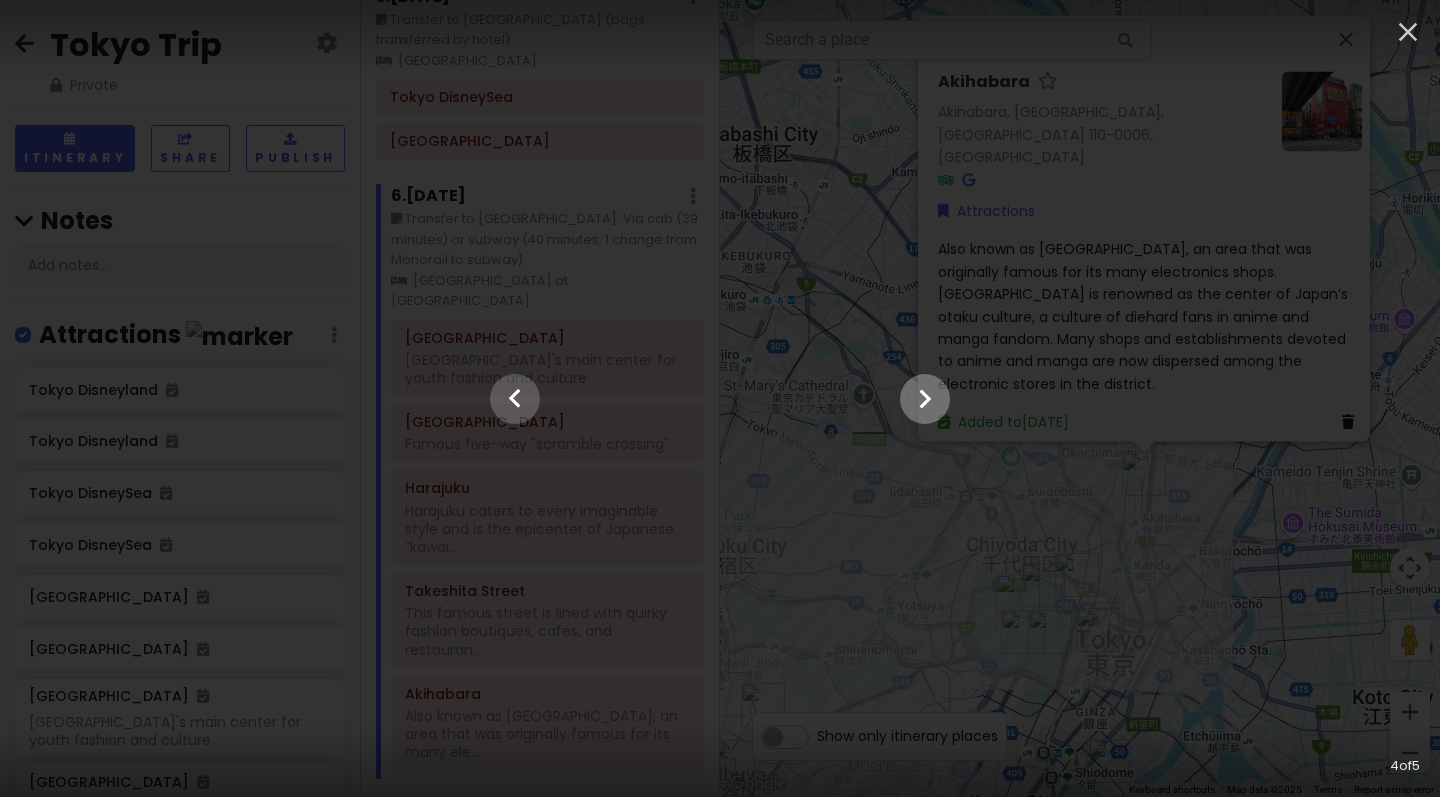 click 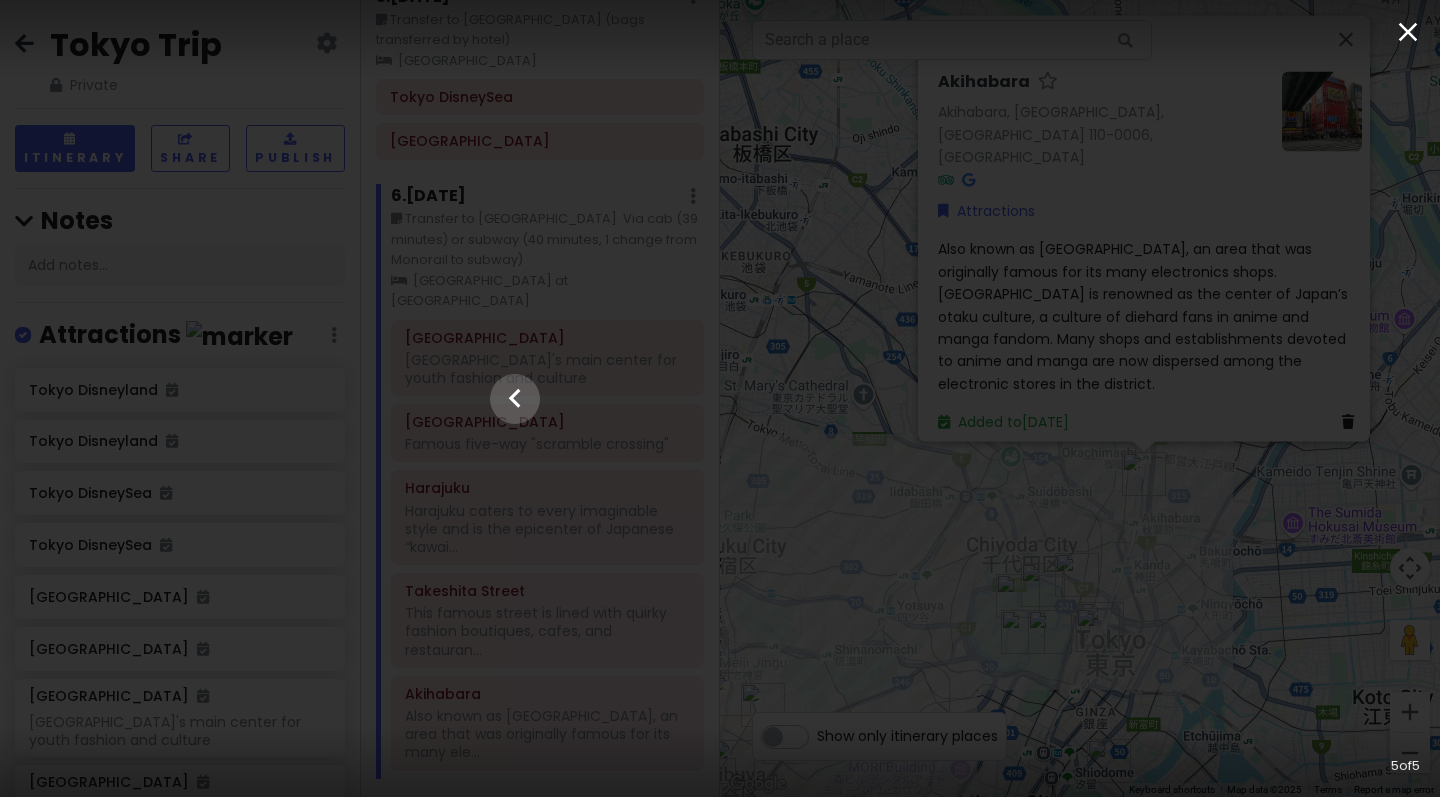 click 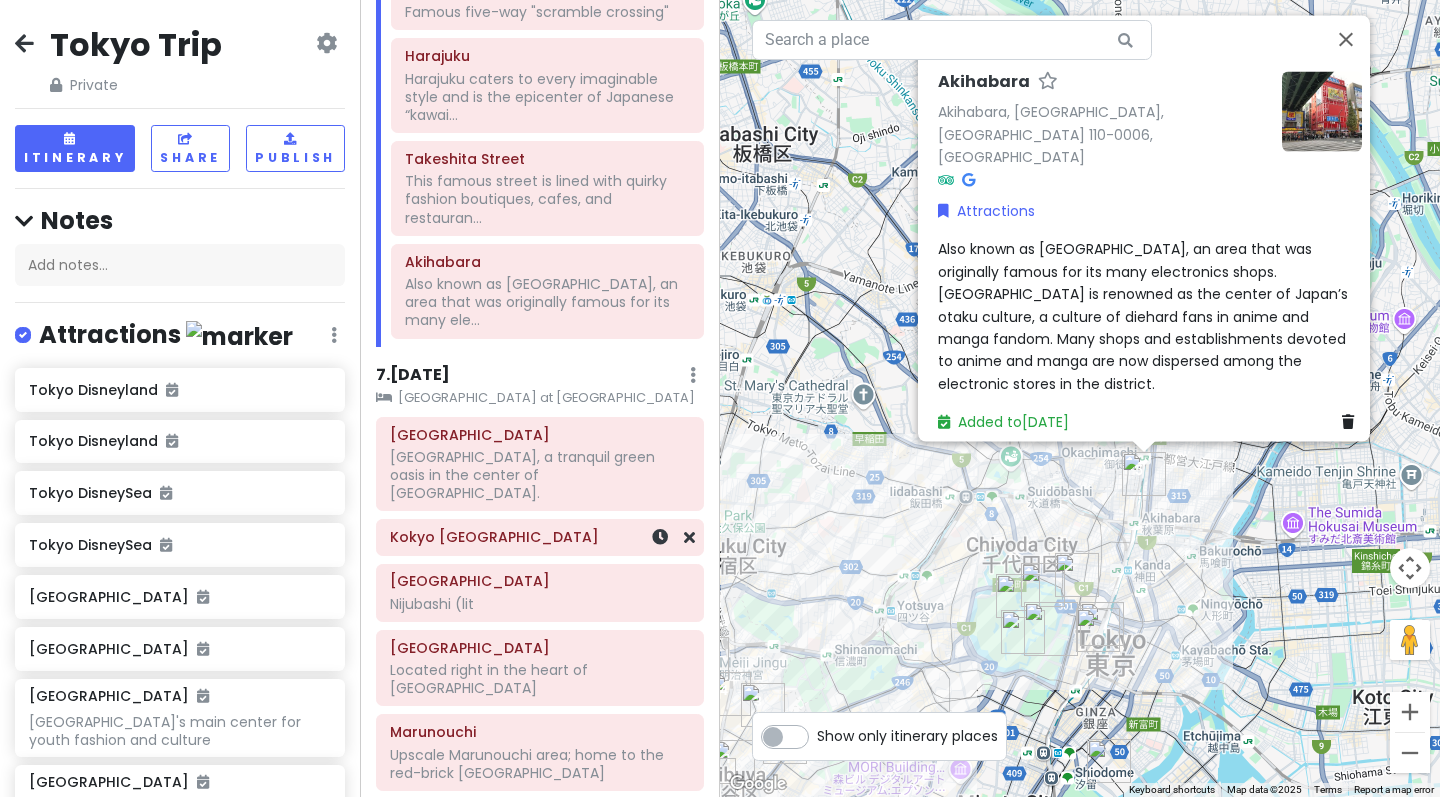 scroll, scrollTop: 1371, scrollLeft: 0, axis: vertical 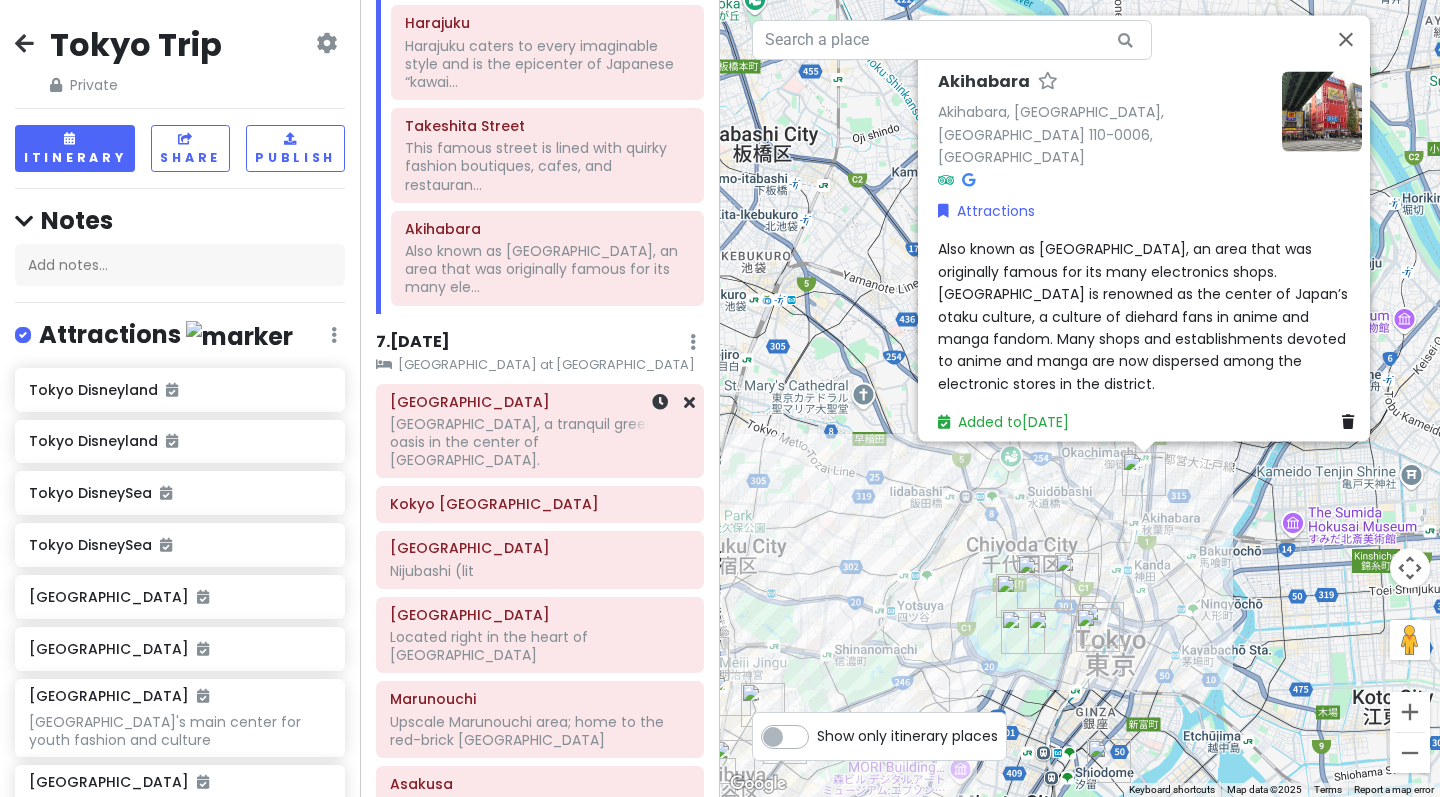 click on "[GEOGRAPHIC_DATA], a tranquil green oasis in the center of [GEOGRAPHIC_DATA]." at bounding box center (547, -96) 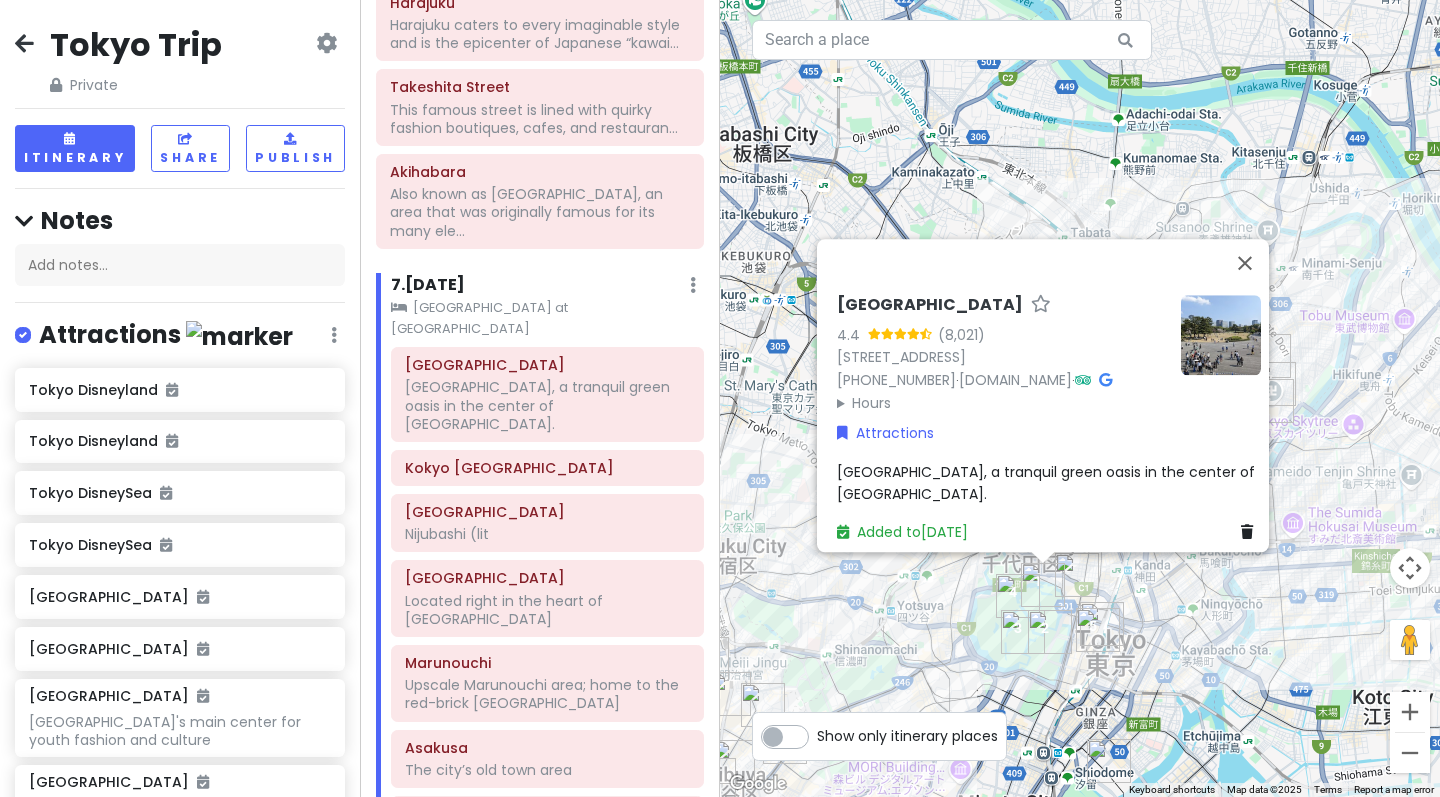 click at bounding box center [1221, 335] 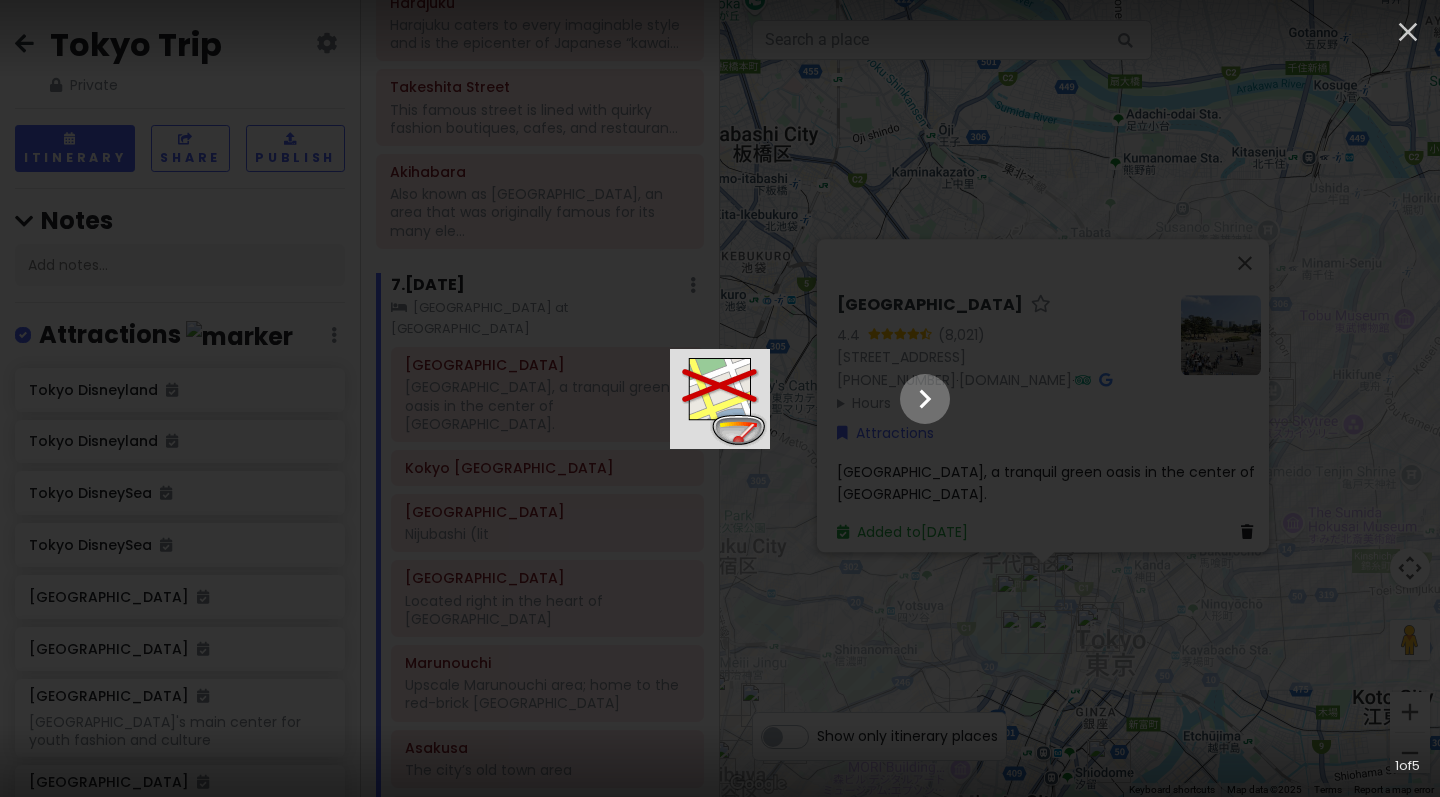 click at bounding box center (925, 399) 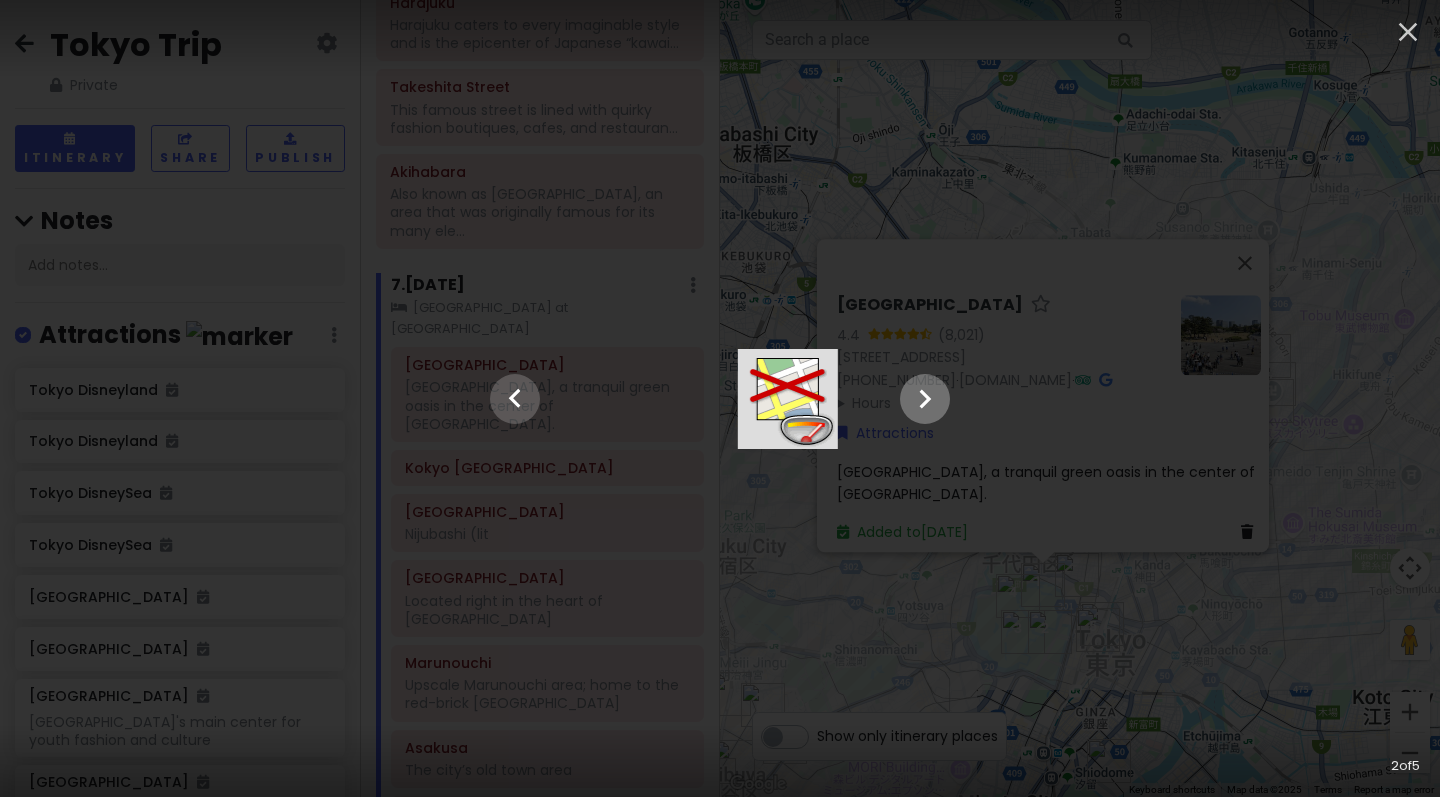 click at bounding box center [925, 399] 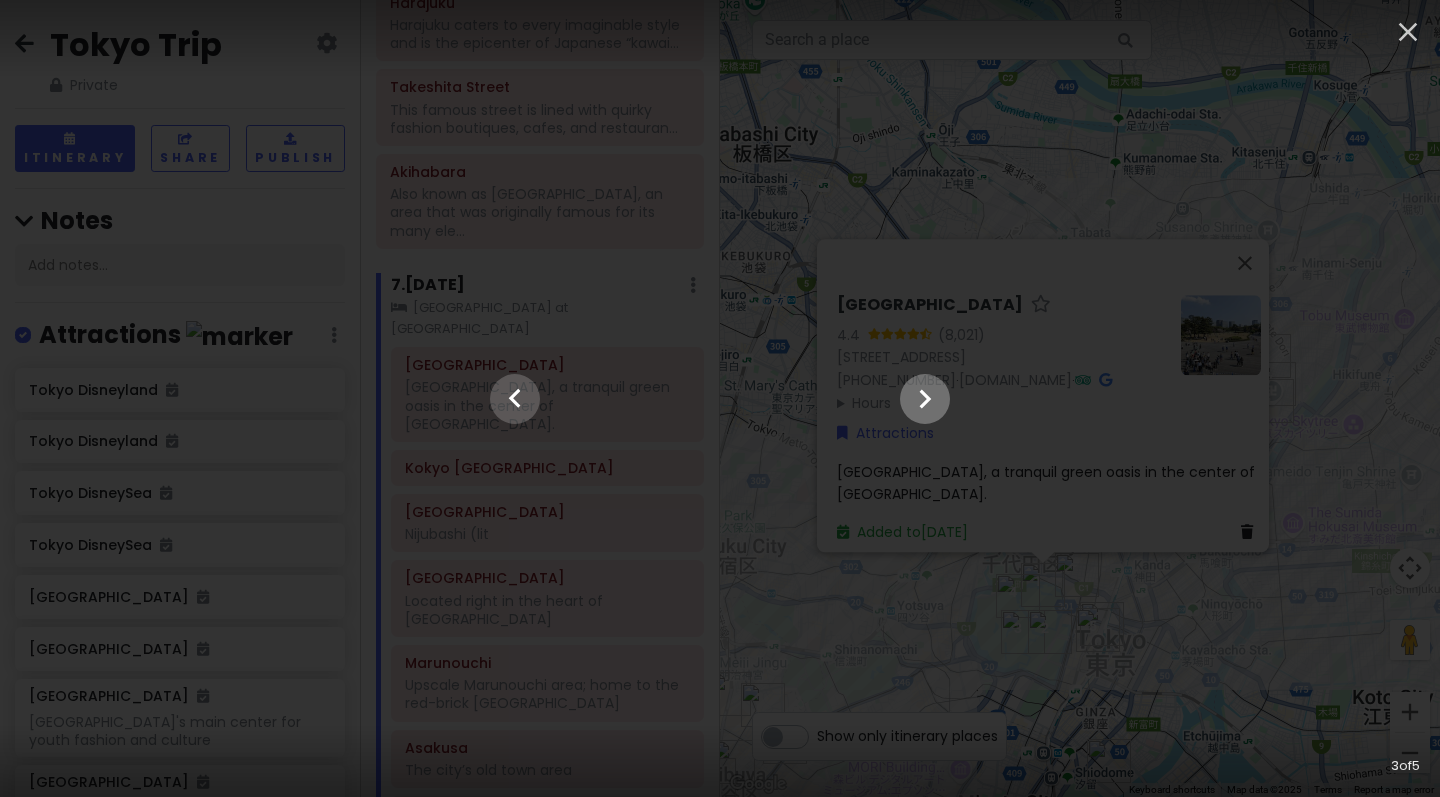 click at bounding box center (925, 399) 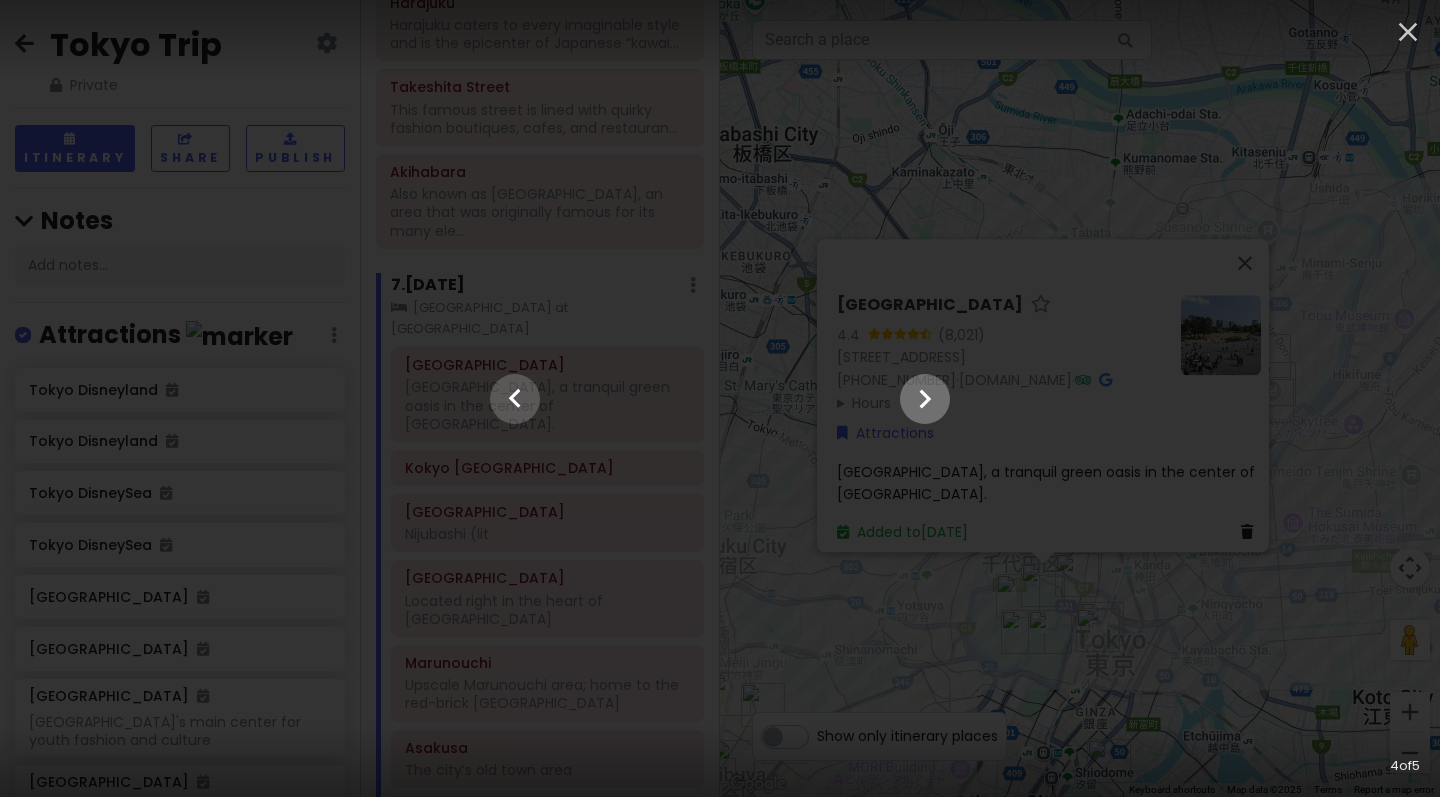 click at bounding box center [925, 399] 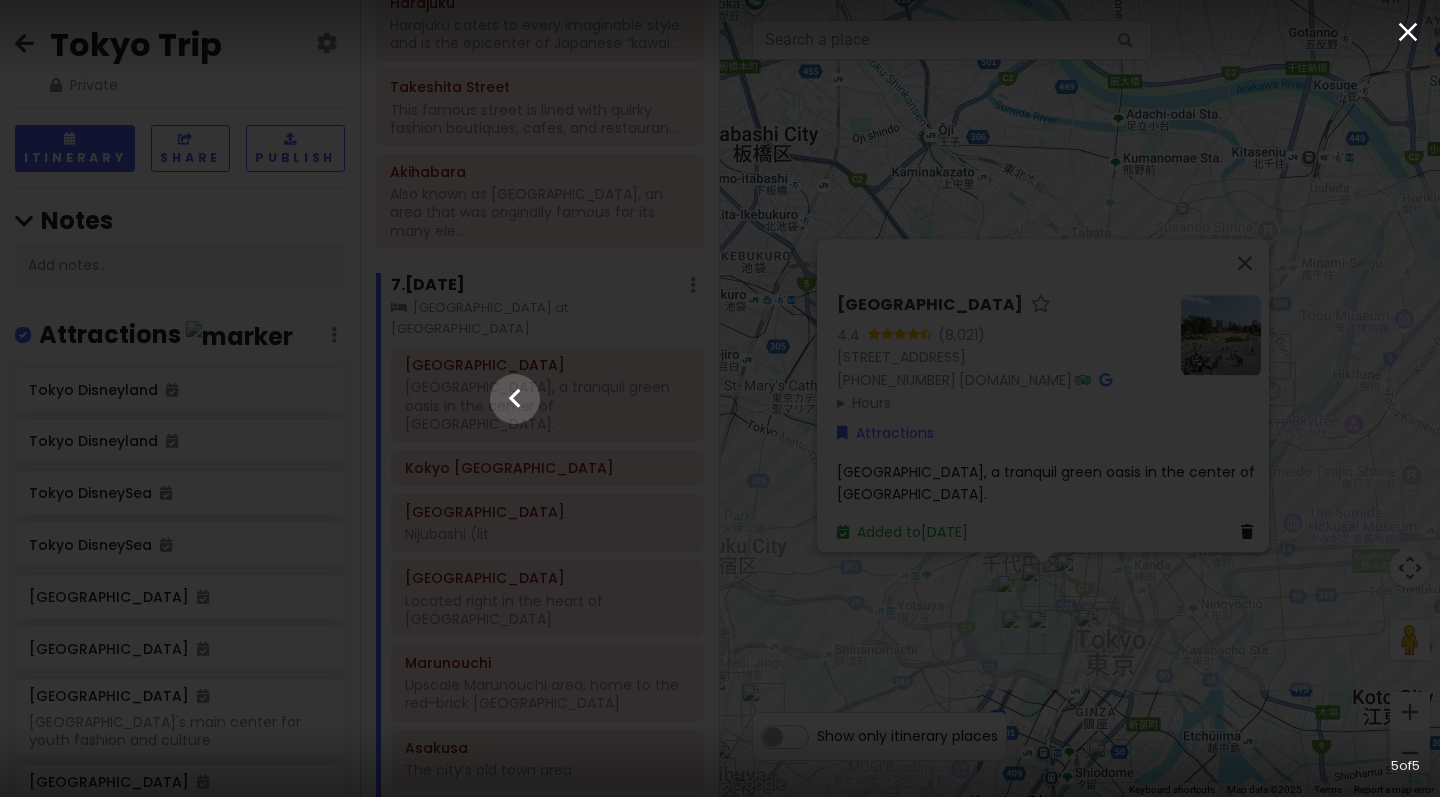 click 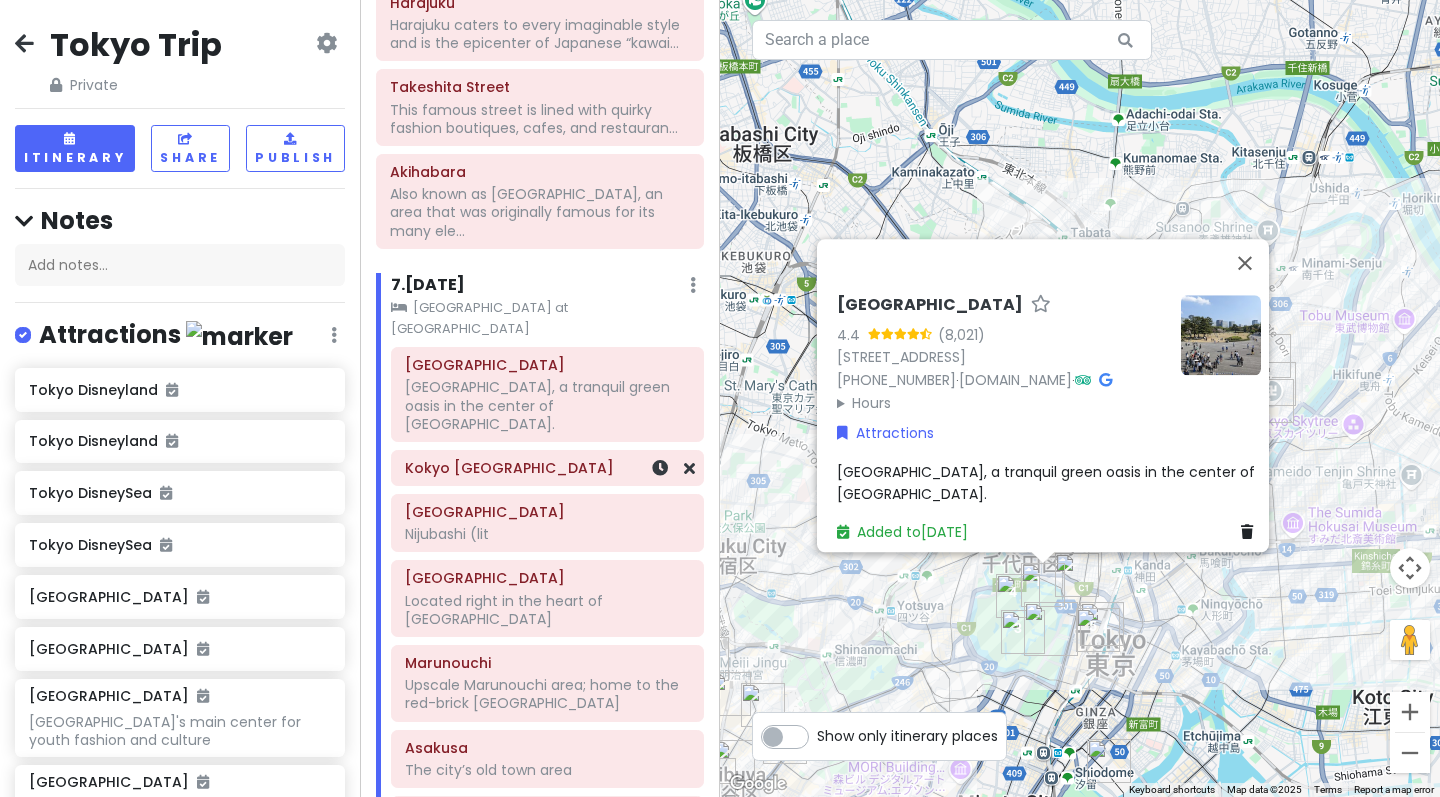 click on "Kokyo [GEOGRAPHIC_DATA]" at bounding box center [547, 468] 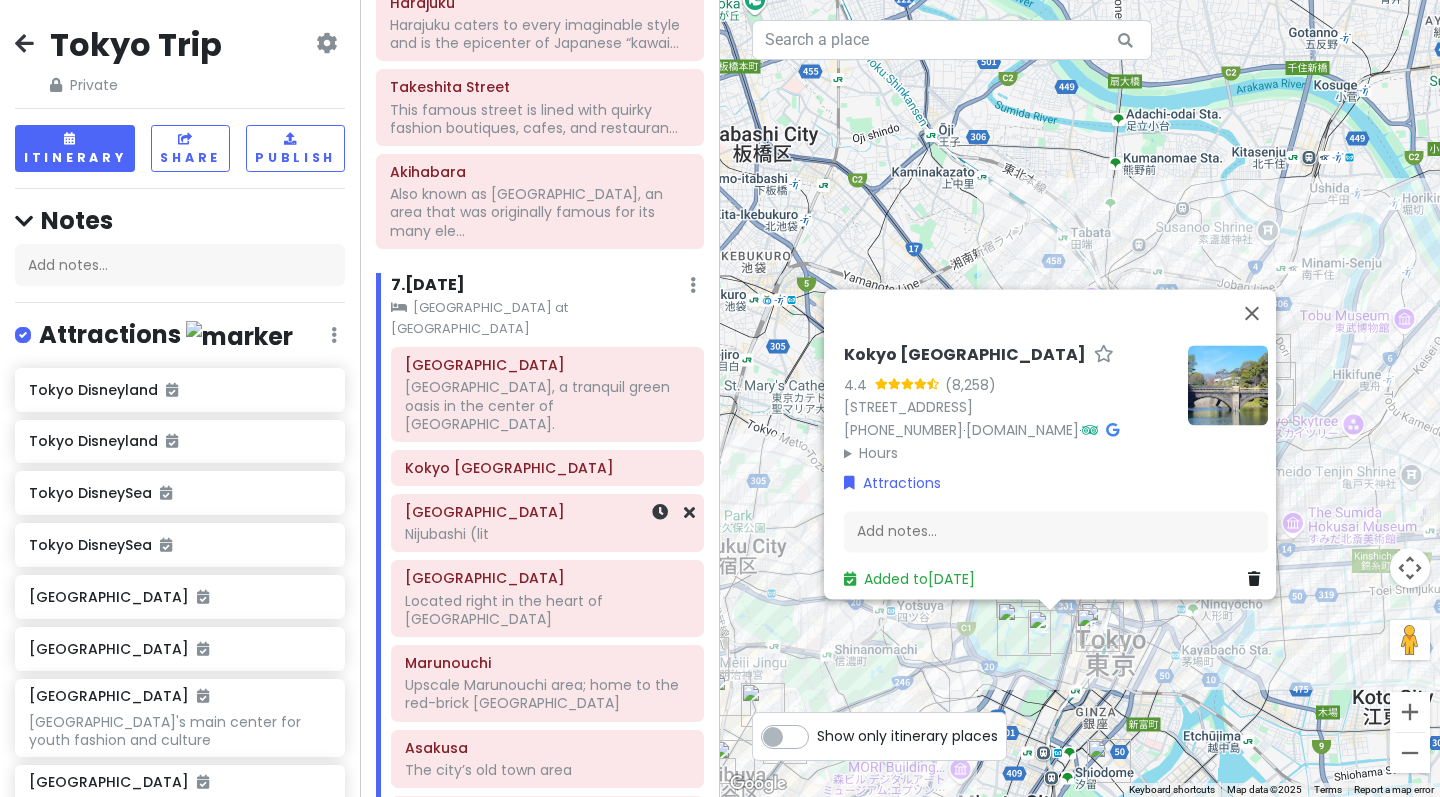click on "[GEOGRAPHIC_DATA]" at bounding box center [547, 512] 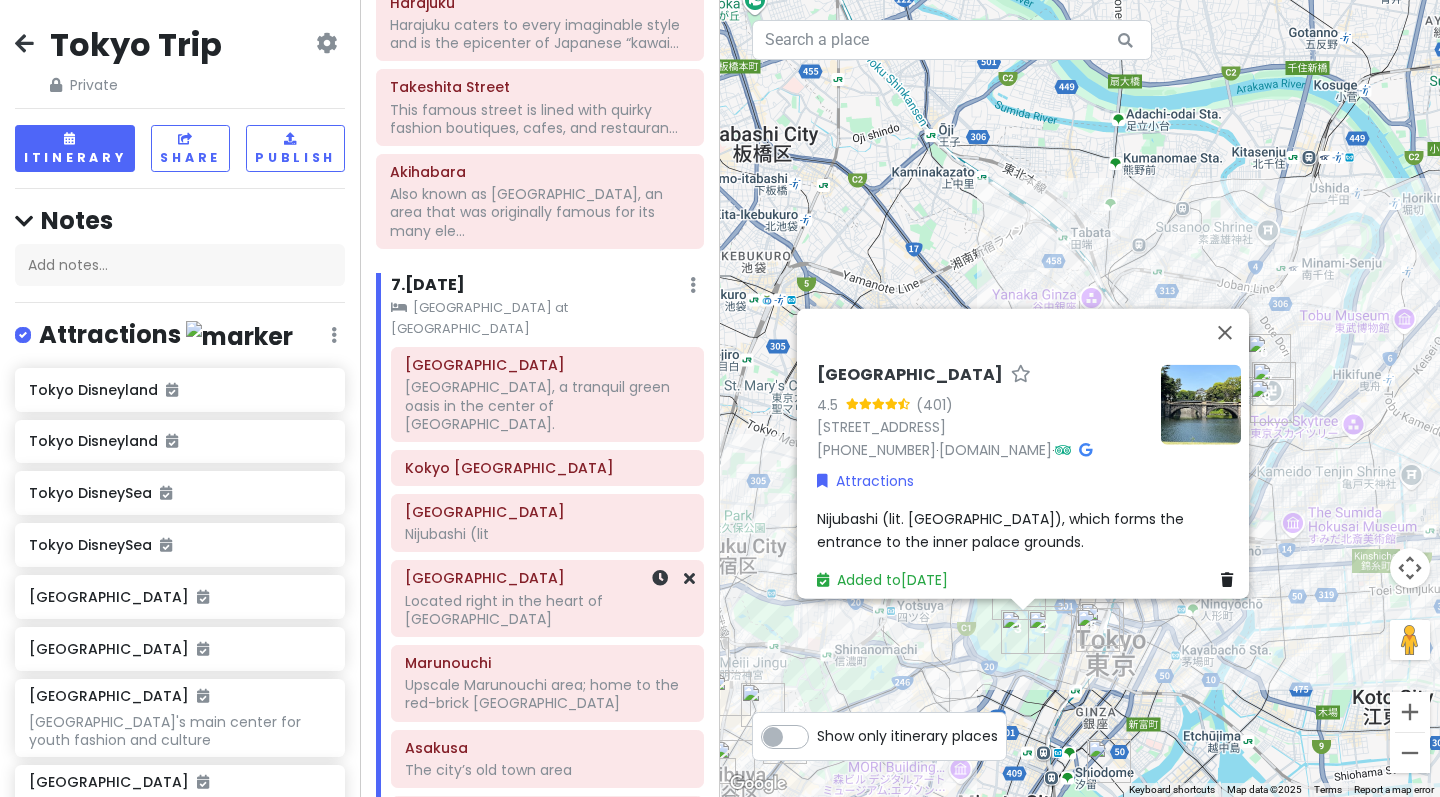 click on "[GEOGRAPHIC_DATA]" at bounding box center (547, 578) 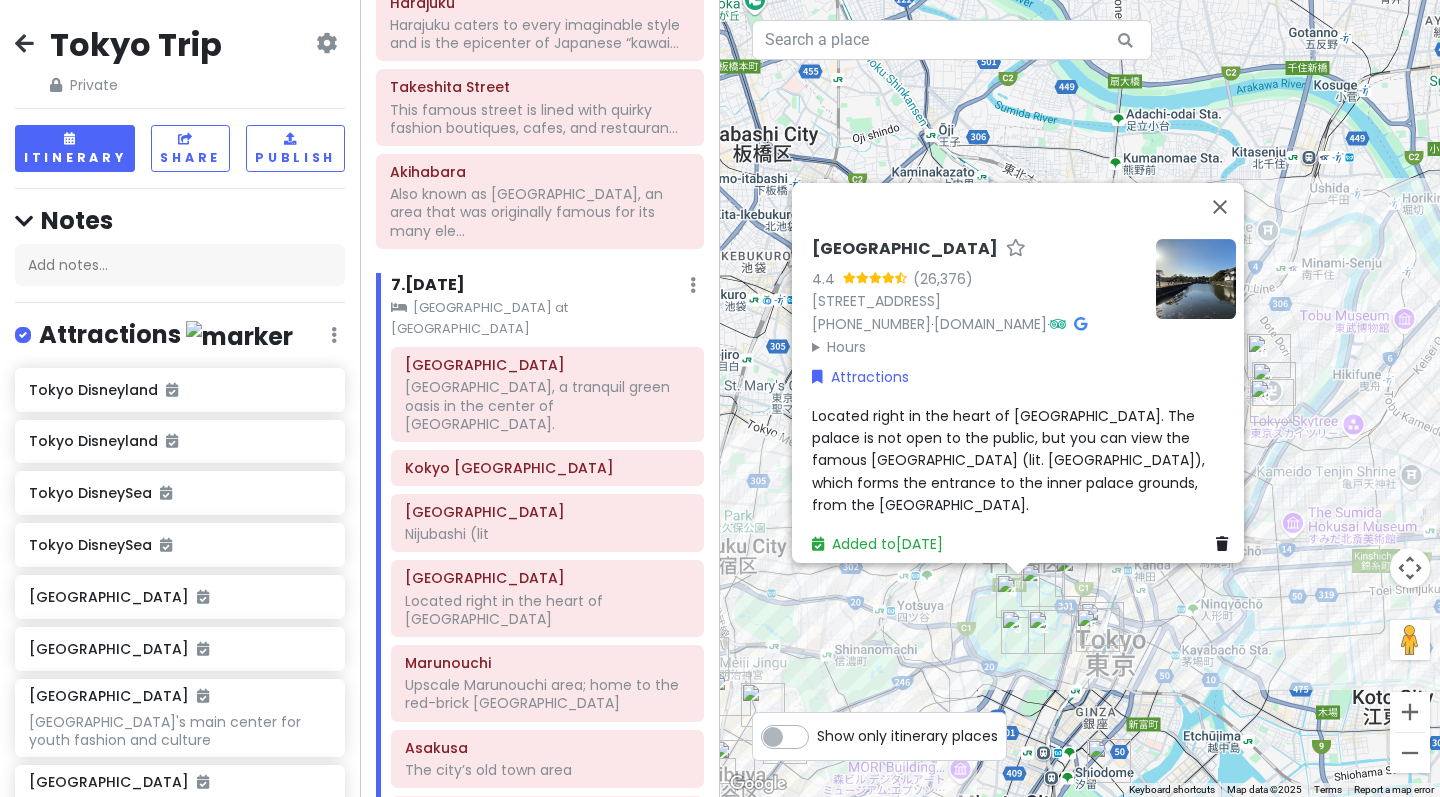 click at bounding box center [1196, 279] 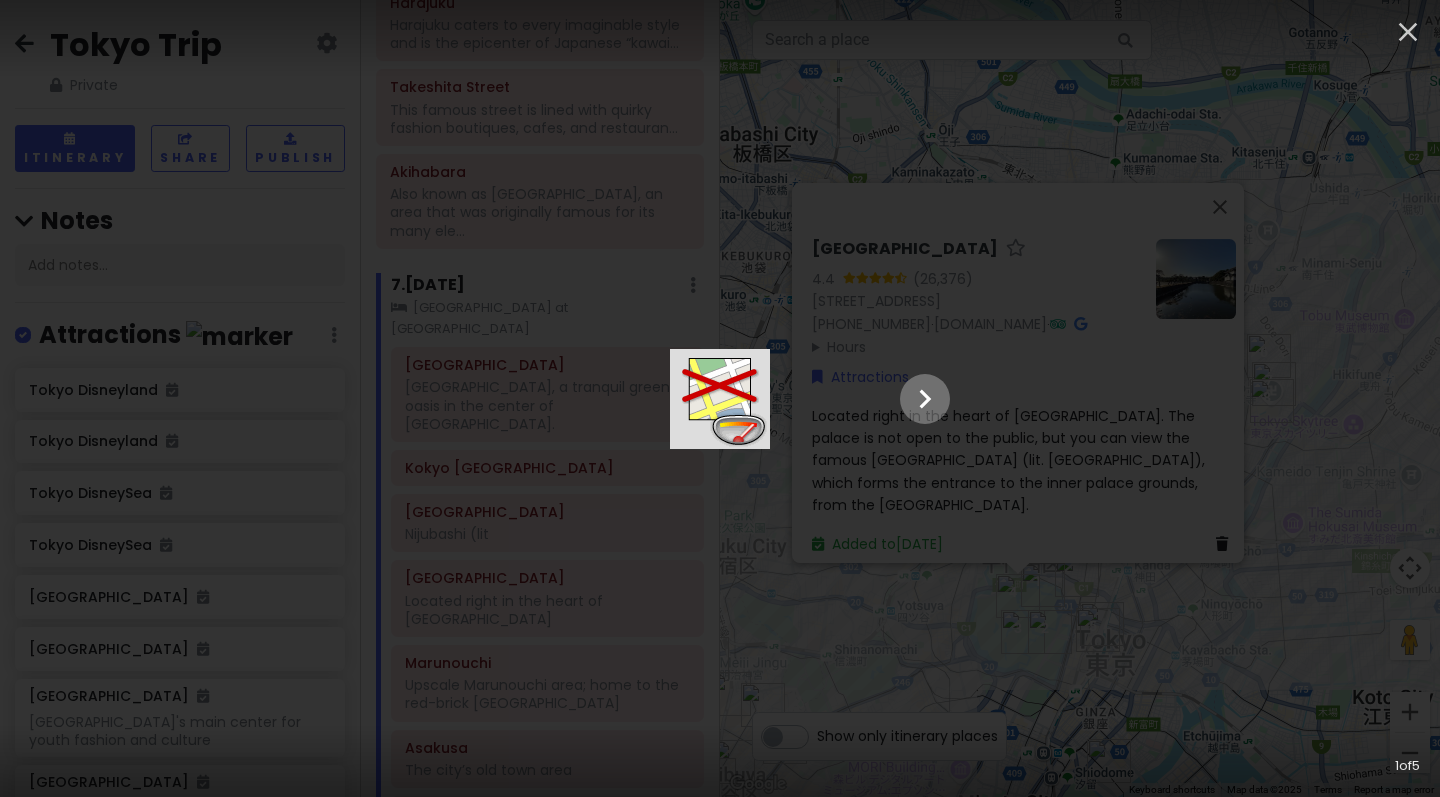 click 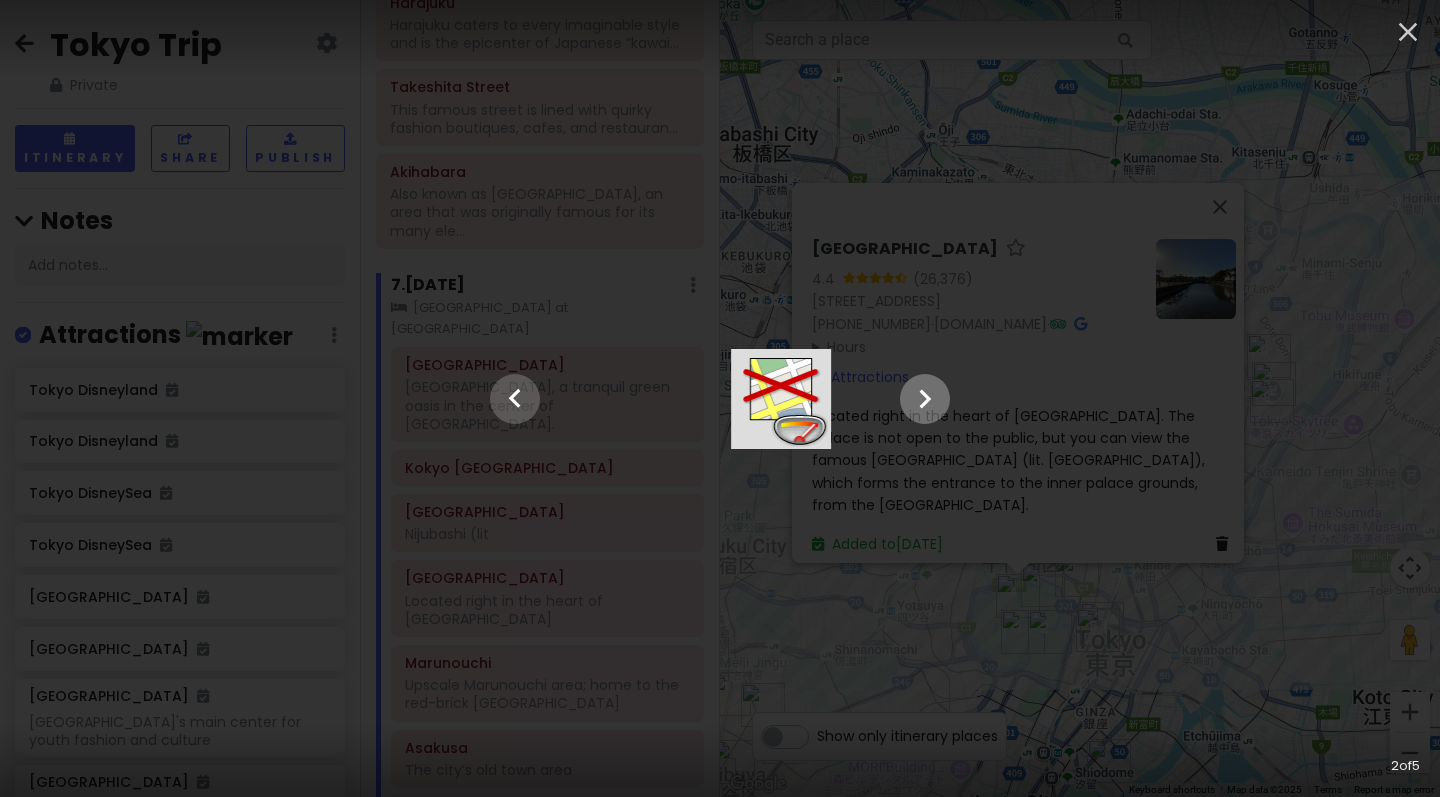 click 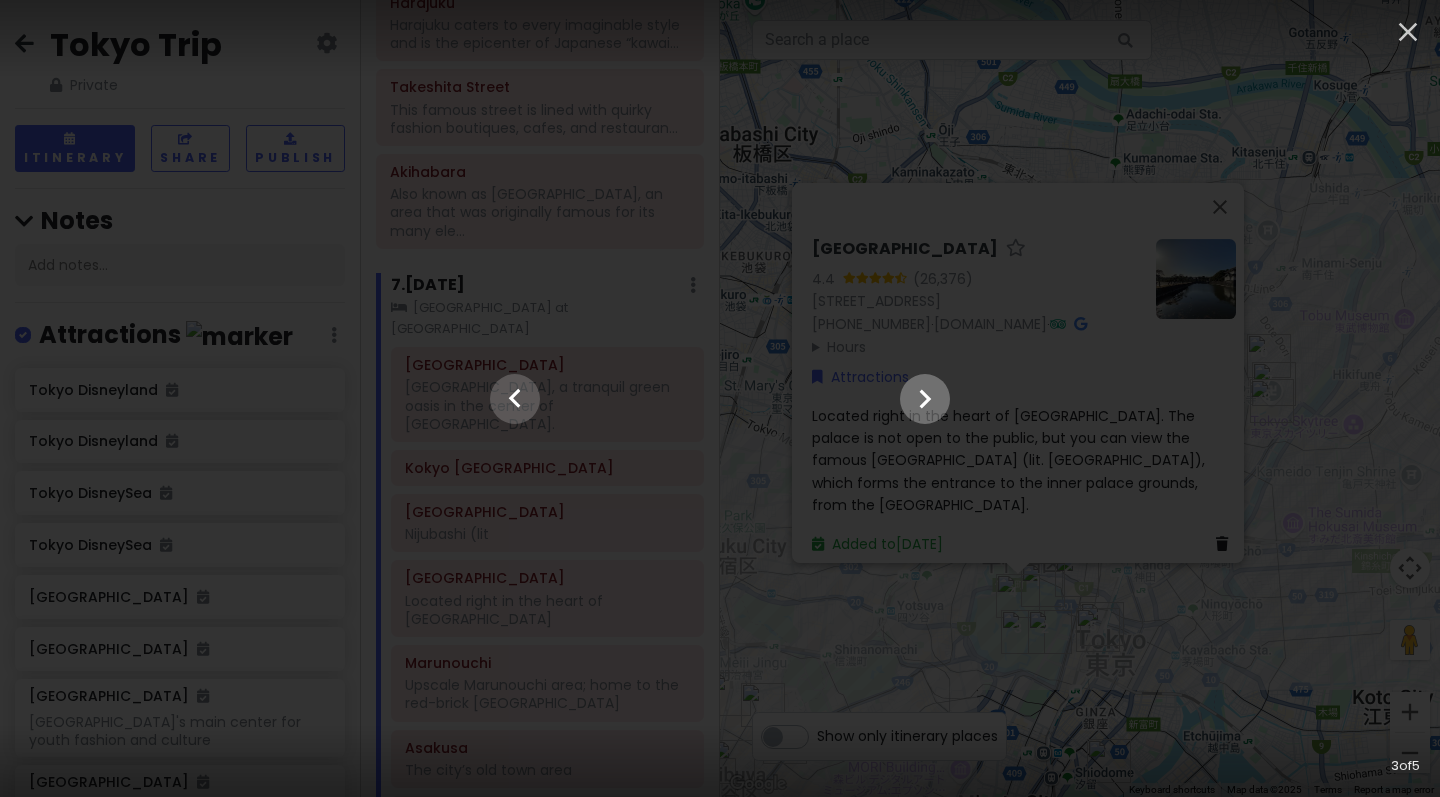 click 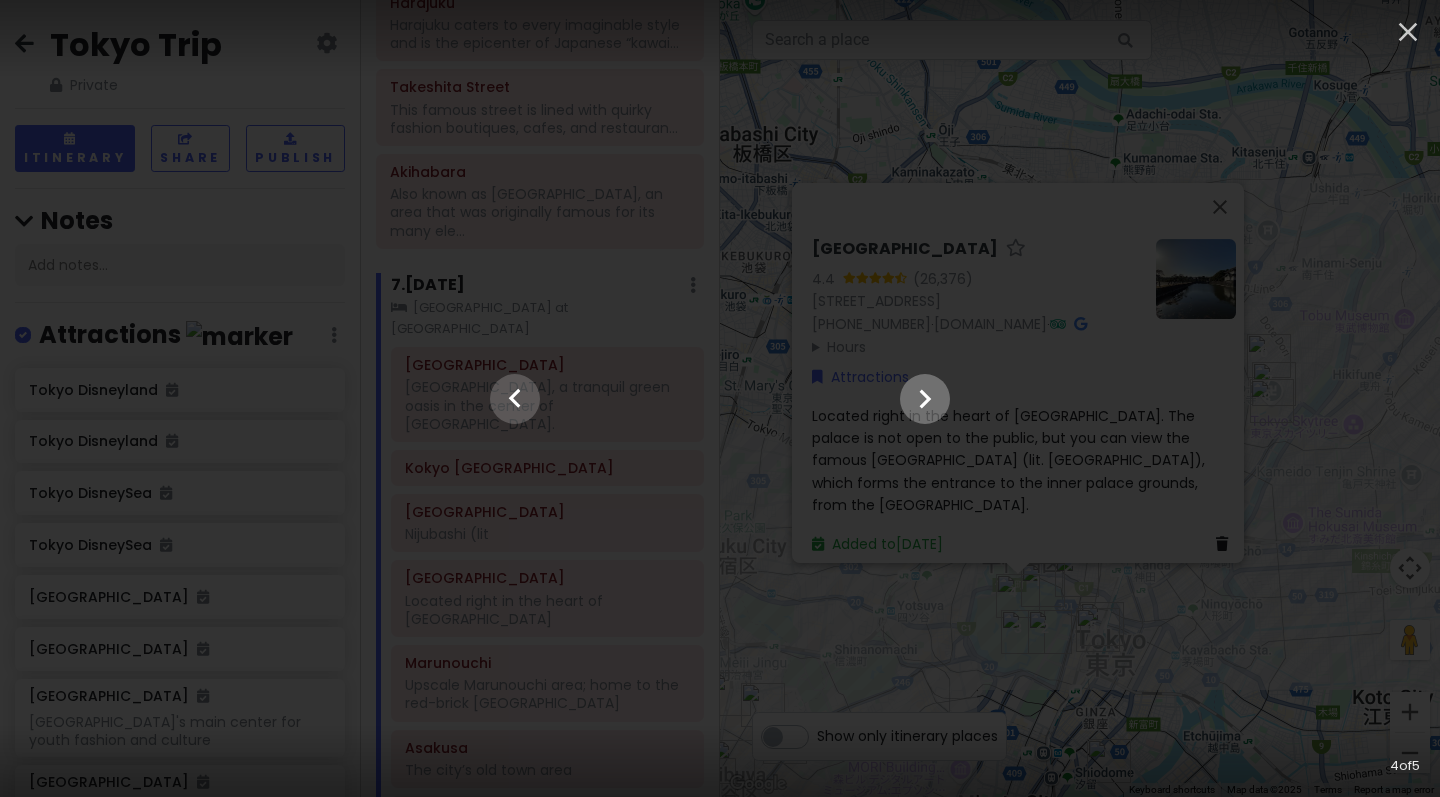 click 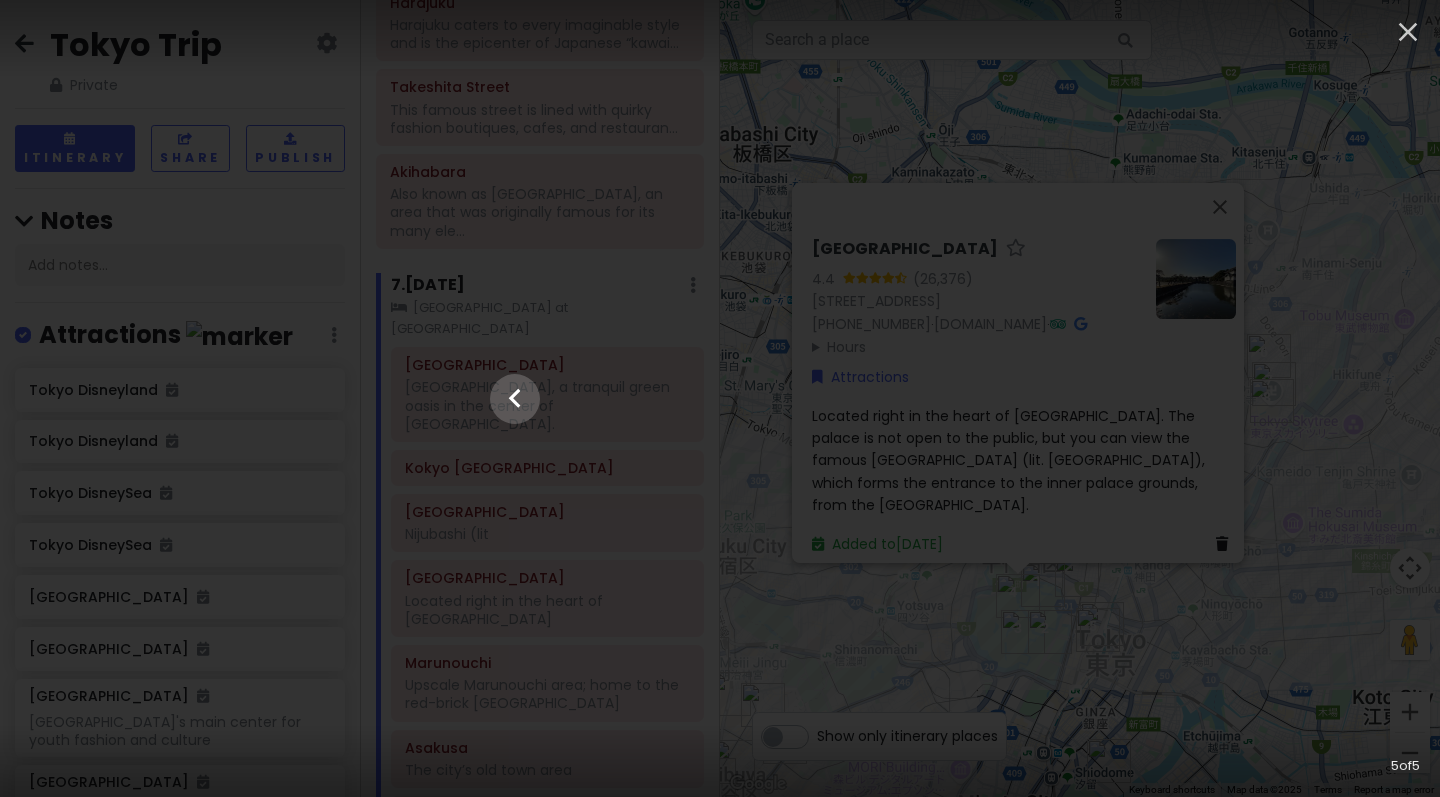 click at bounding box center (-3038, 399) 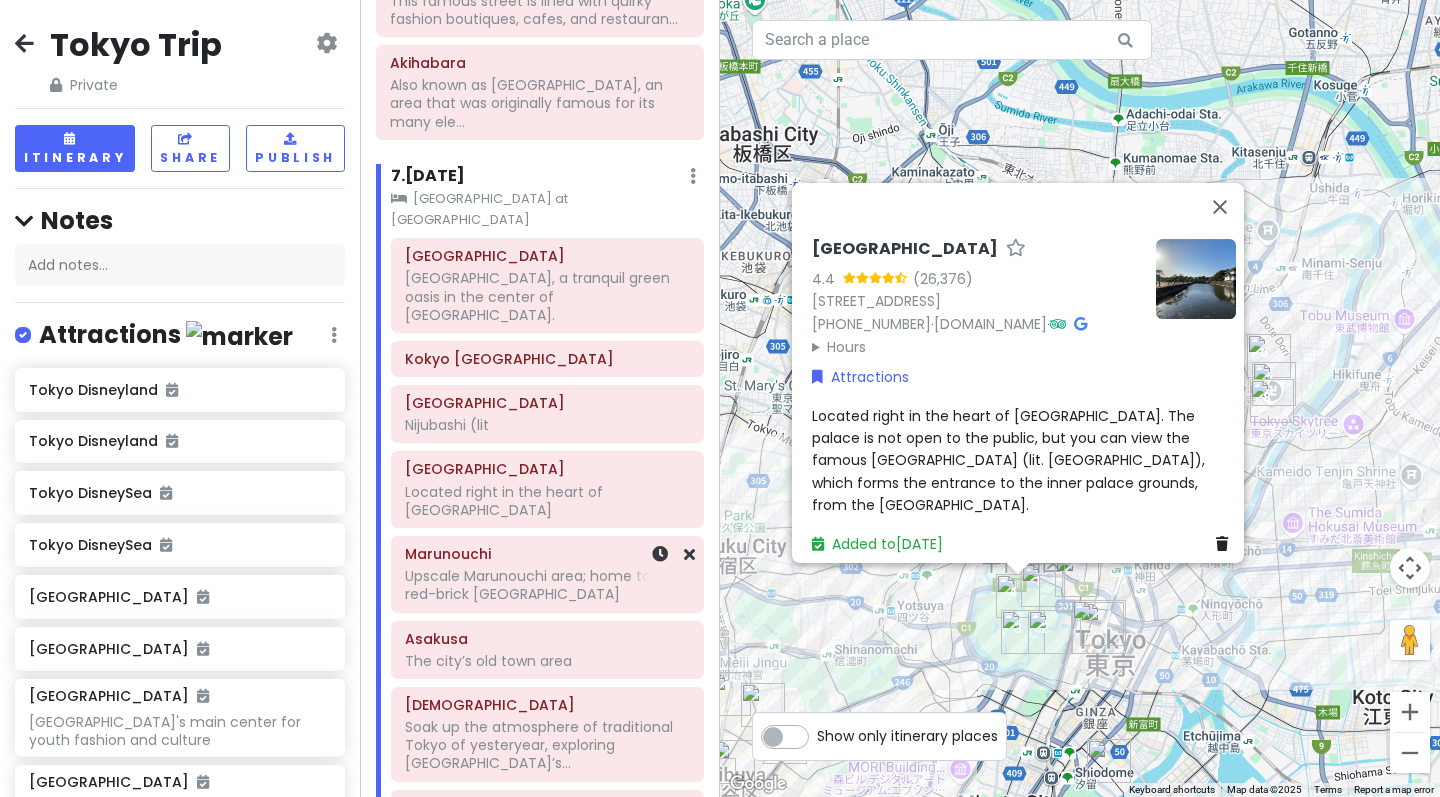 scroll, scrollTop: 1482, scrollLeft: 0, axis: vertical 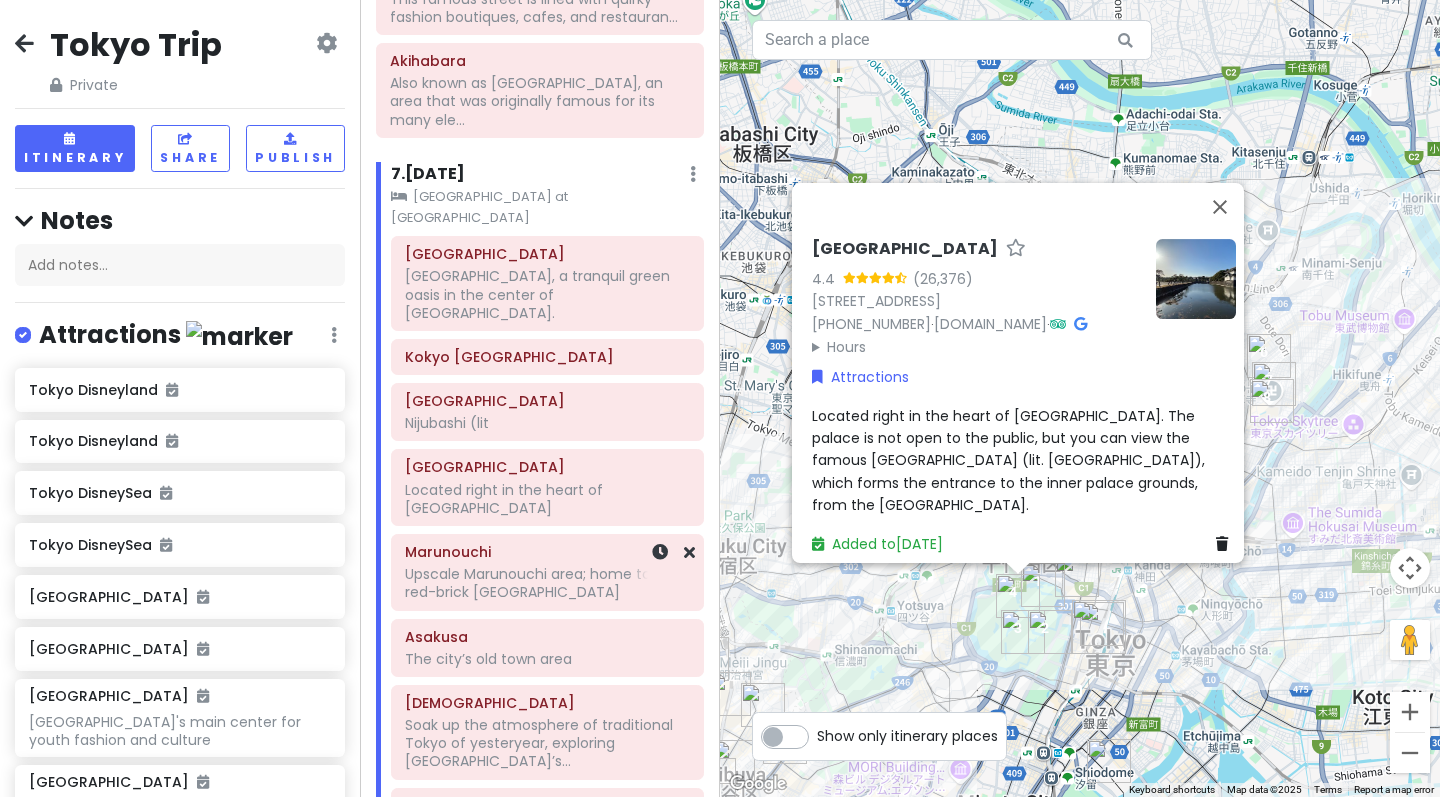 click on "Upscale Marunouchi area; home to the red-brick [GEOGRAPHIC_DATA]" at bounding box center (540, -228) 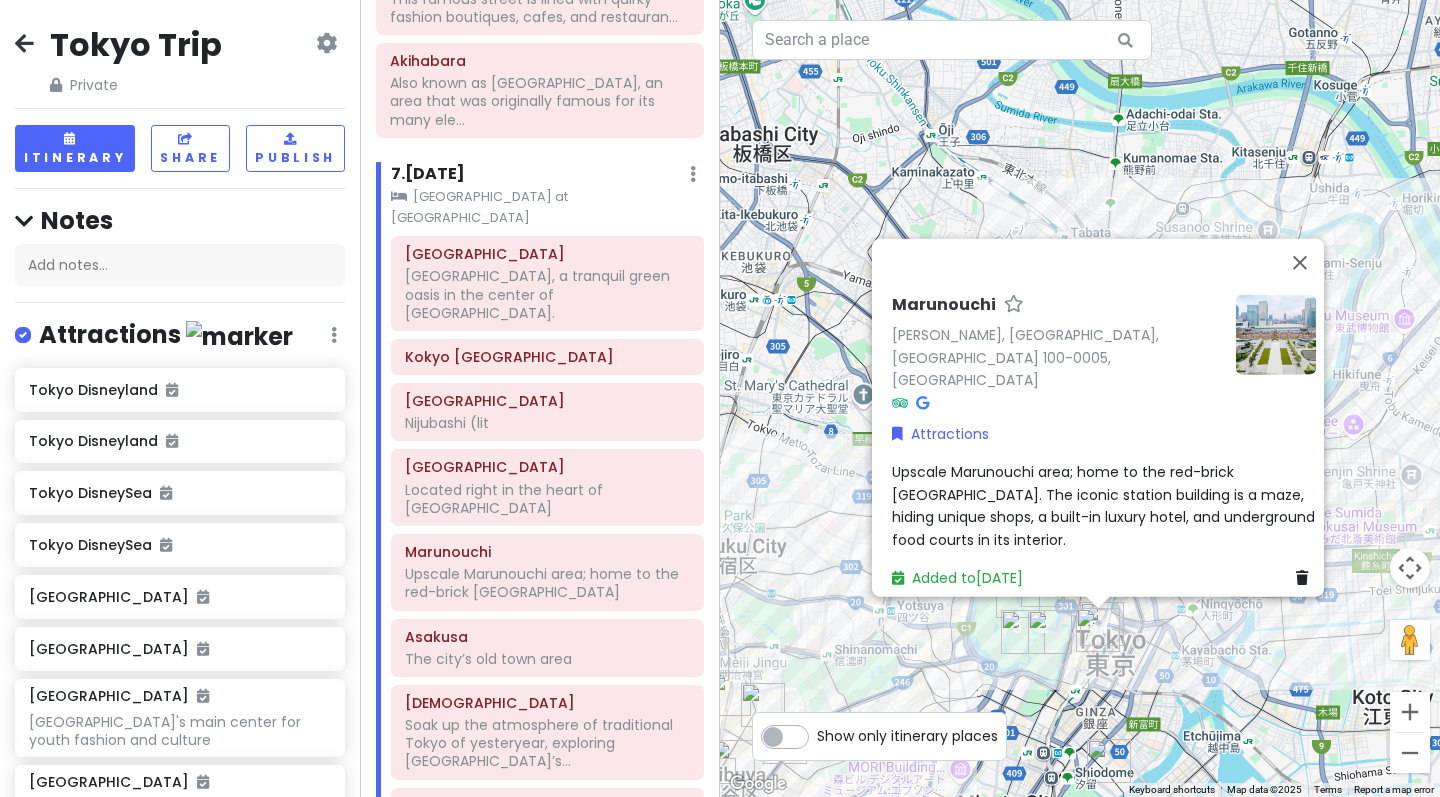 click on "Marunouchi Marunouchi, Chiyoda City, Tokyo 100-0005, Japan Attractions Upscale Marunouchi area; home to the red-brick Tokyo Station. The iconic station building is a maze, hiding unique shops, a built-in luxury hotel, and underground food courts in its interior. Added to  Sat 9/6" at bounding box center [1080, 398] 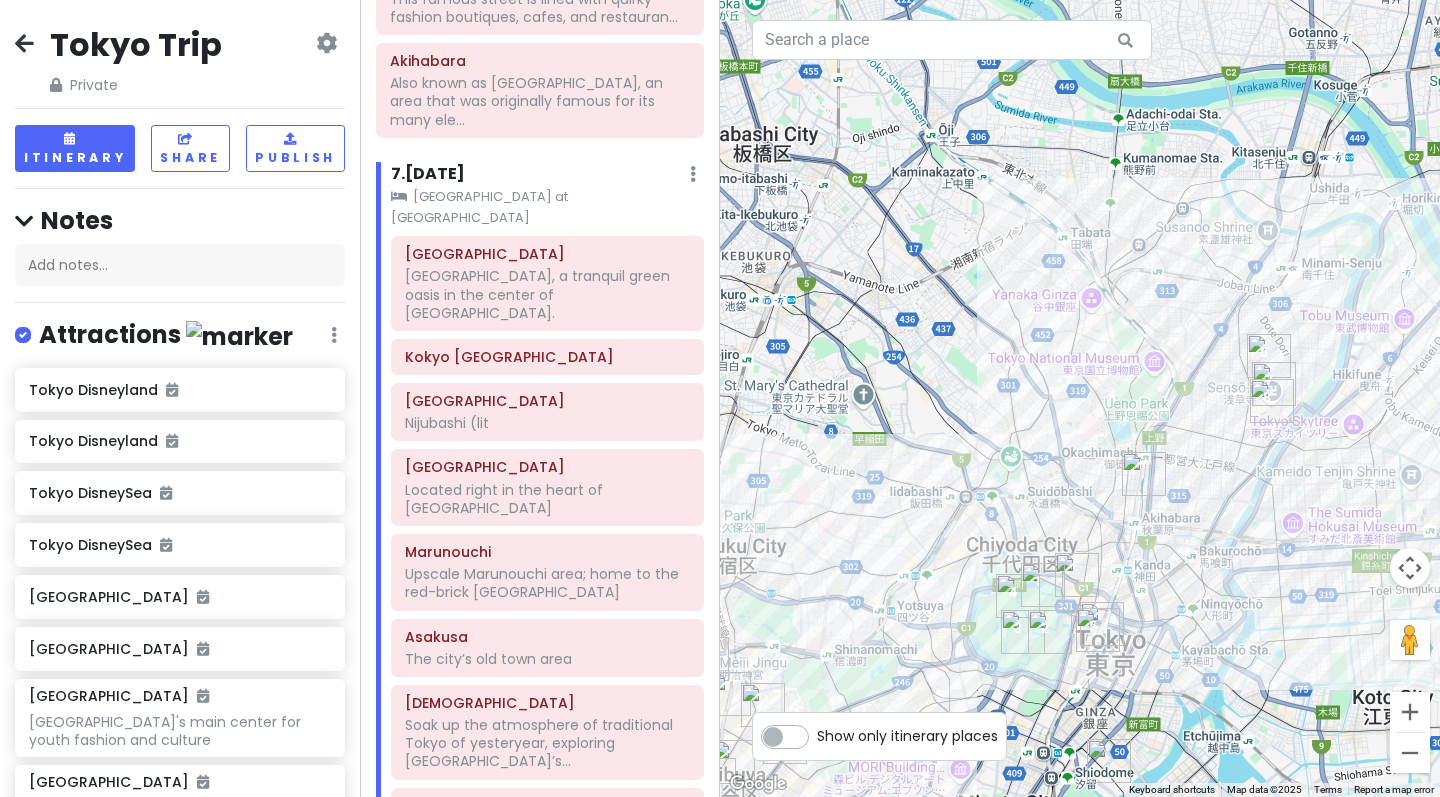click at bounding box center [1080, 398] 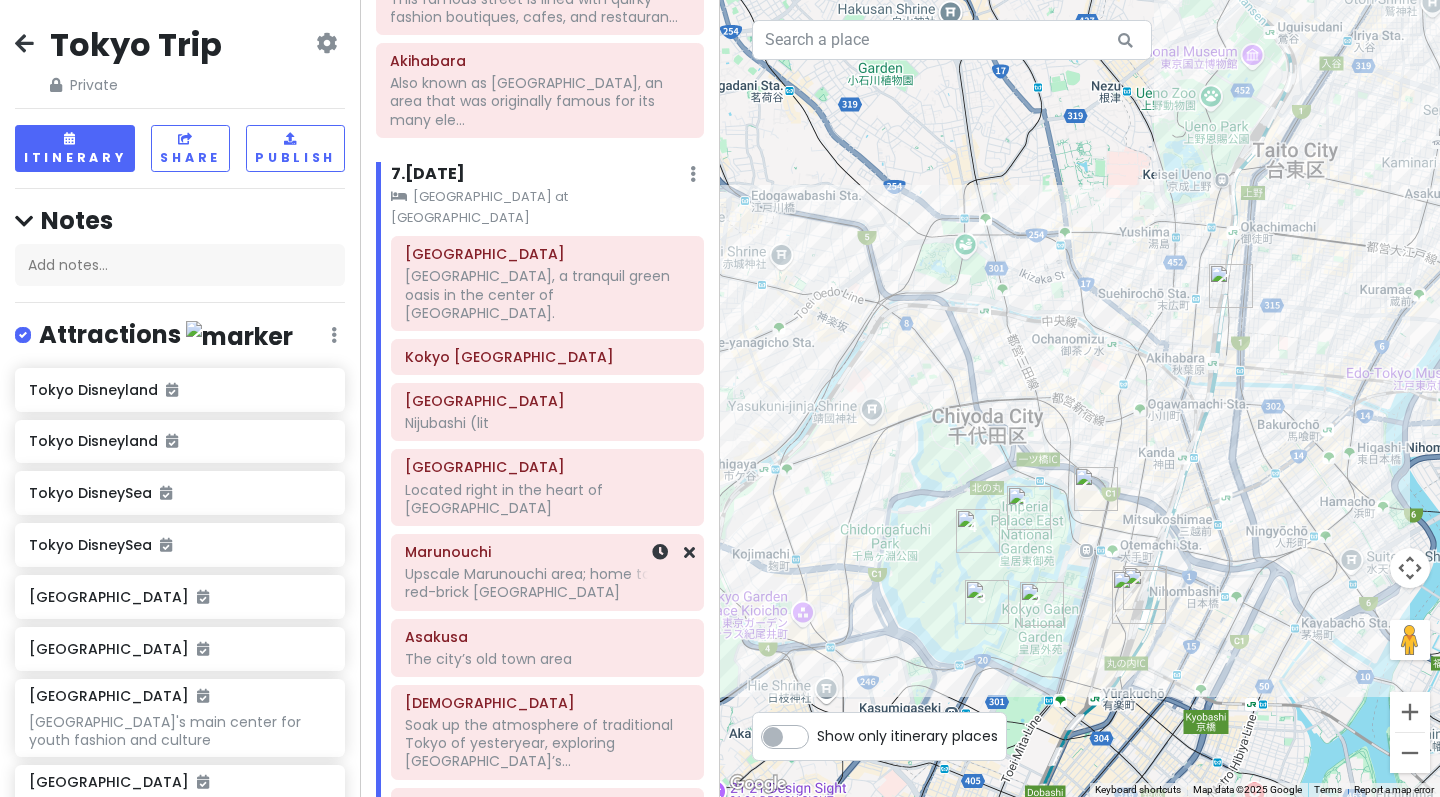 click on "Upscale Marunouchi area; home to the red-brick [GEOGRAPHIC_DATA]" at bounding box center (540, -228) 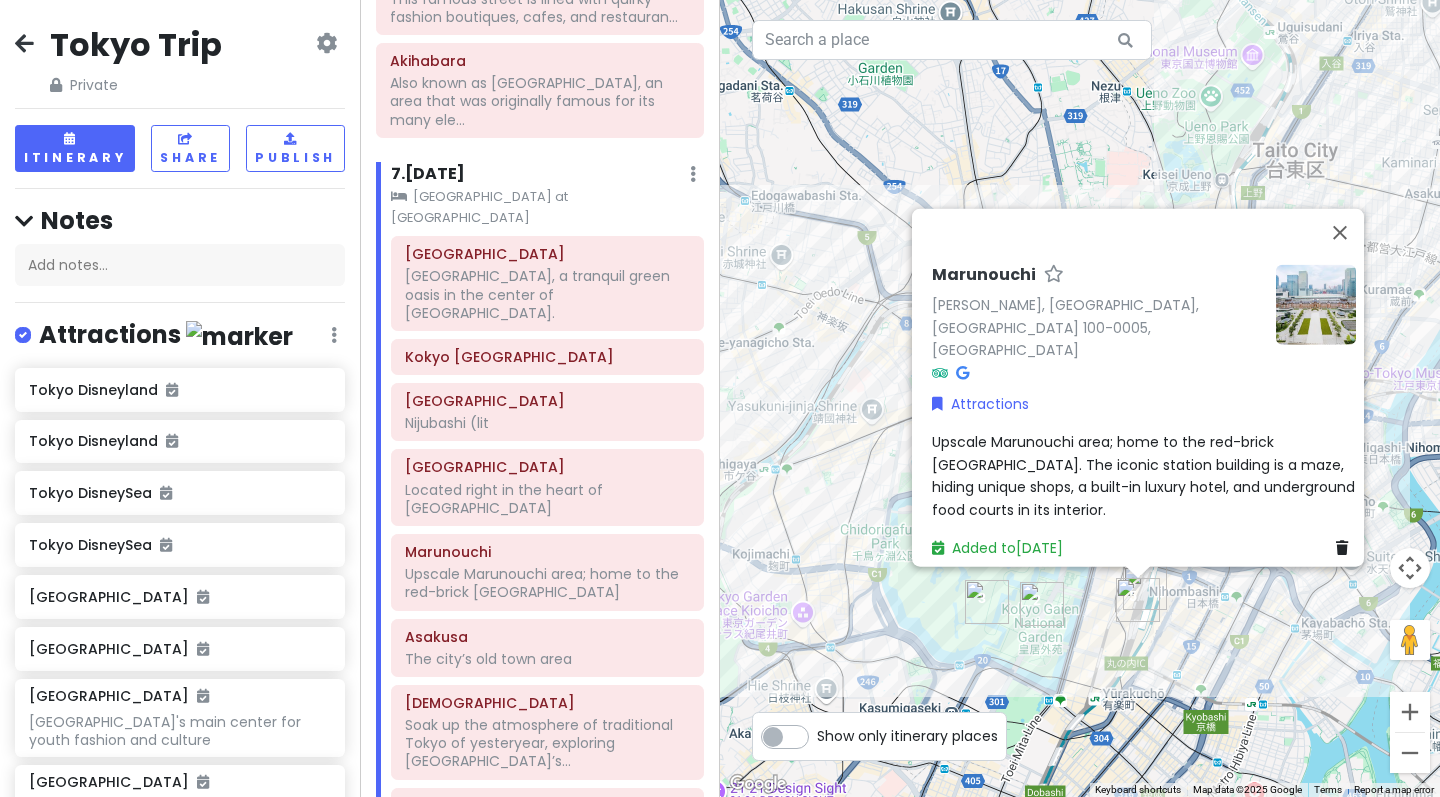 click at bounding box center [1316, 304] 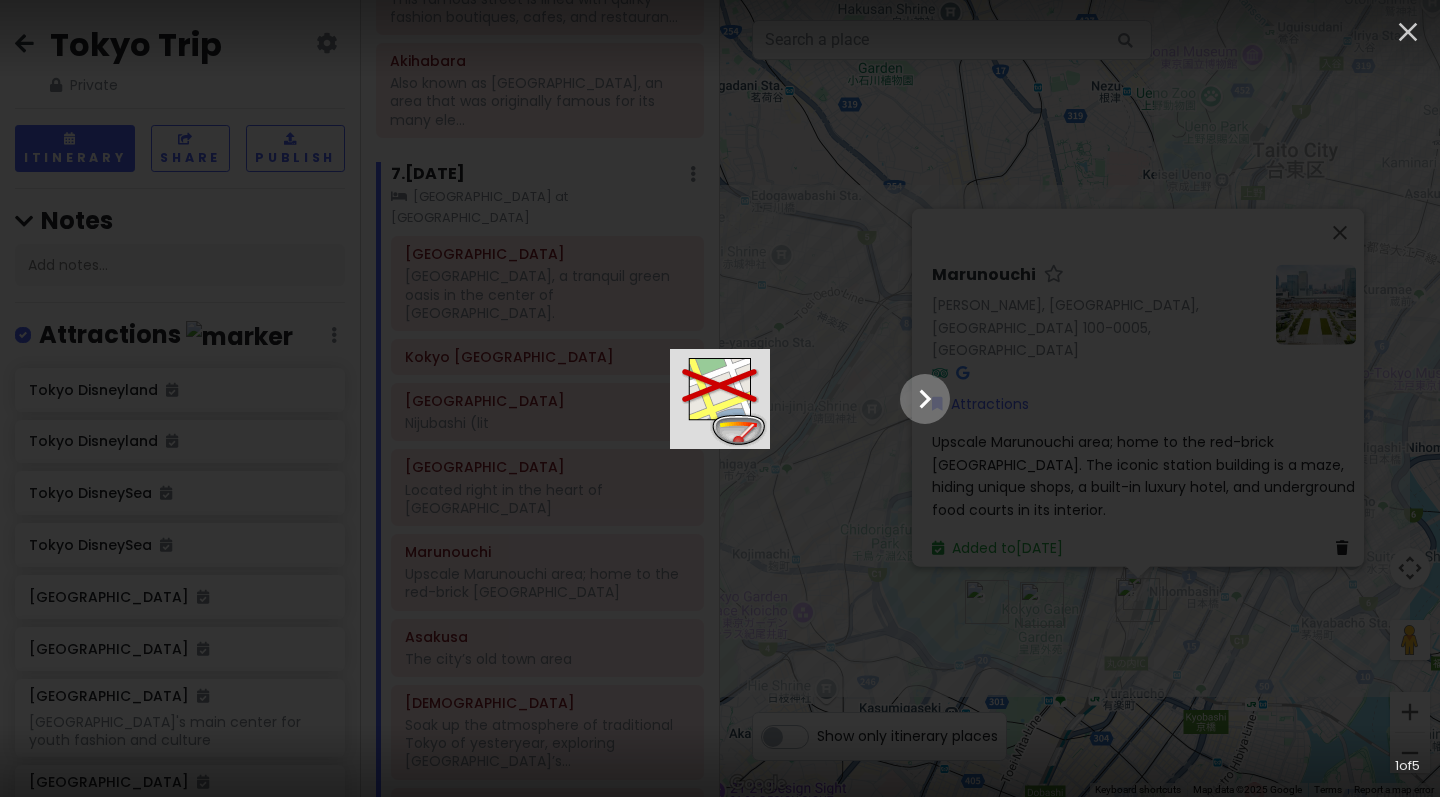 click 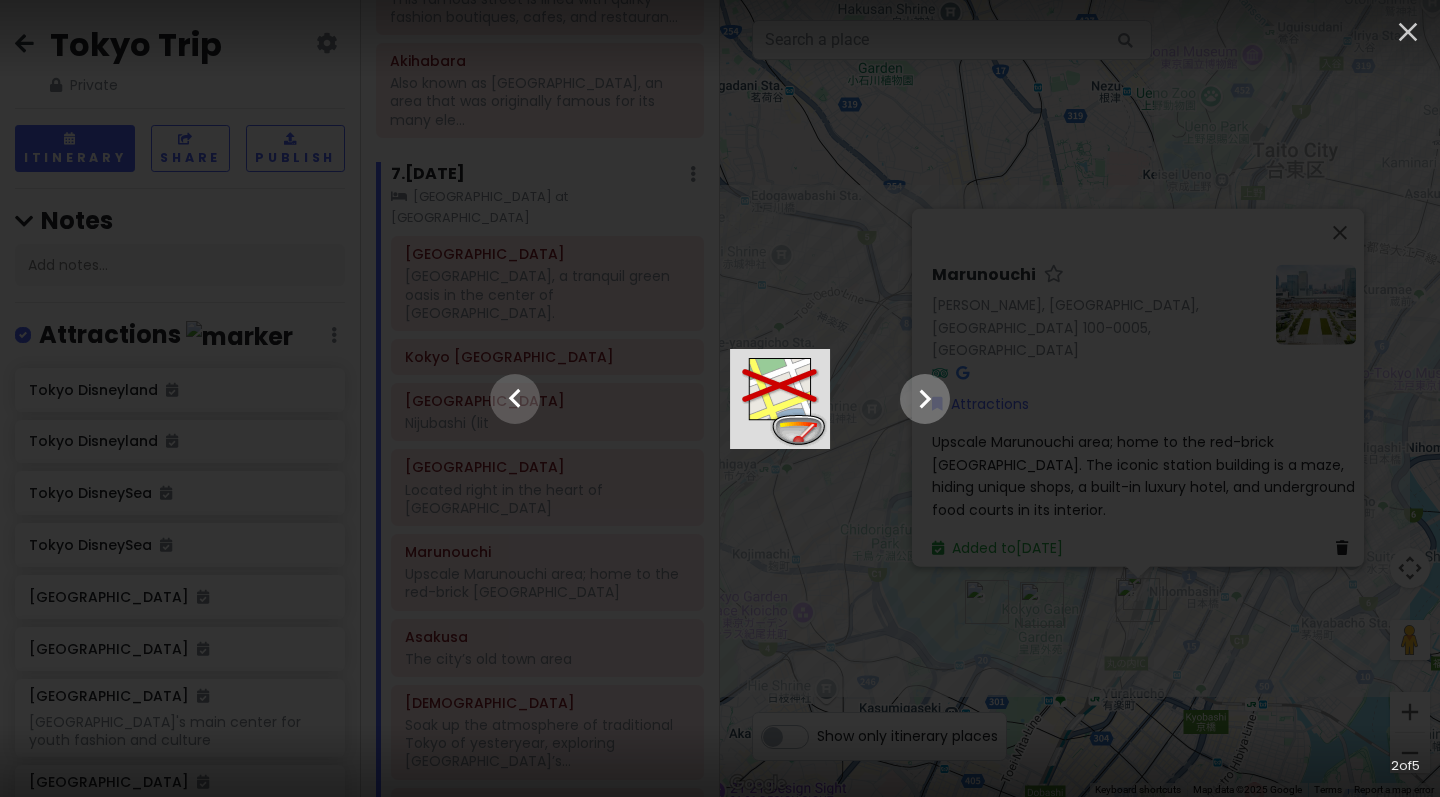 click 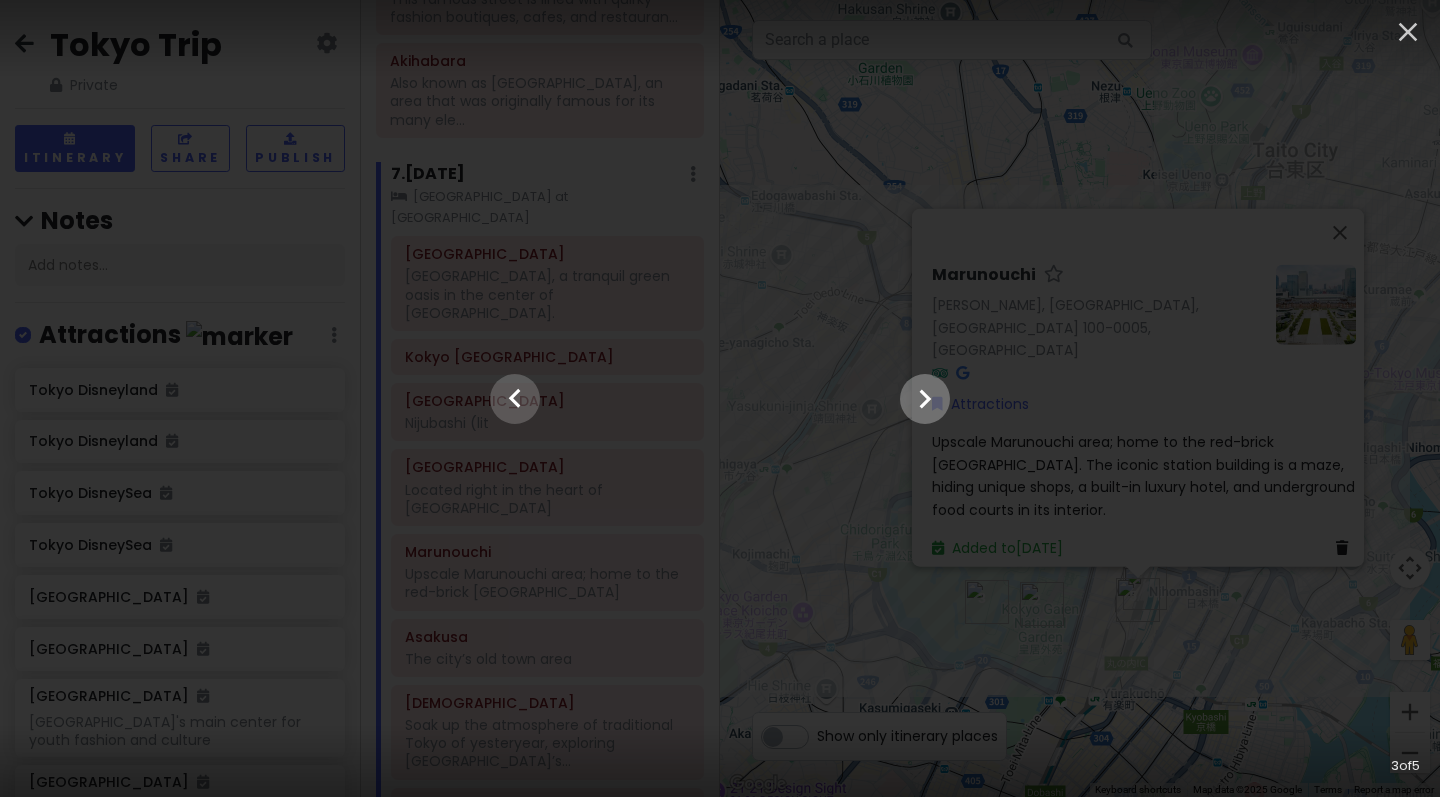 click 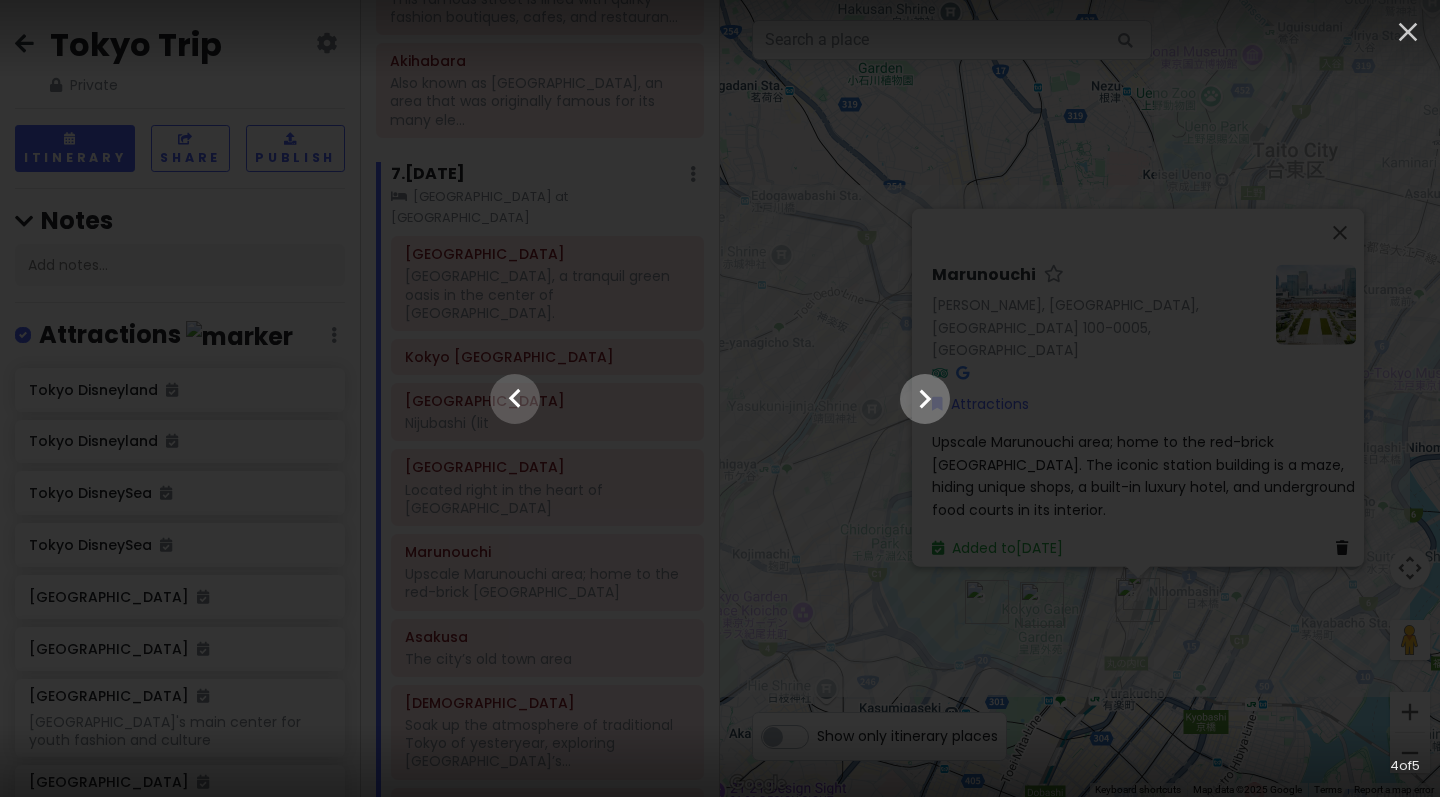 click 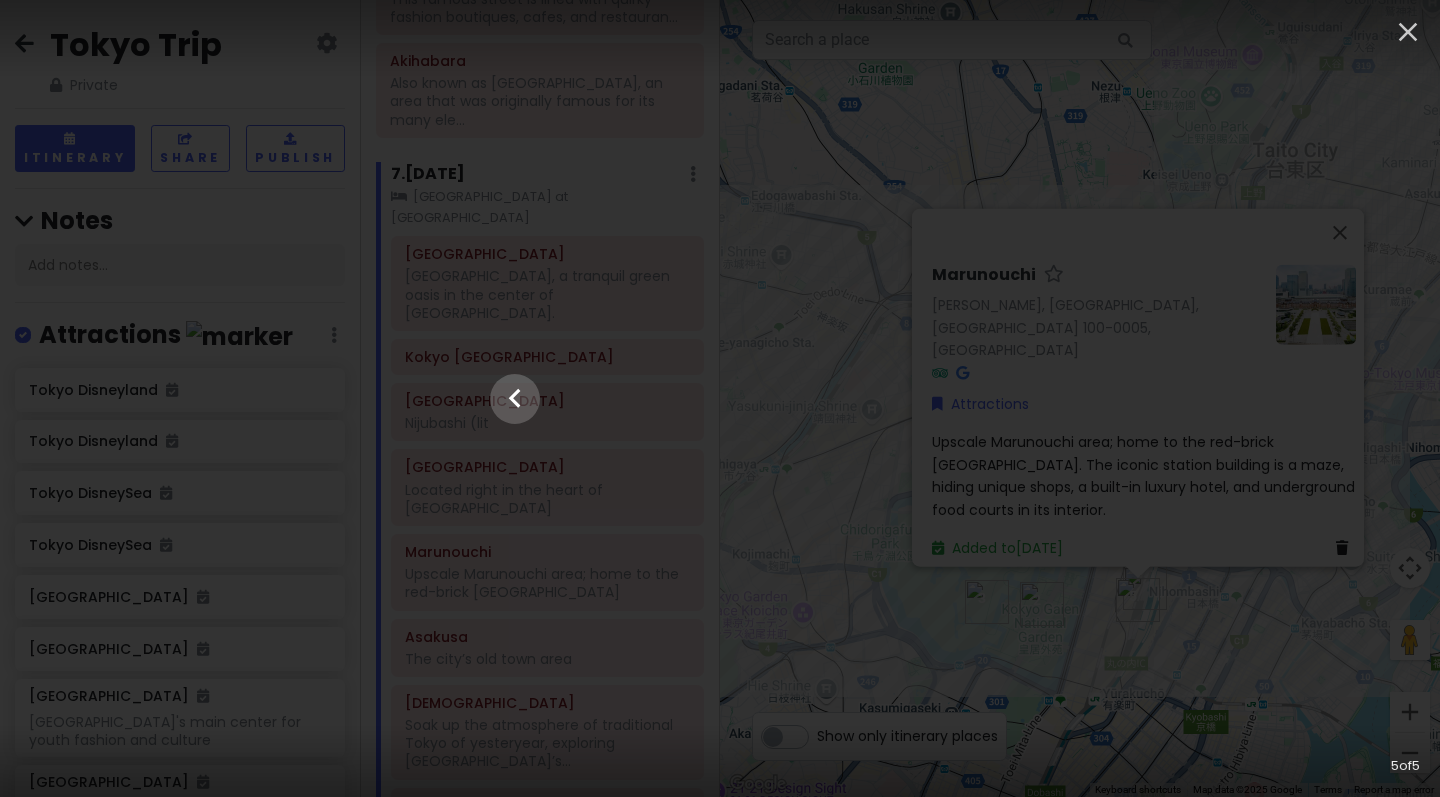 click at bounding box center (-3039, 399) 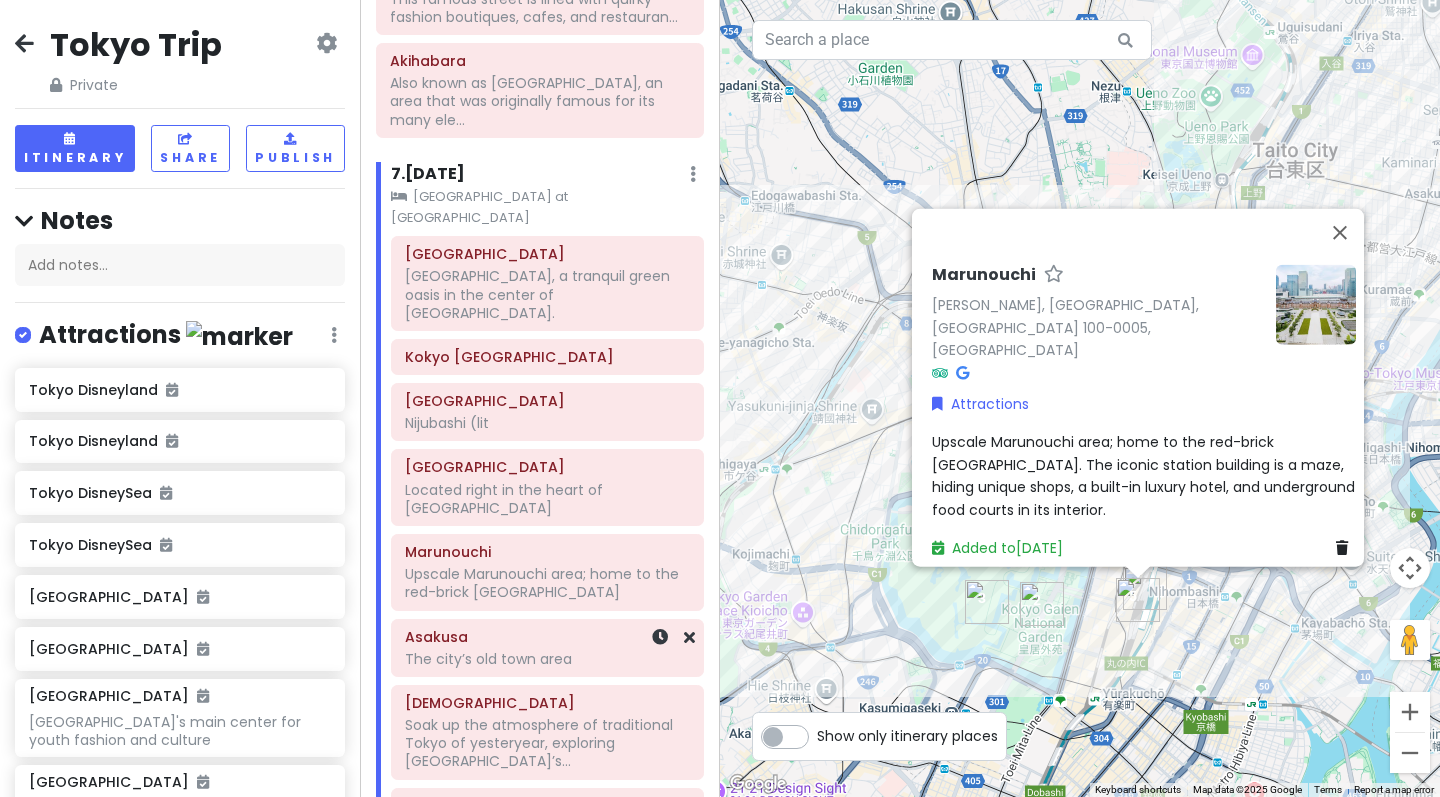 click on "The city’s old town area" at bounding box center (540, -228) 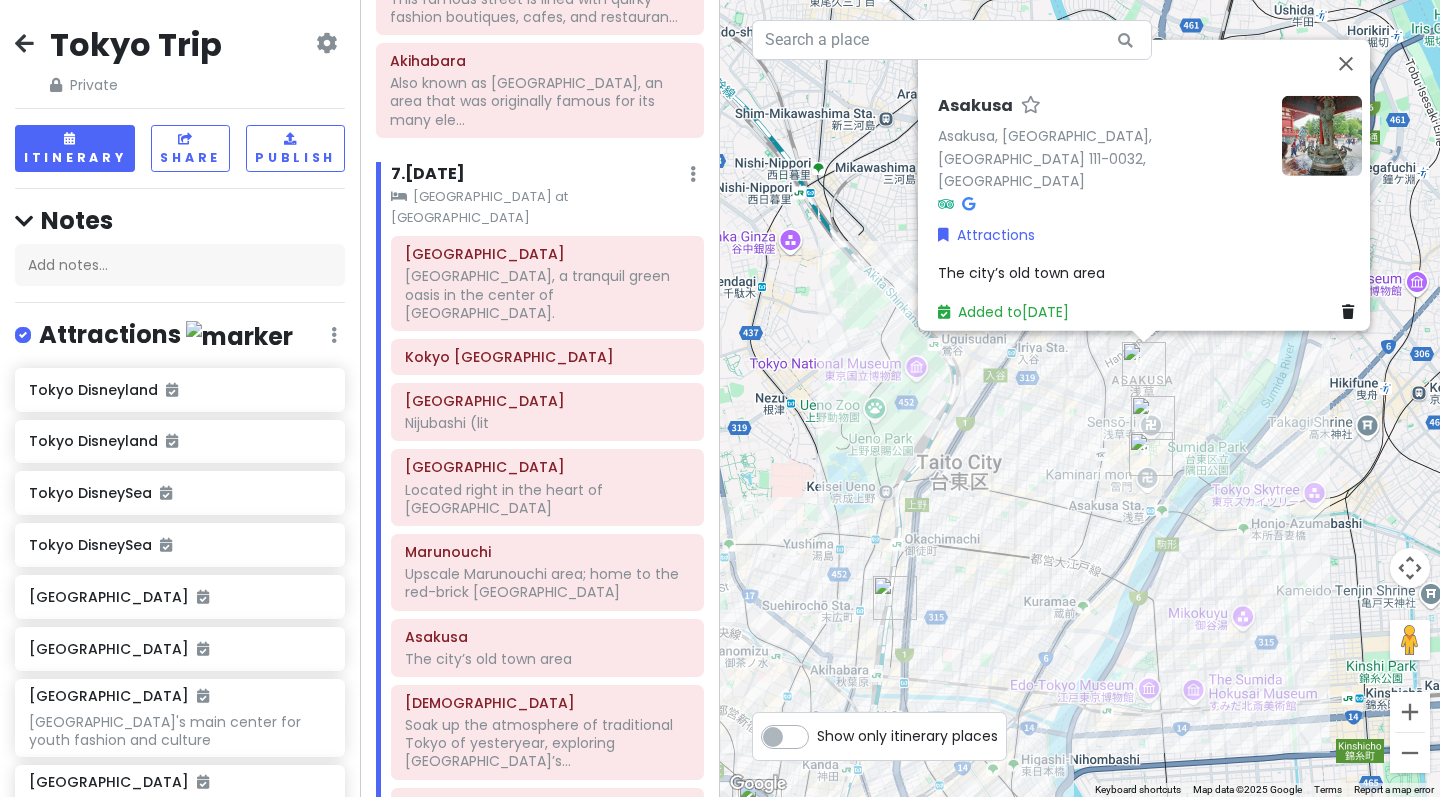click at bounding box center (1322, 135) 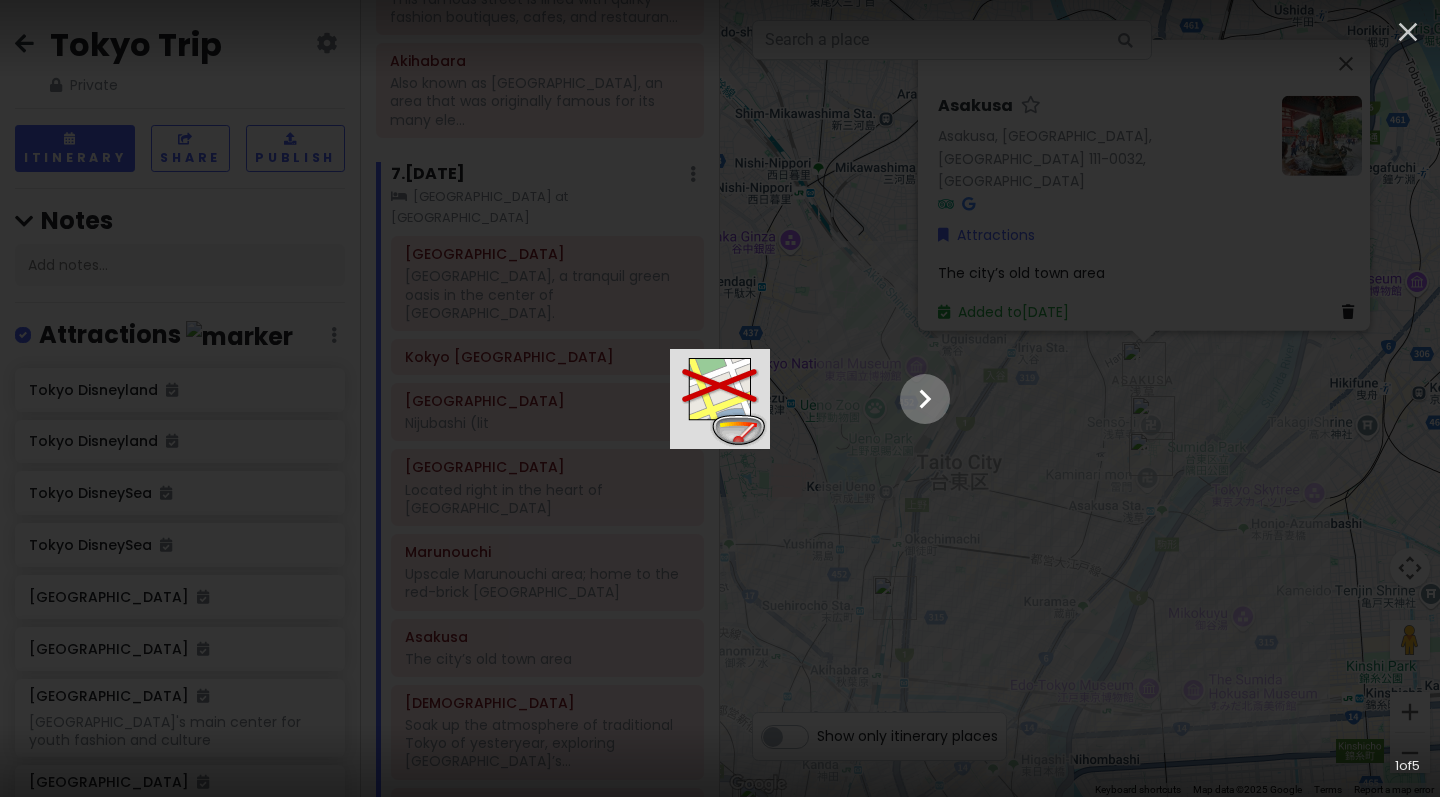 click 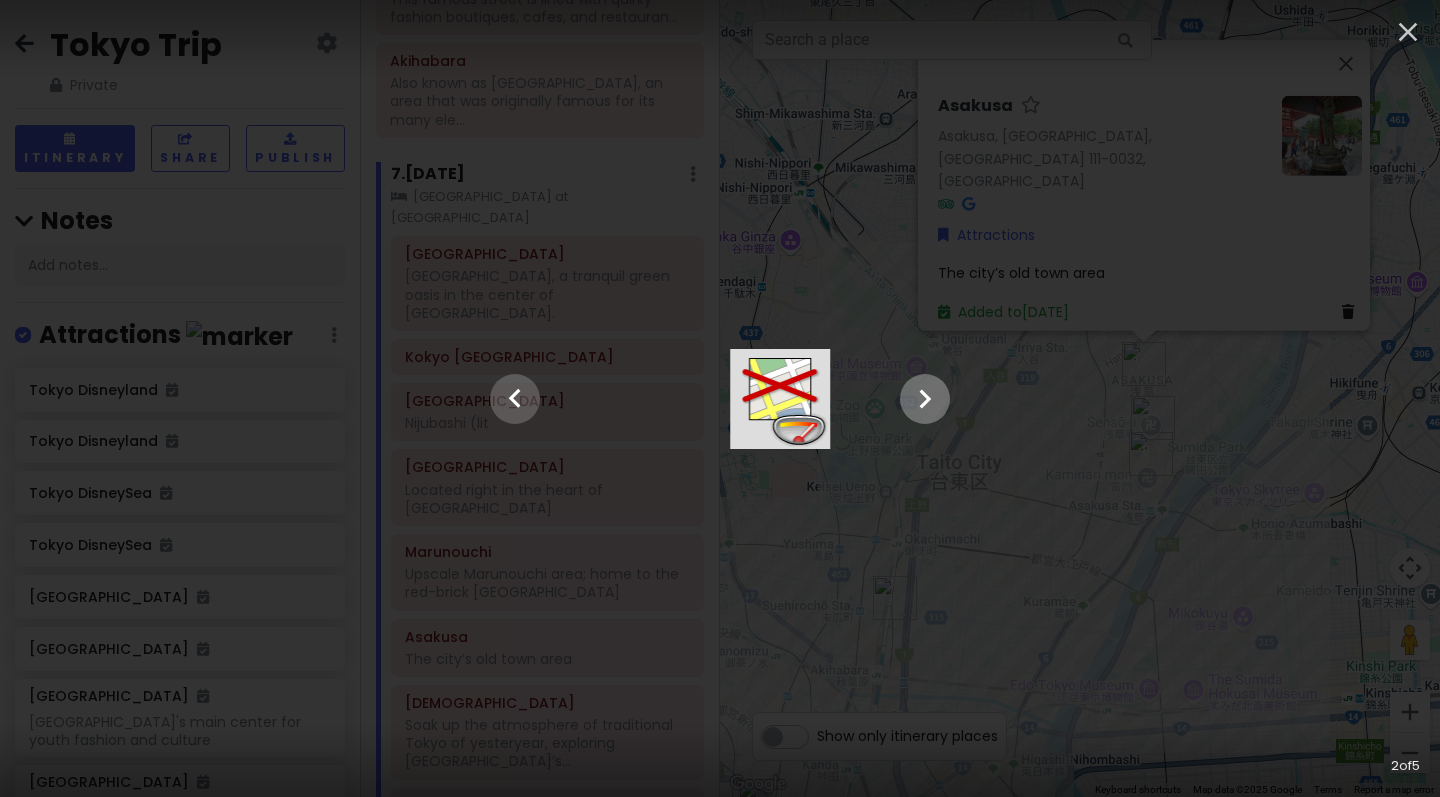 click 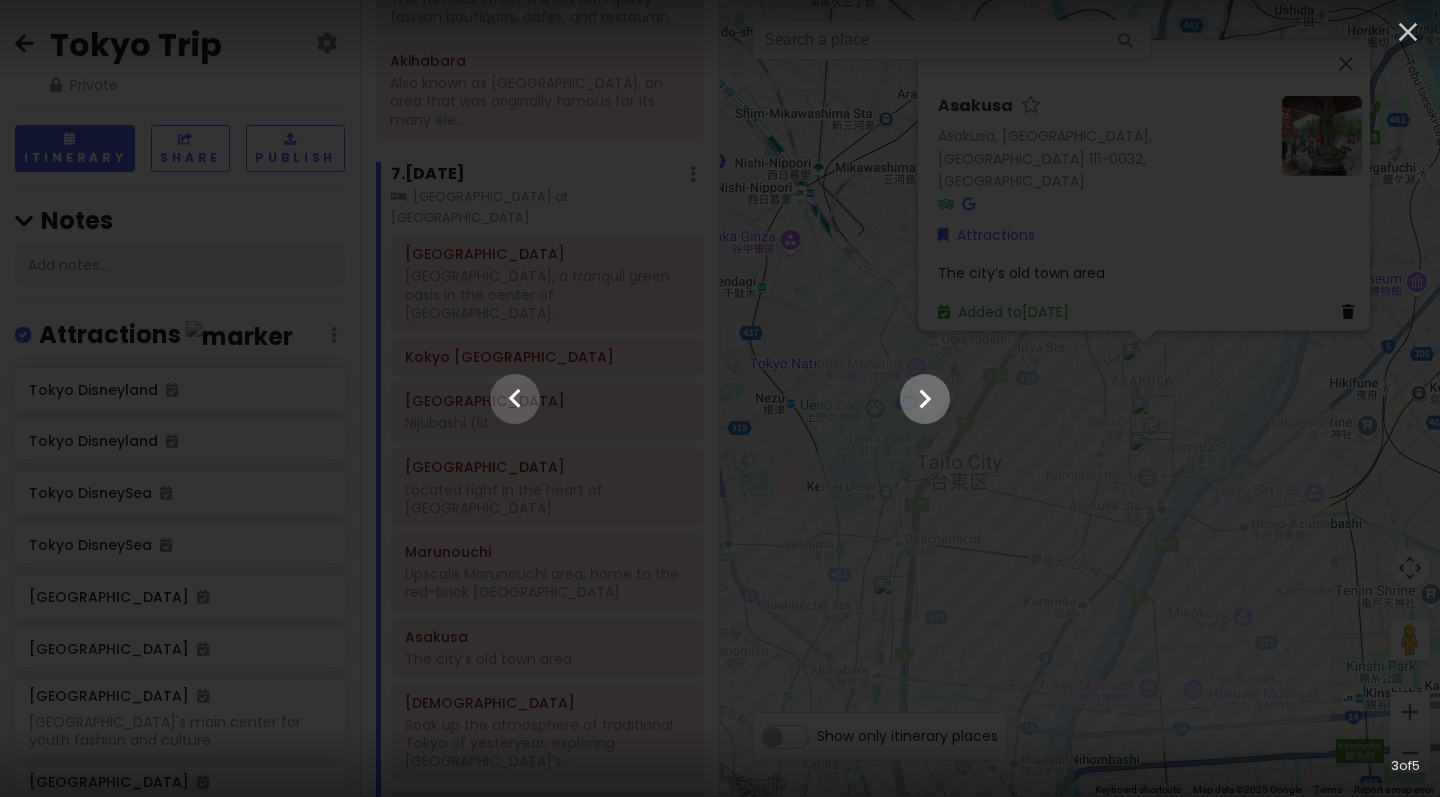 click 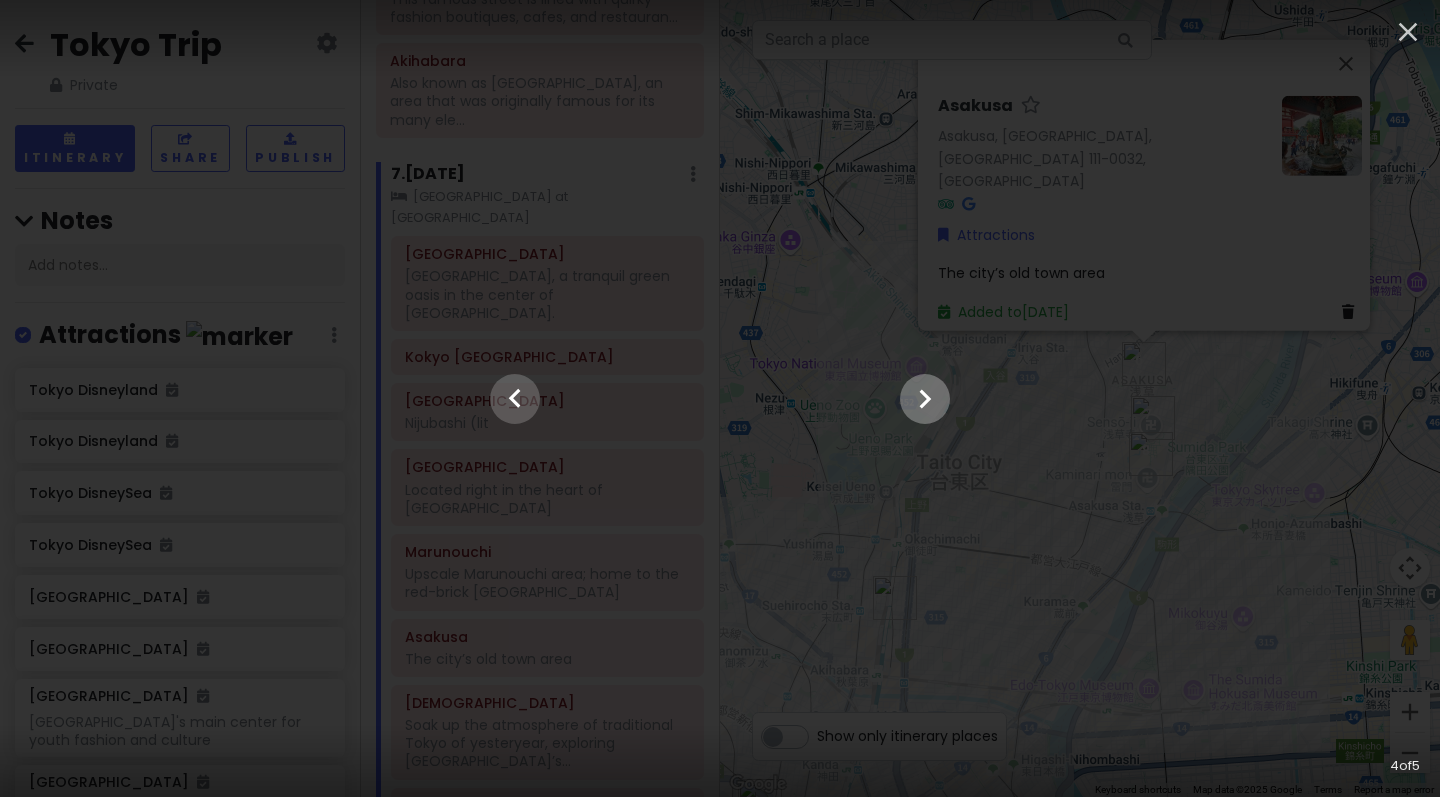 click 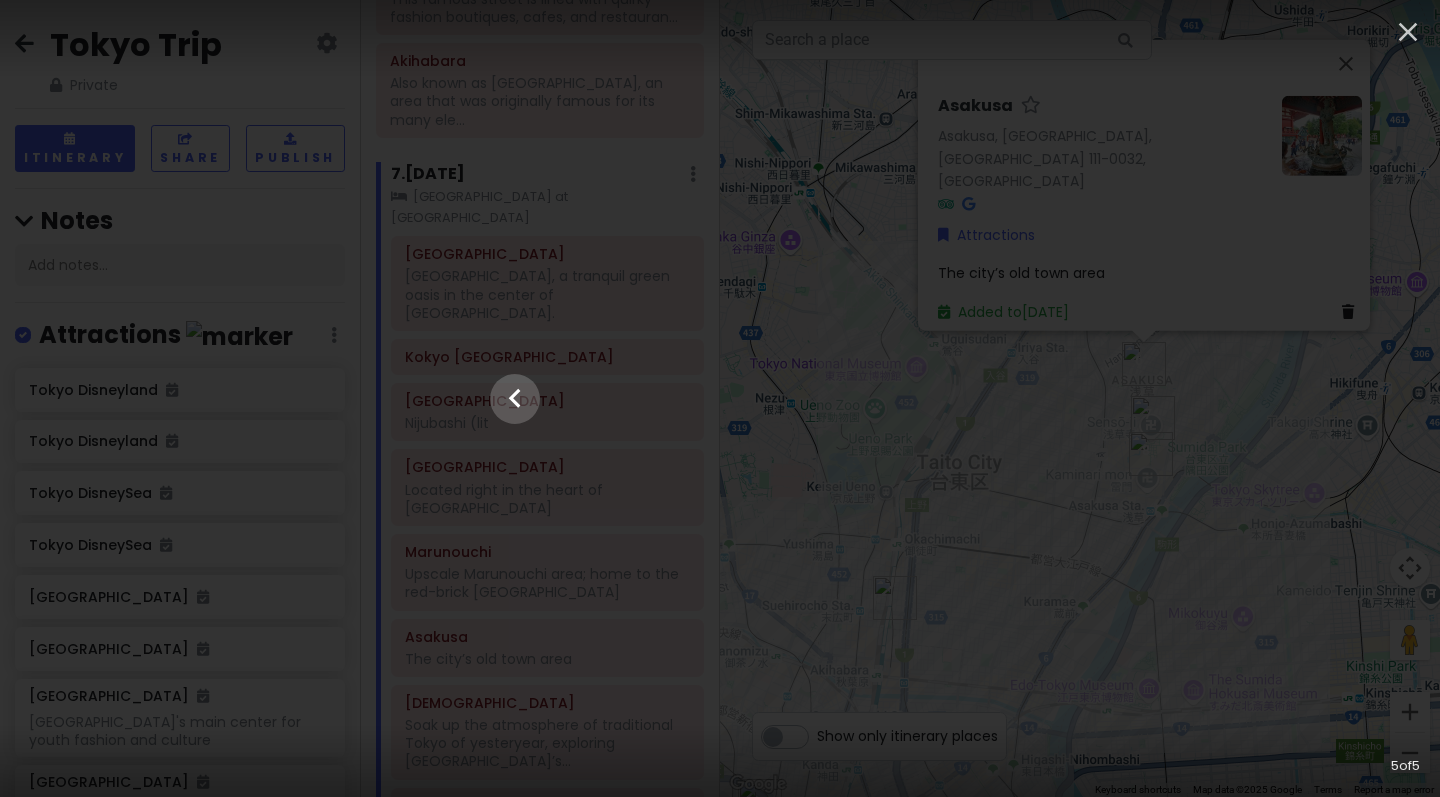 click at bounding box center (-3028, 399) 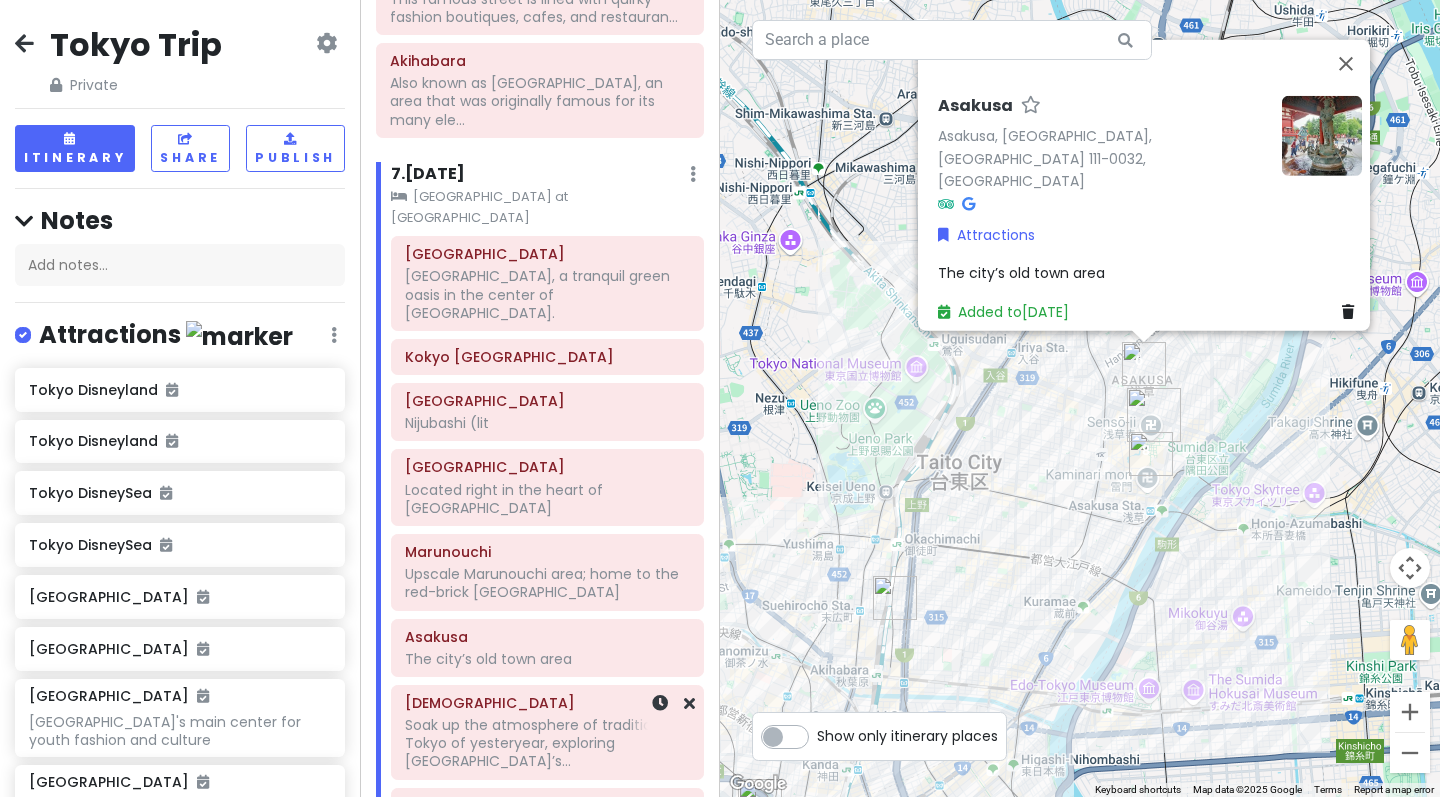 click on "Soak up the atmosphere of traditional Tokyo of yesteryear, exploring [GEOGRAPHIC_DATA]’s..." at bounding box center [540, -228] 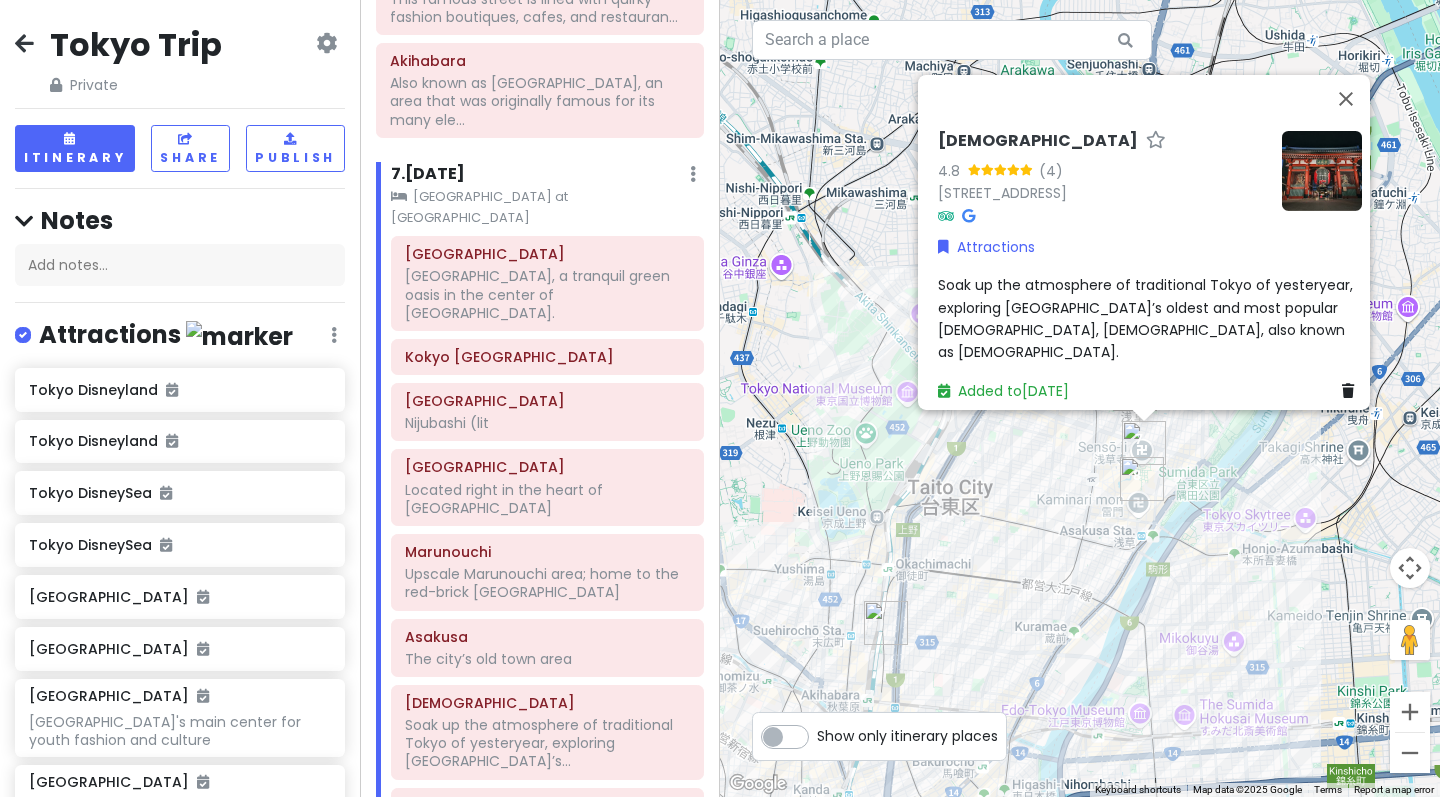 click at bounding box center [1322, 170] 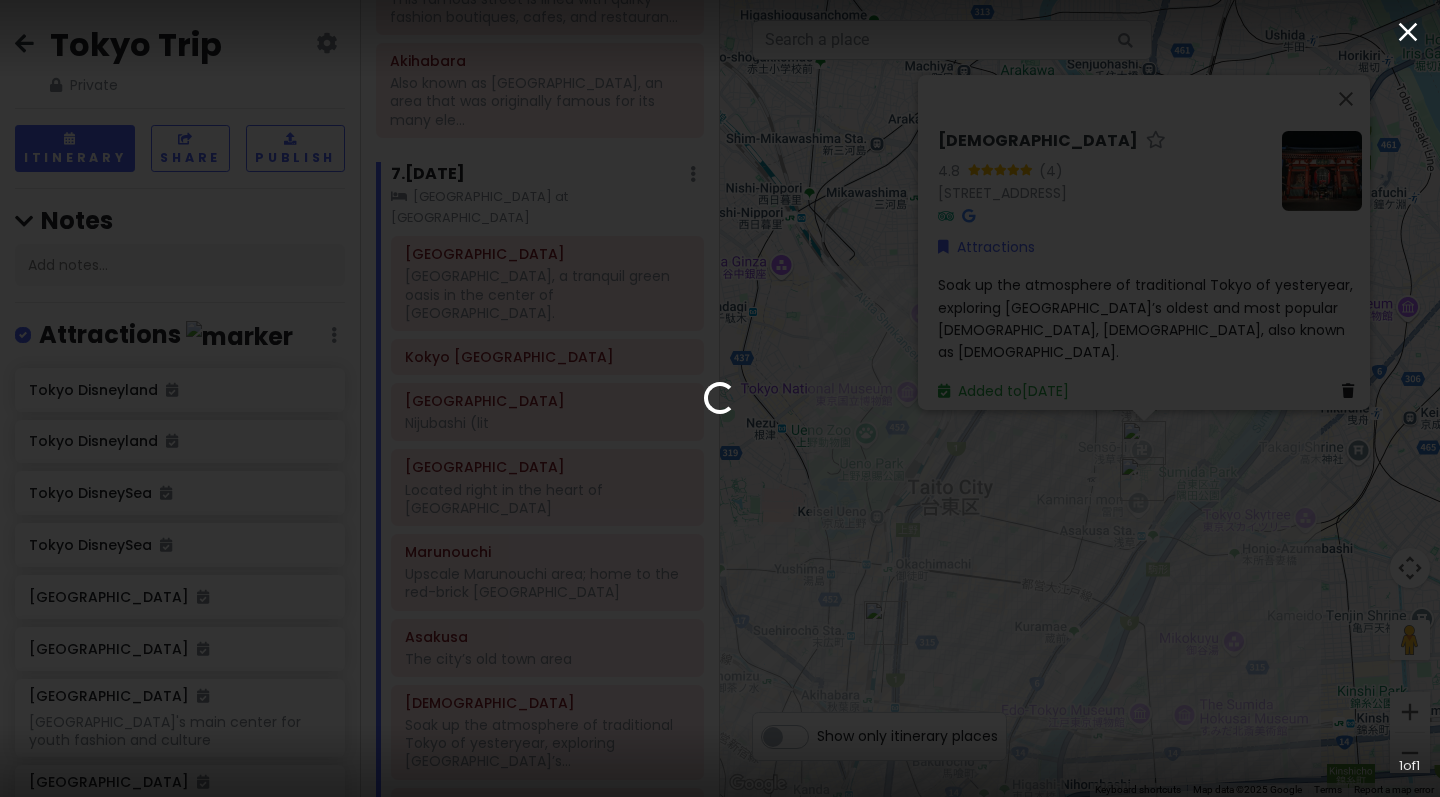 click 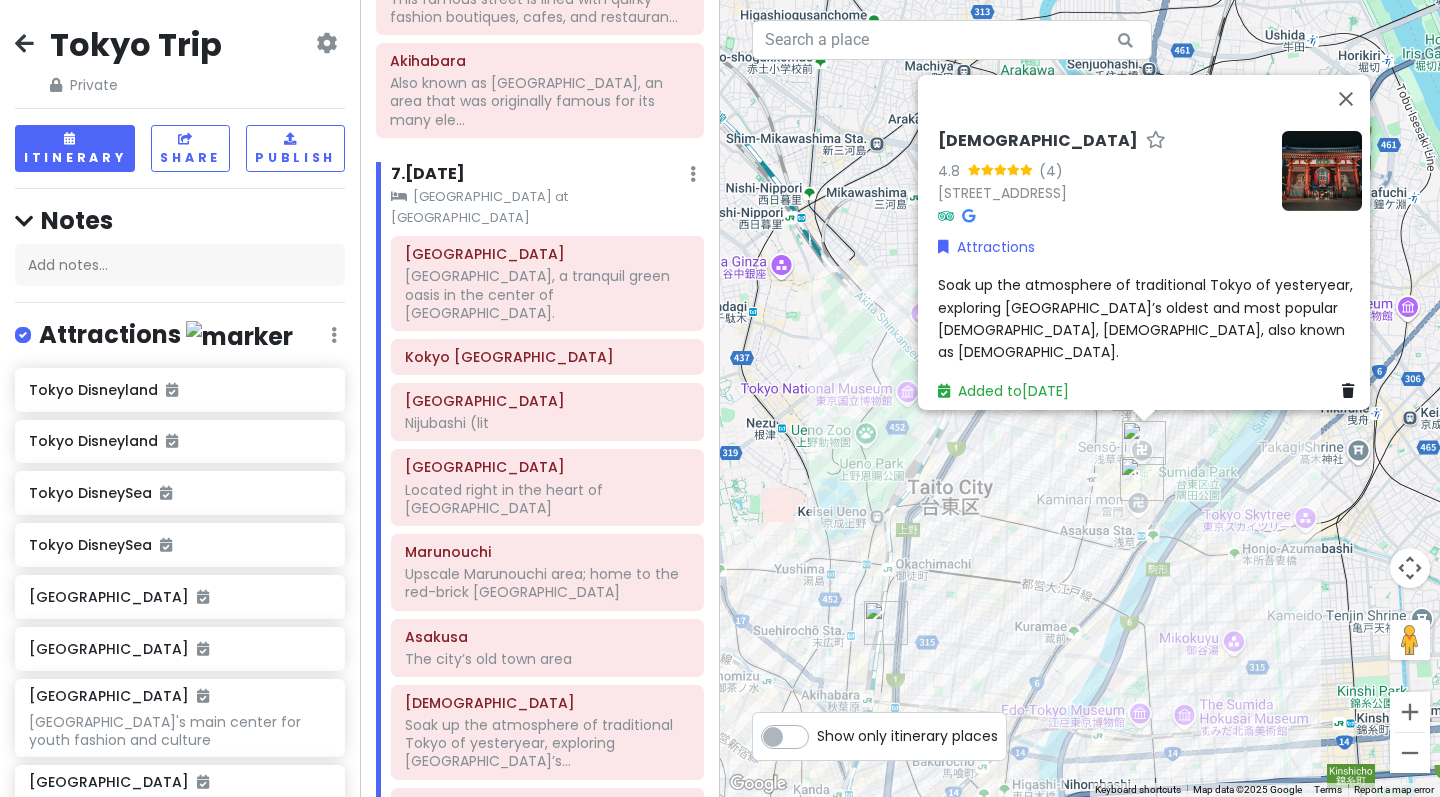 click at bounding box center (1322, 170) 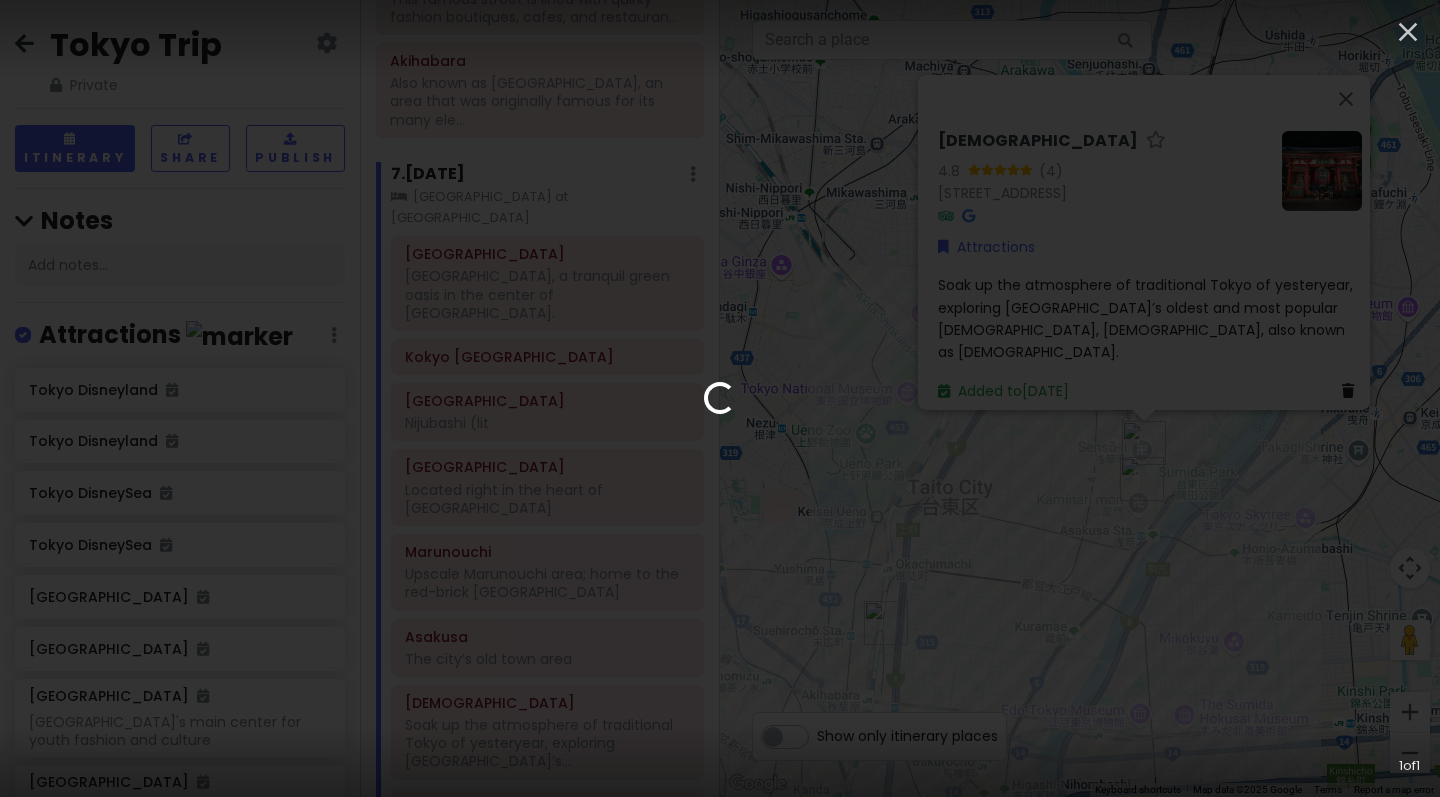 click on "Loading... 1  of  1" at bounding box center (720, 398) 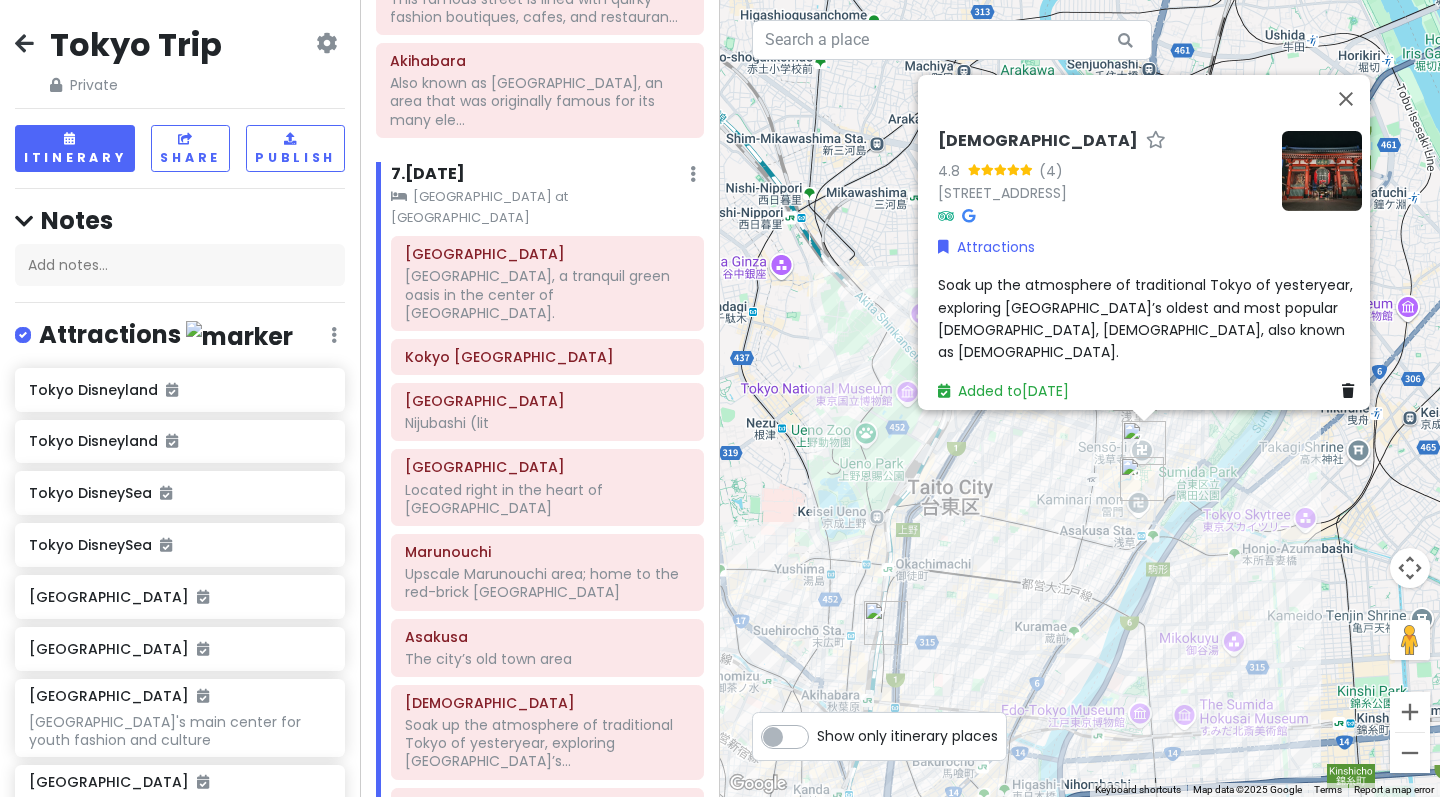 click at bounding box center [968, 215] 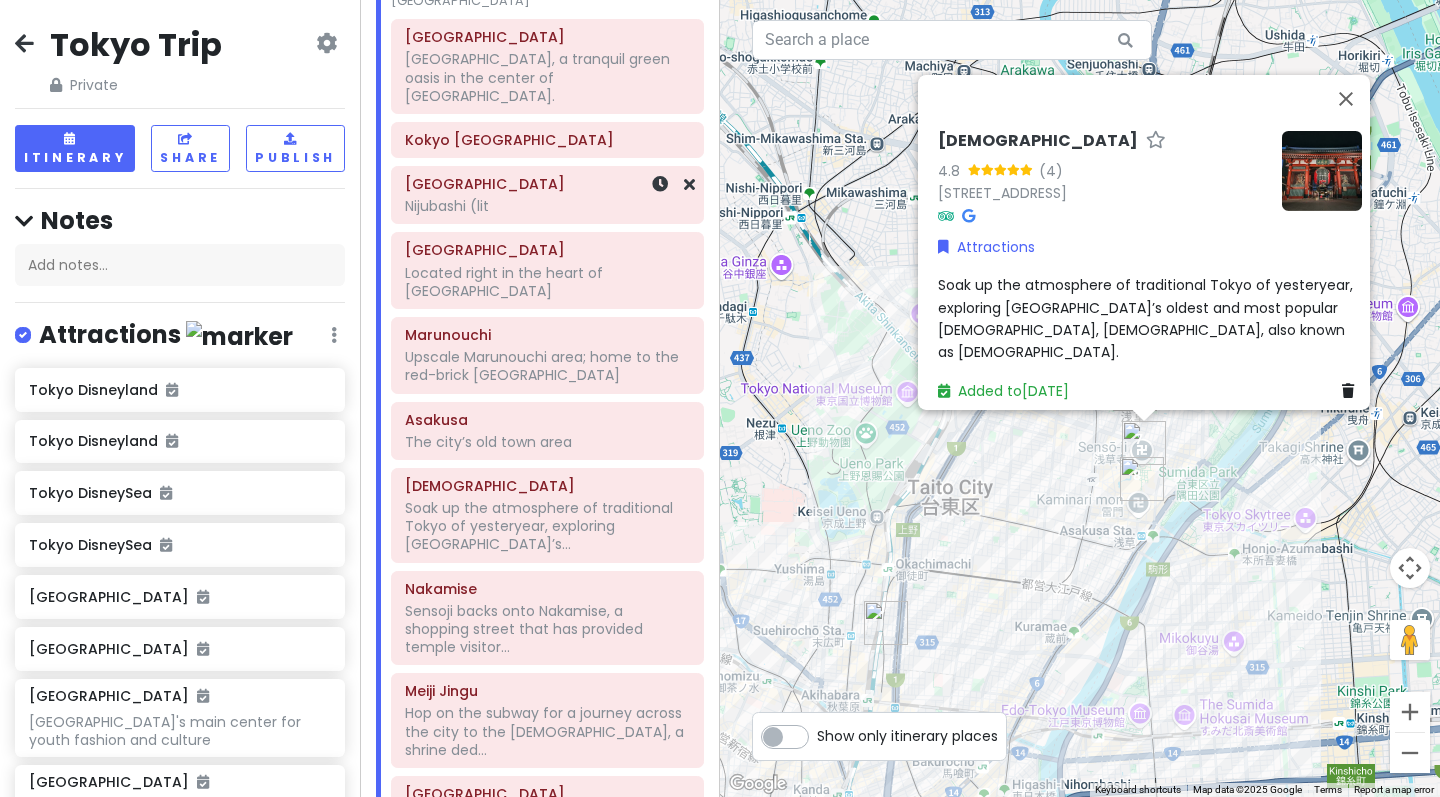 scroll, scrollTop: 1703, scrollLeft: 0, axis: vertical 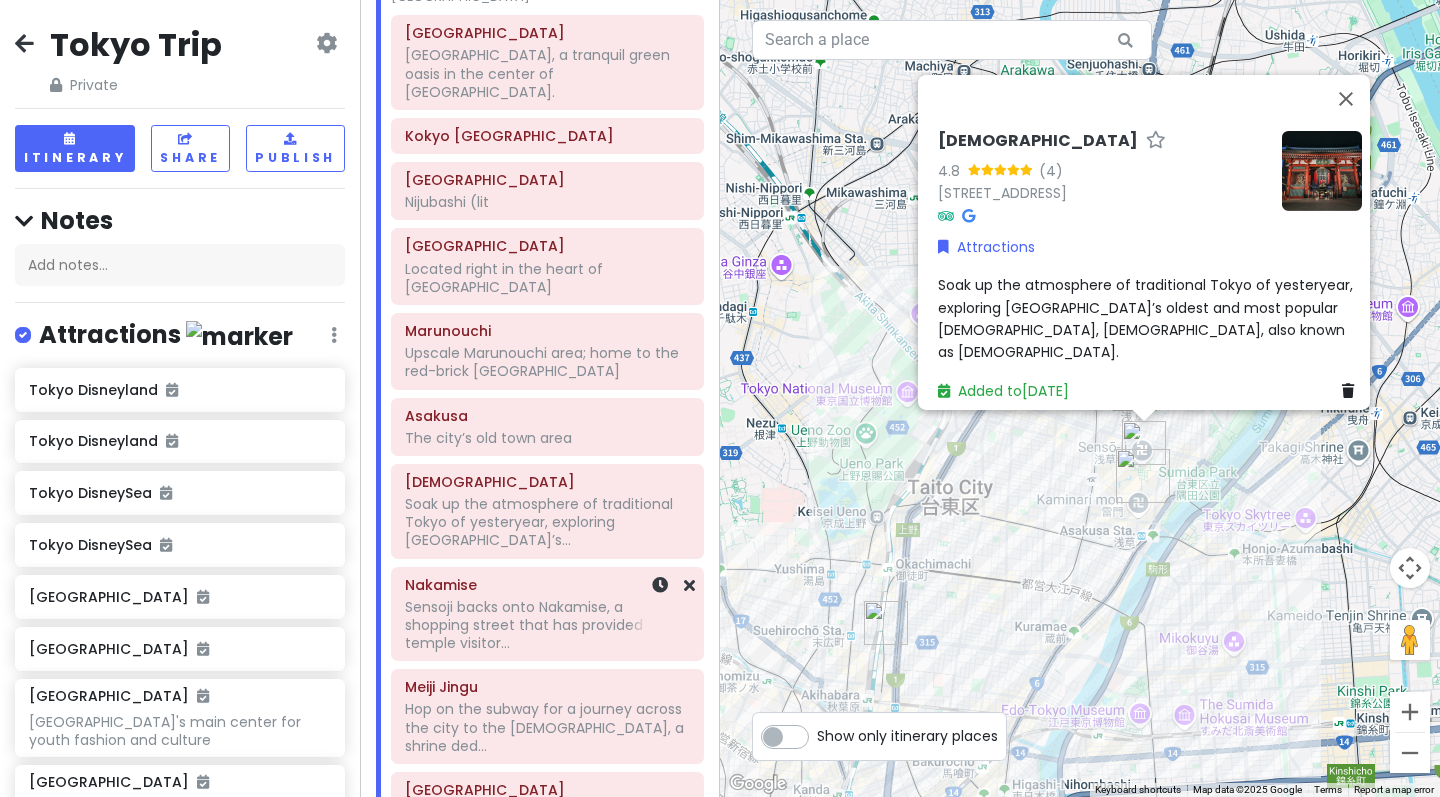 click on "Sensoji backs onto Nakamise, a shopping street that has provided temple visitor..." at bounding box center [540, -449] 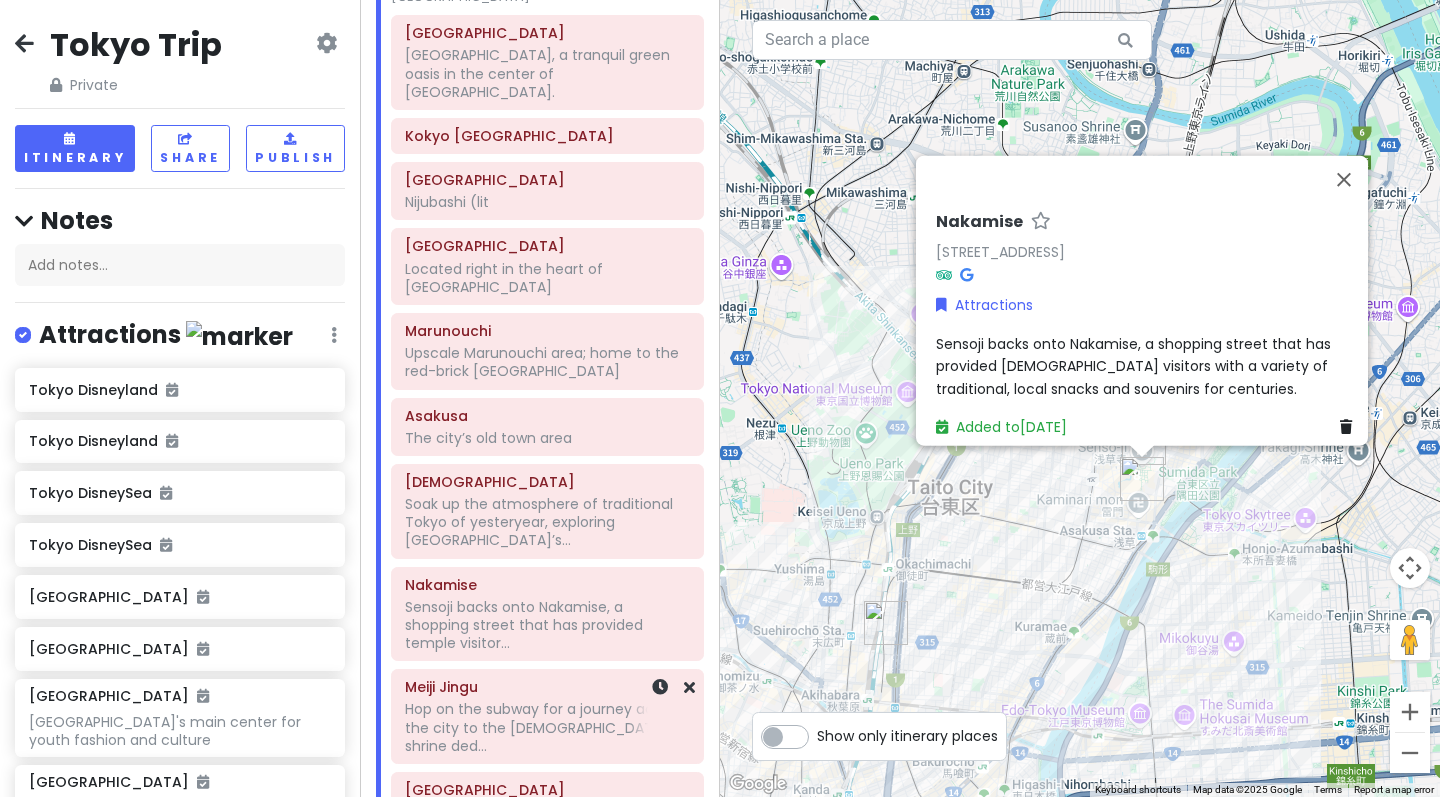 click on "Meiji Jingu" at bounding box center [547, 687] 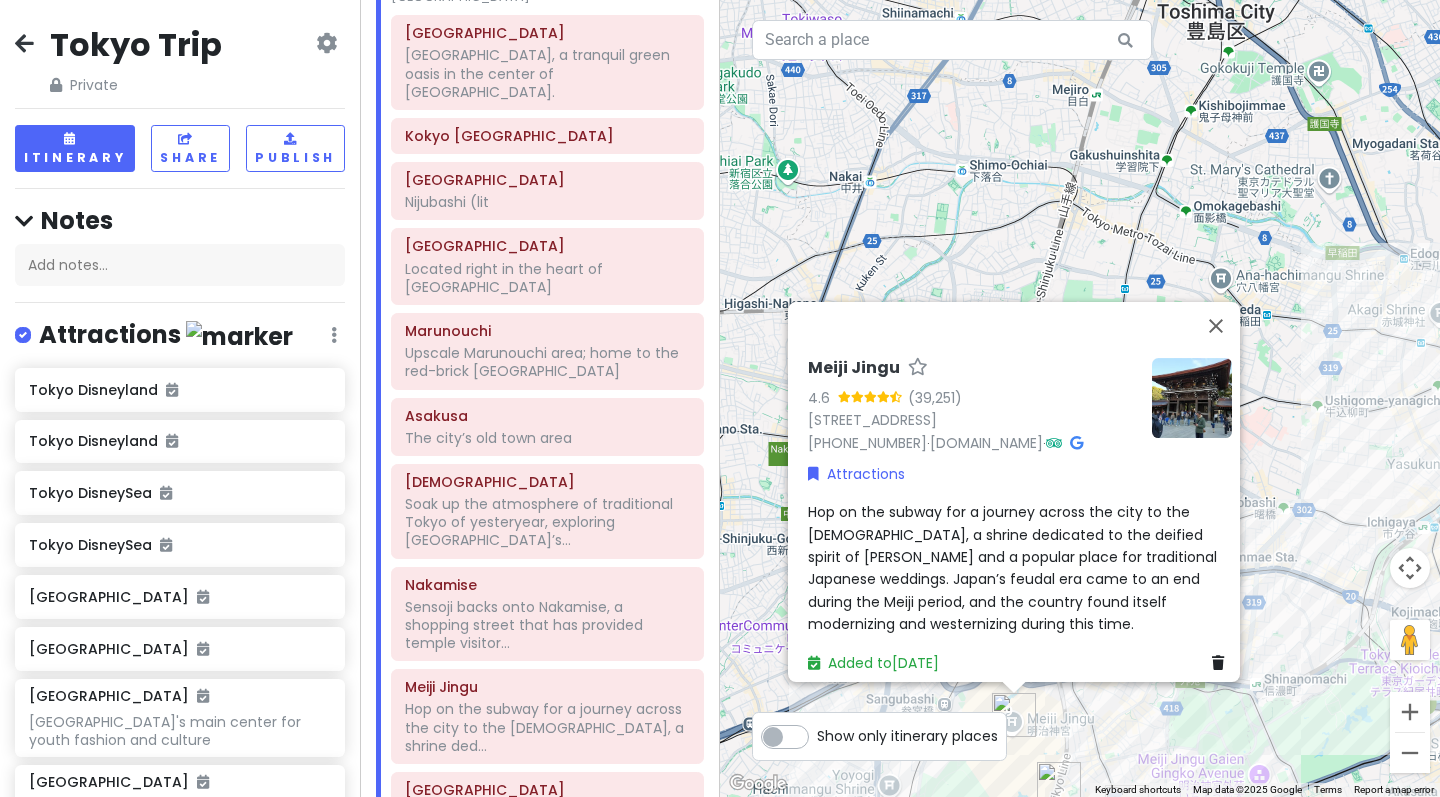 click at bounding box center [1192, 398] 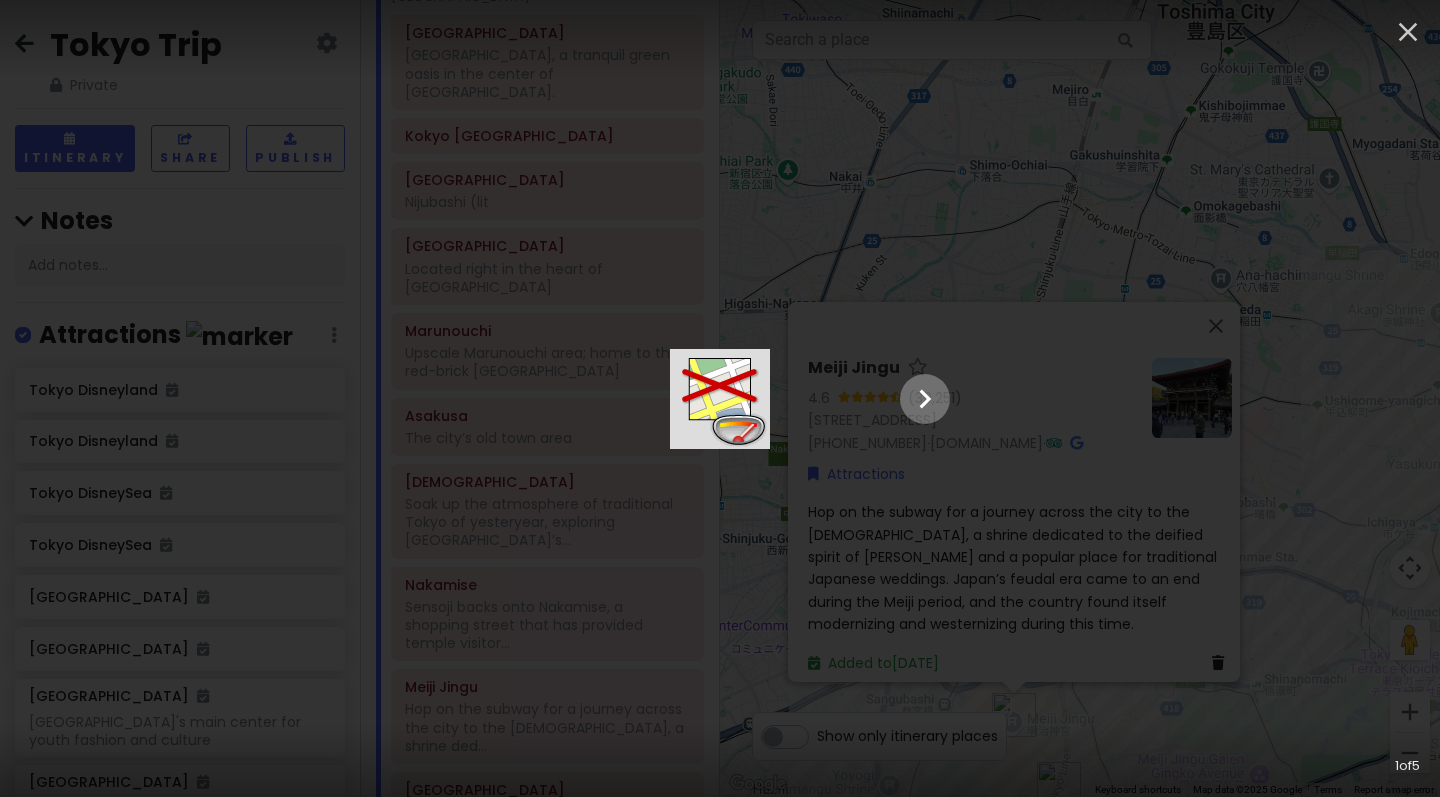 click 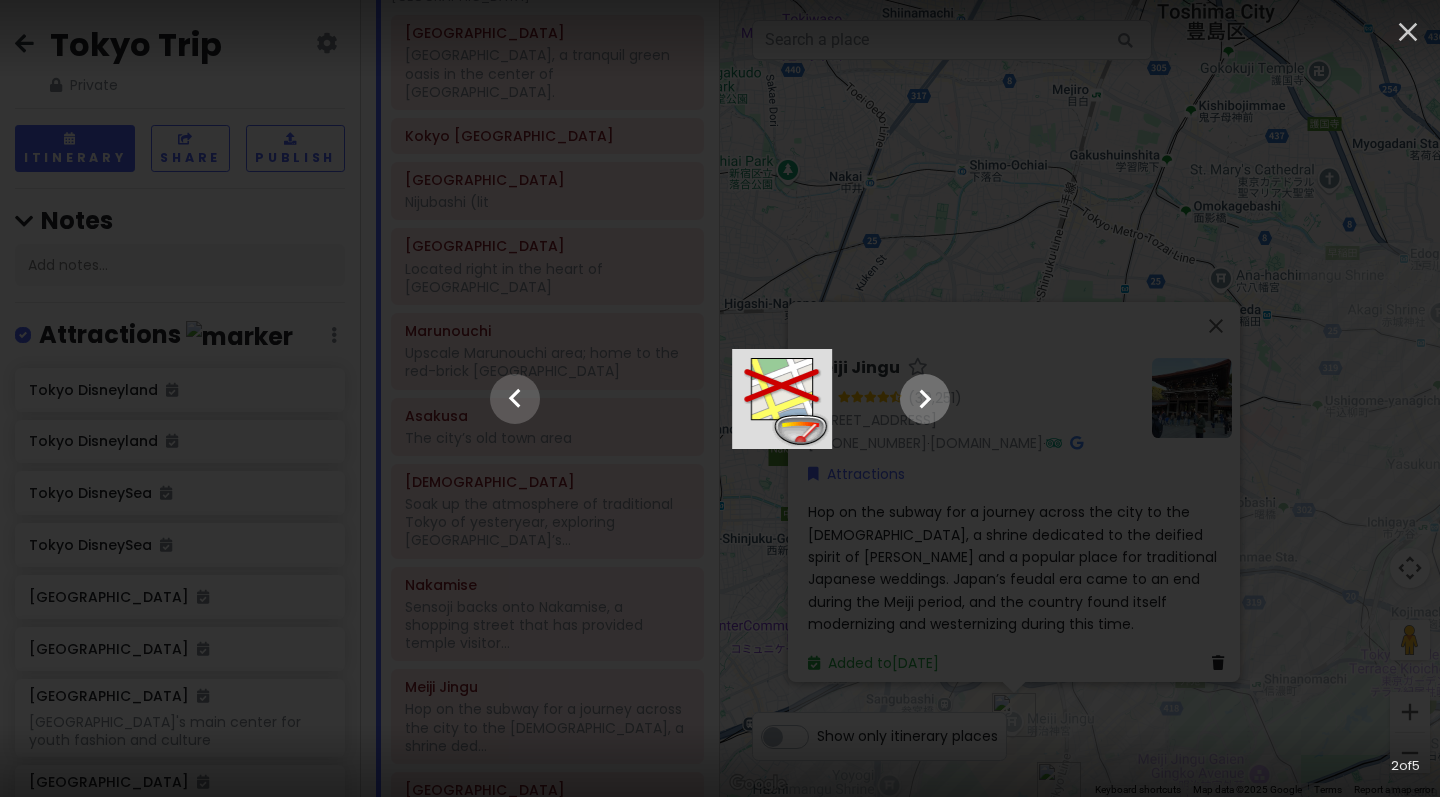 click 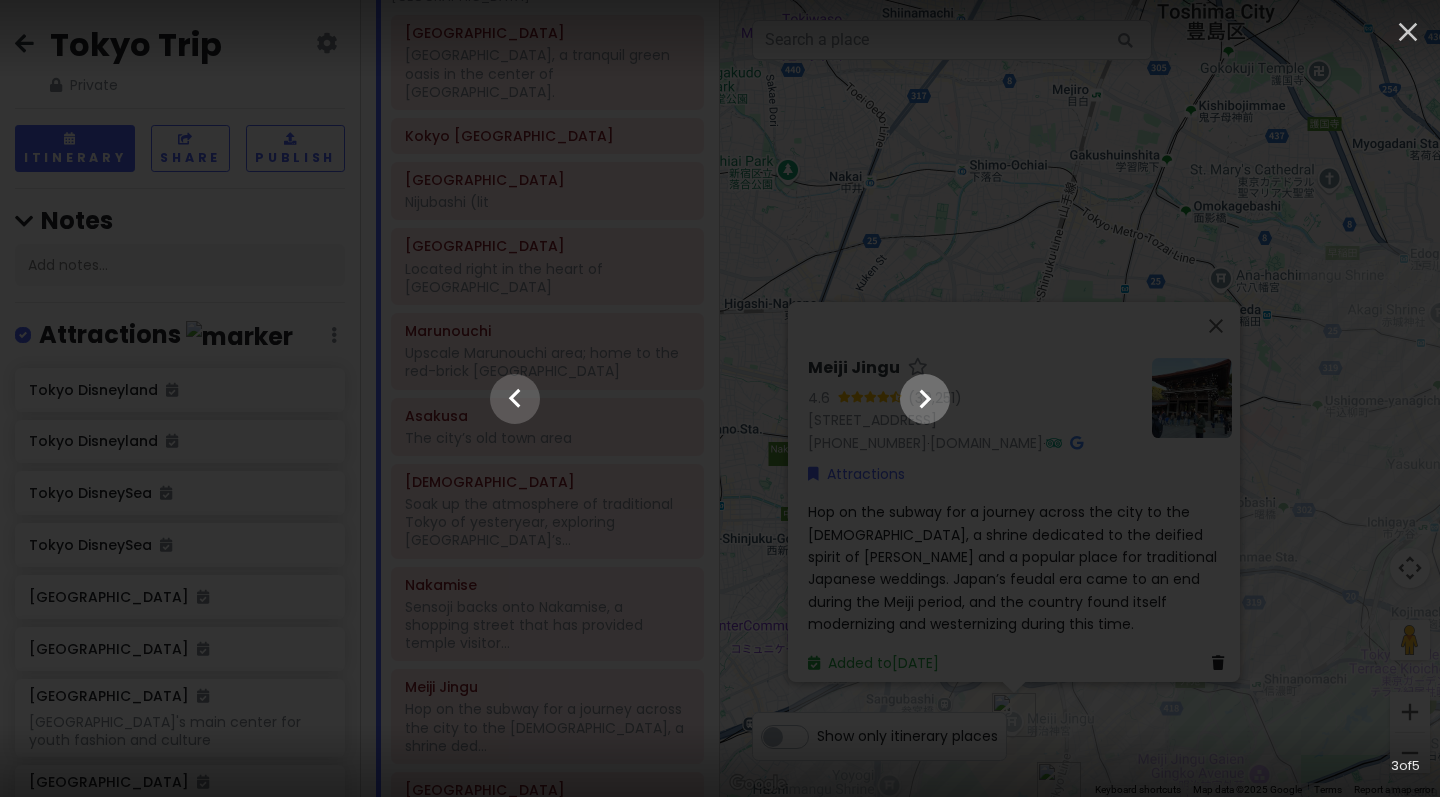 click 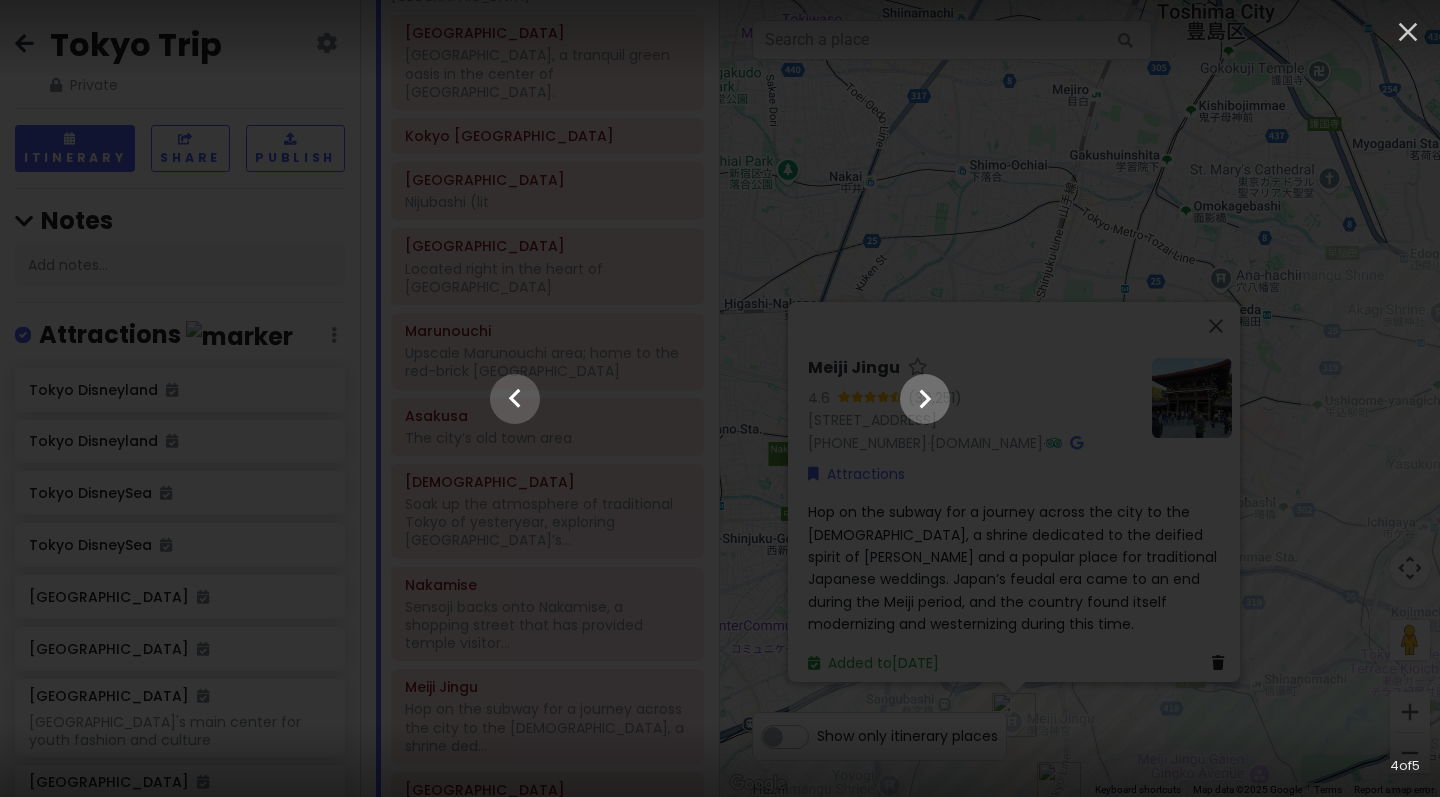 click 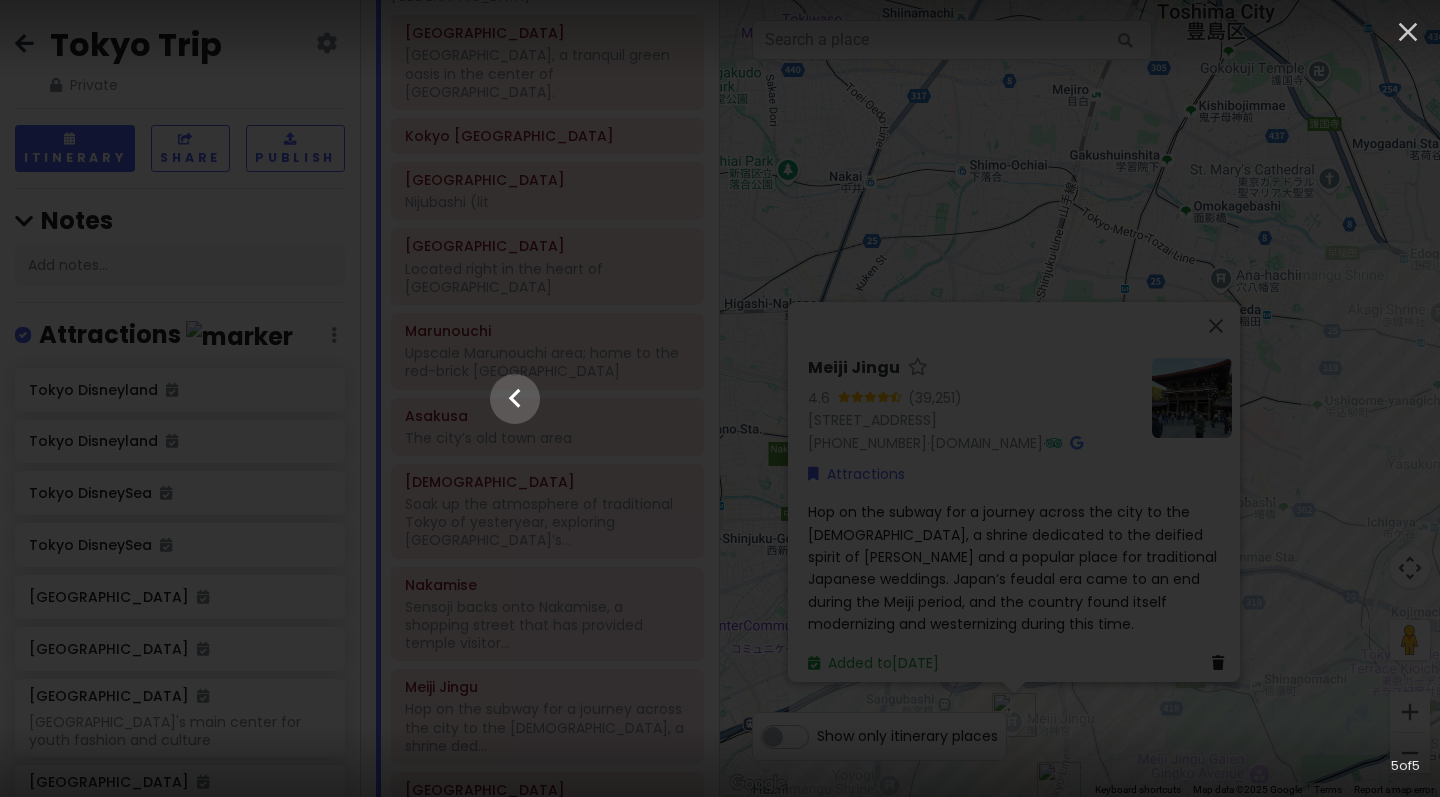 click at bounding box center (-3038, 399) 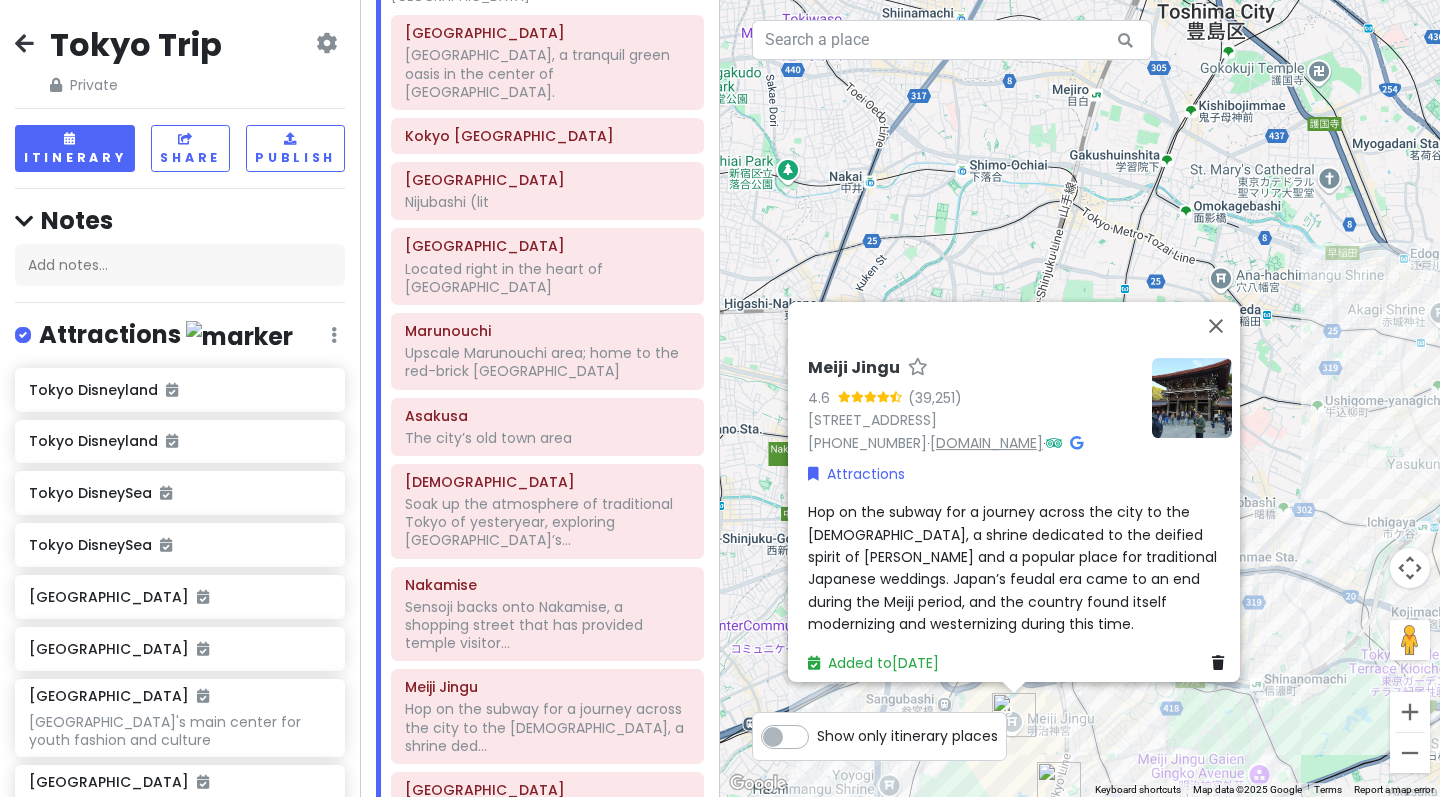 click on "www.meijijingu.or.jp" at bounding box center [986, 443] 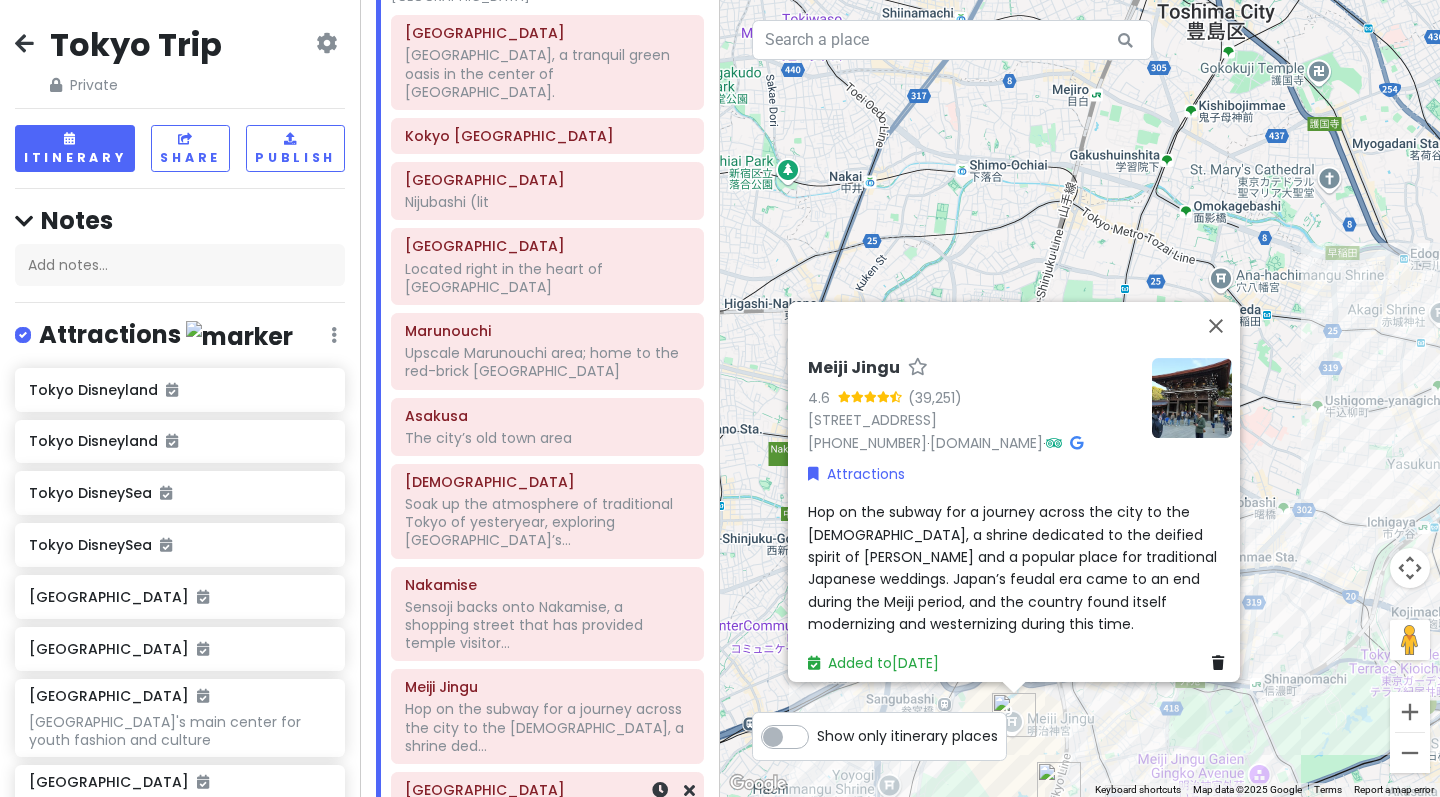 click on "Stroll along [GEOGRAPHIC_DATA], a broad tree-lined avenue home to the..." at bounding box center (540, -449) 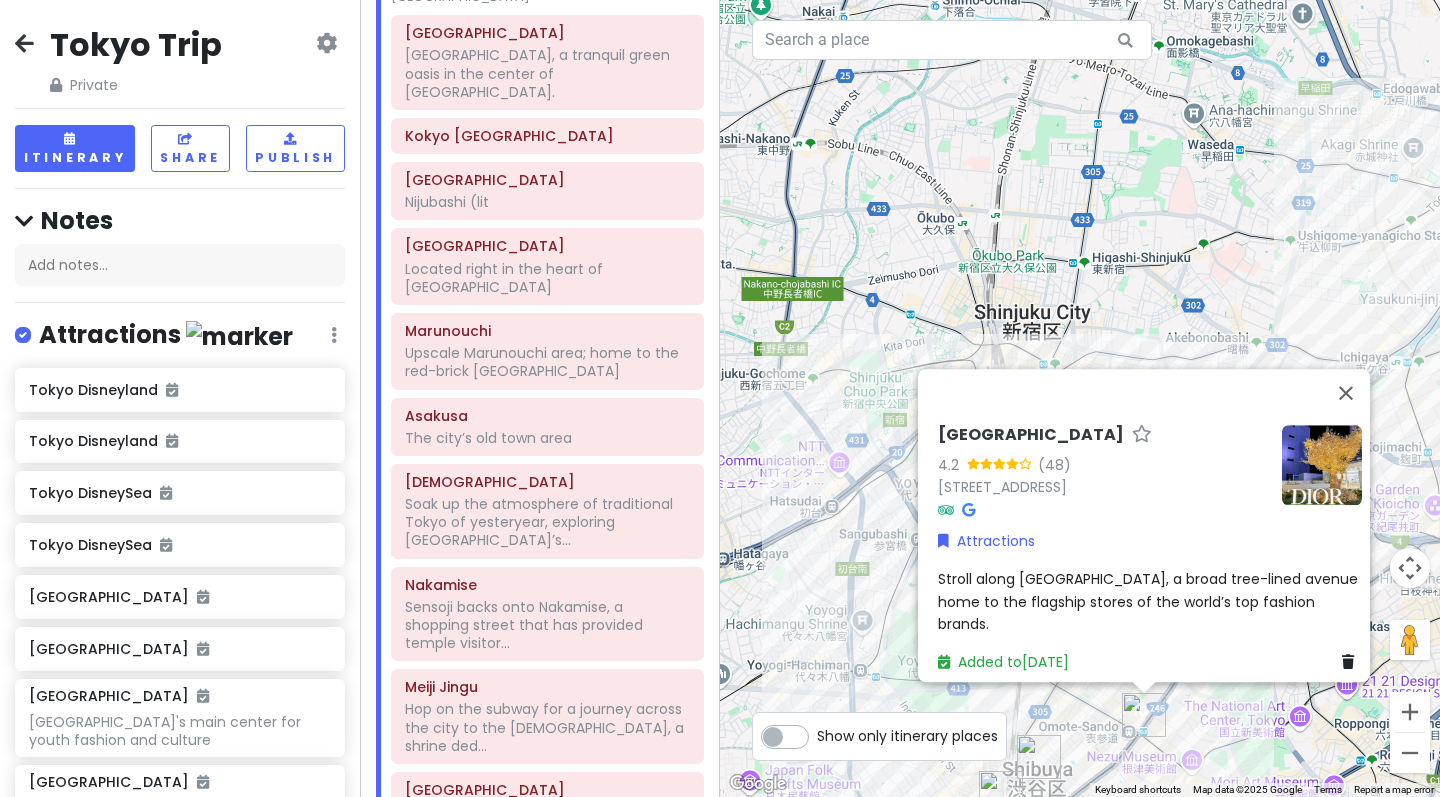 click at bounding box center (1322, 465) 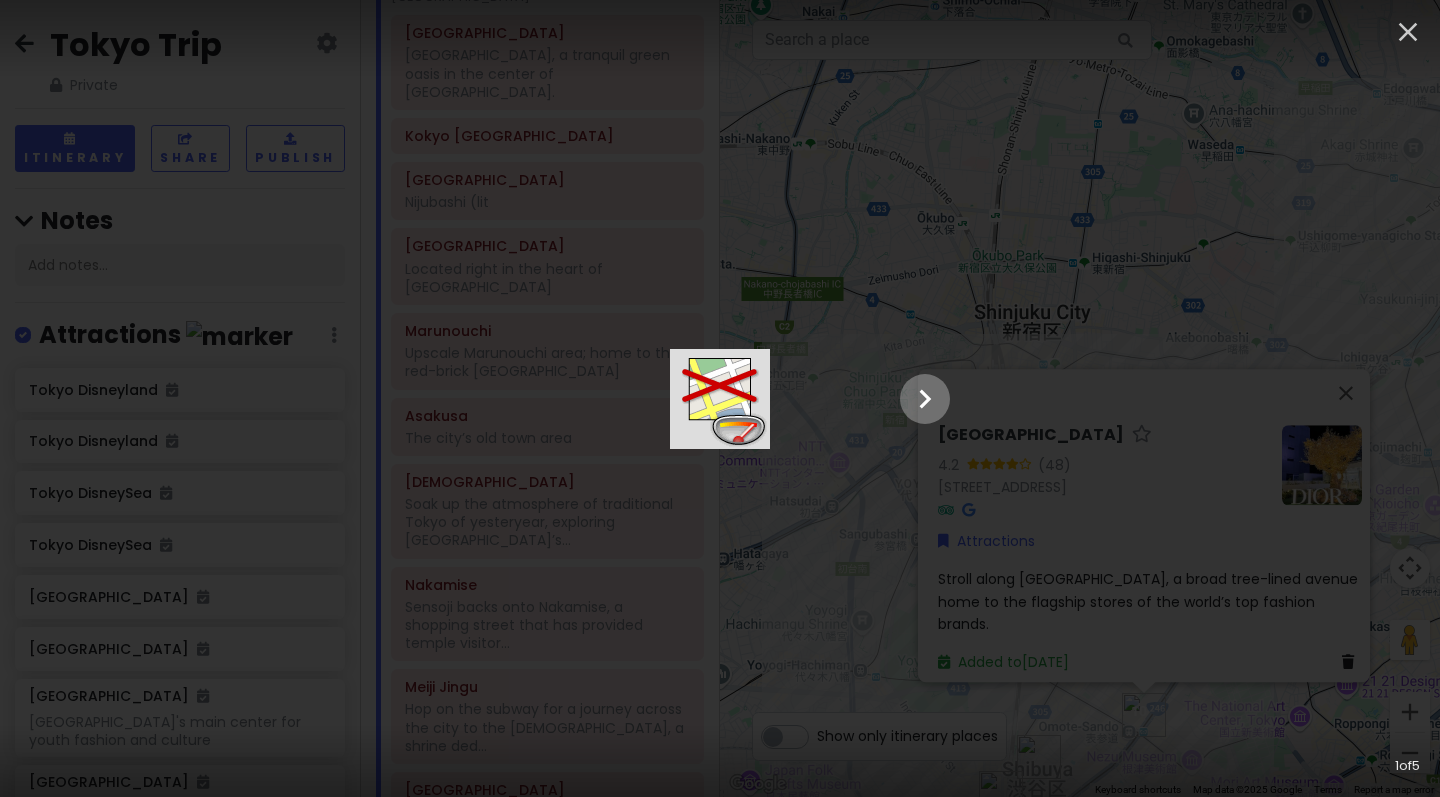 click 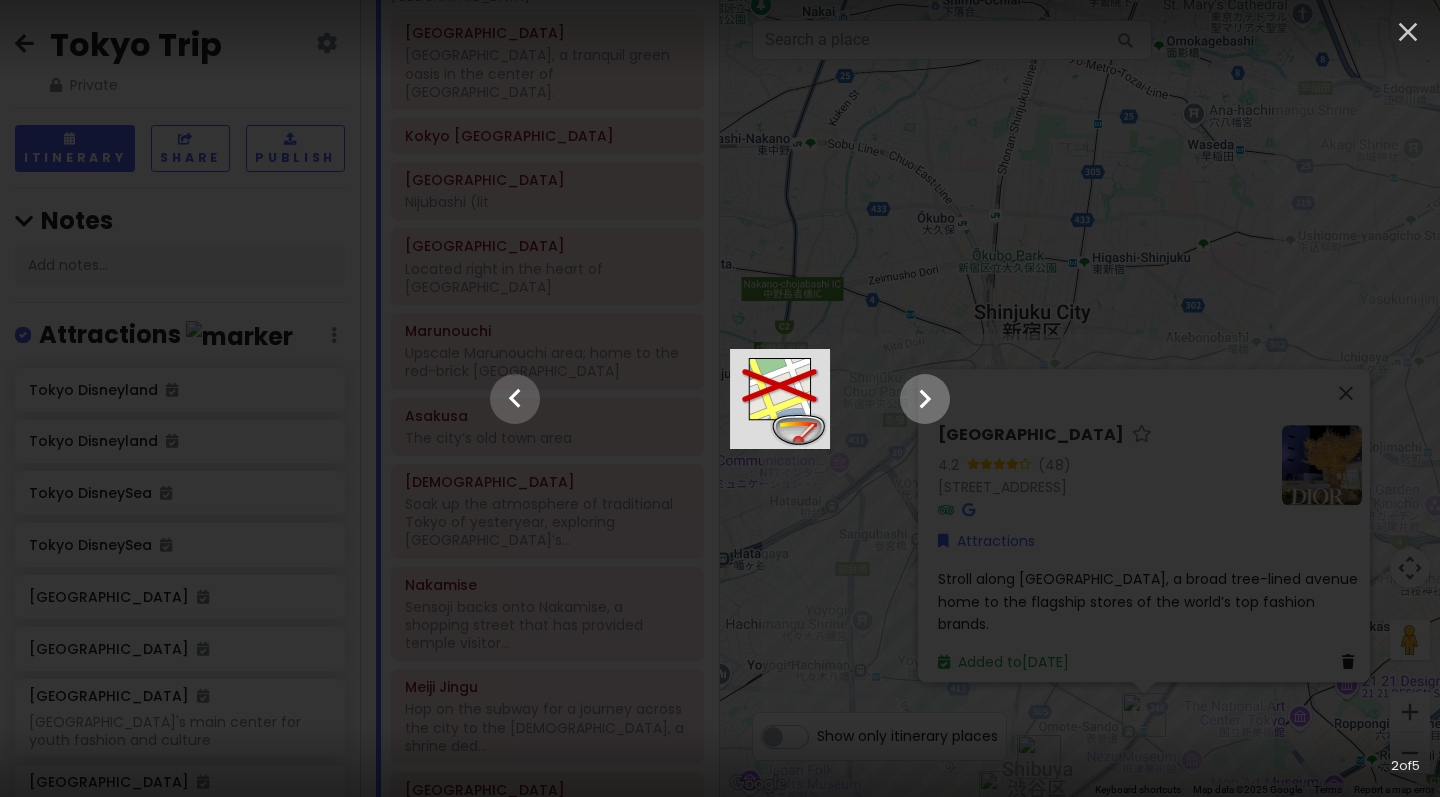 click 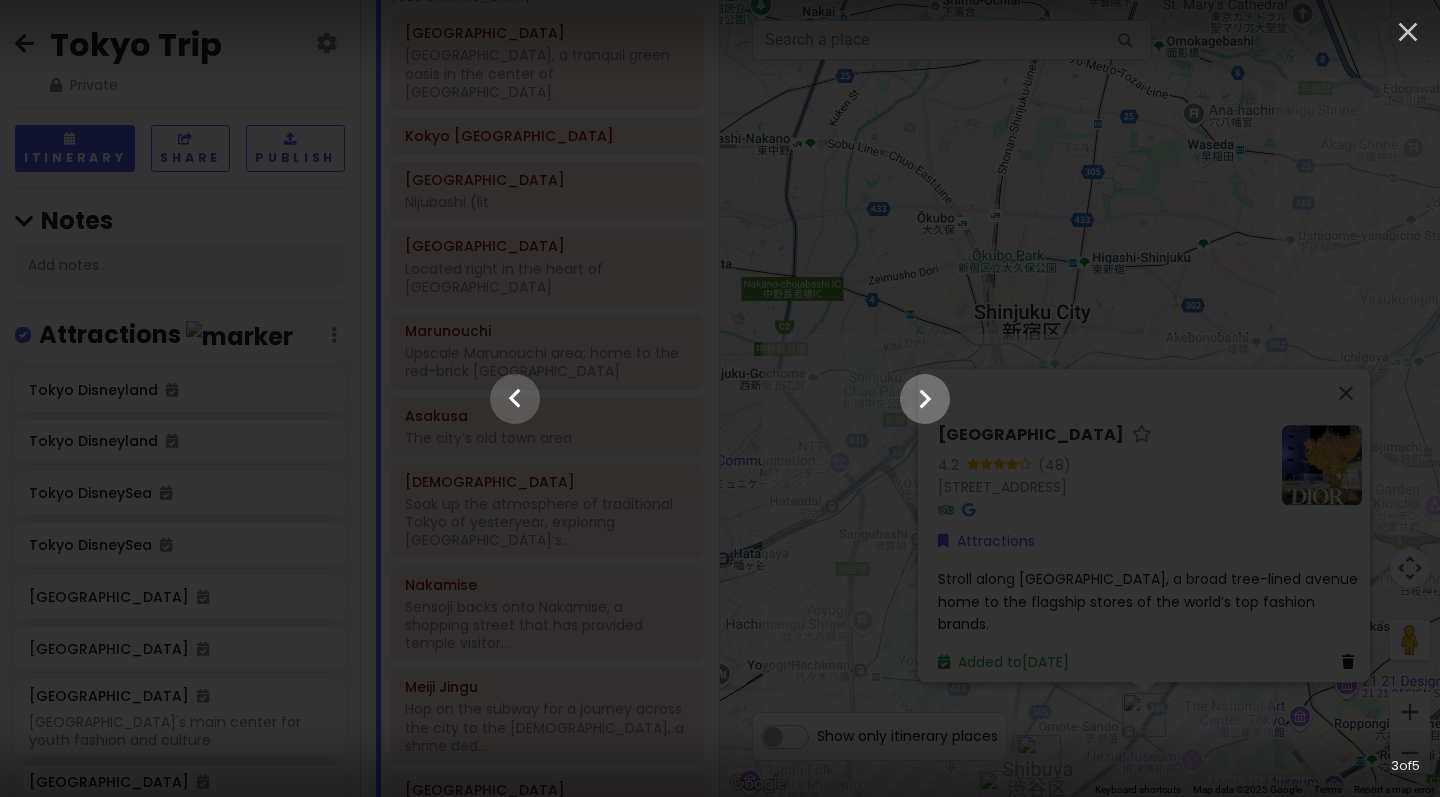 click 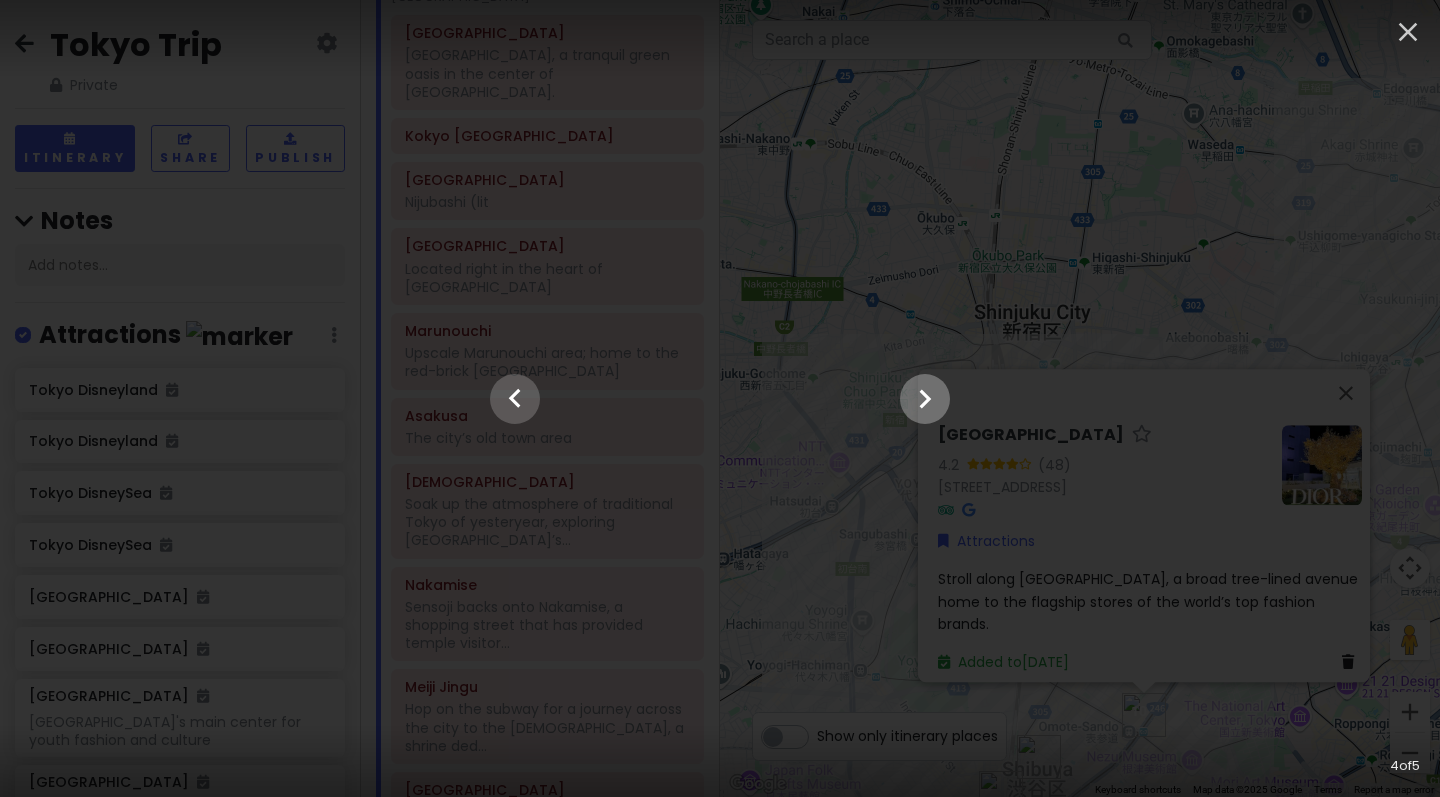 click 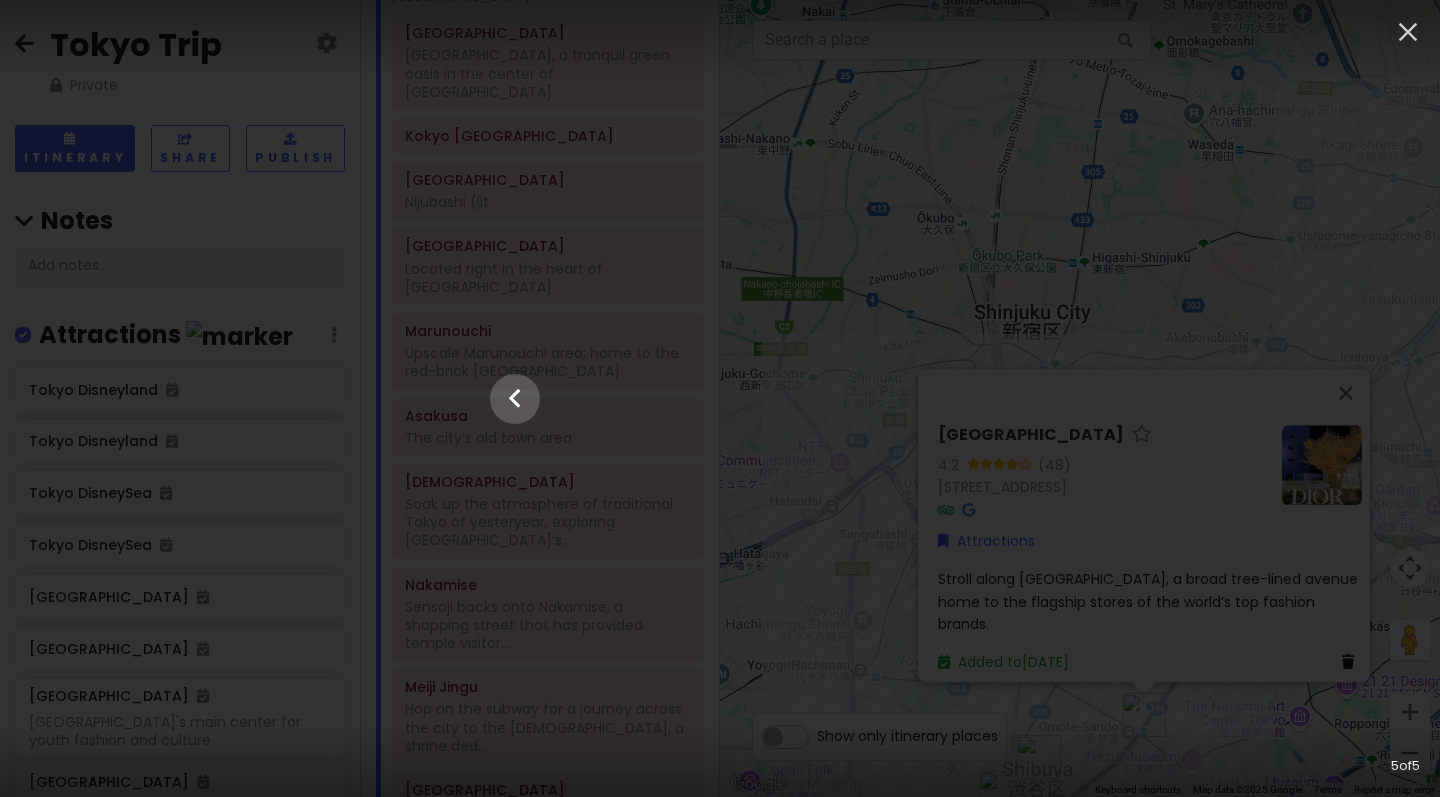 click at bounding box center [-3034, 399] 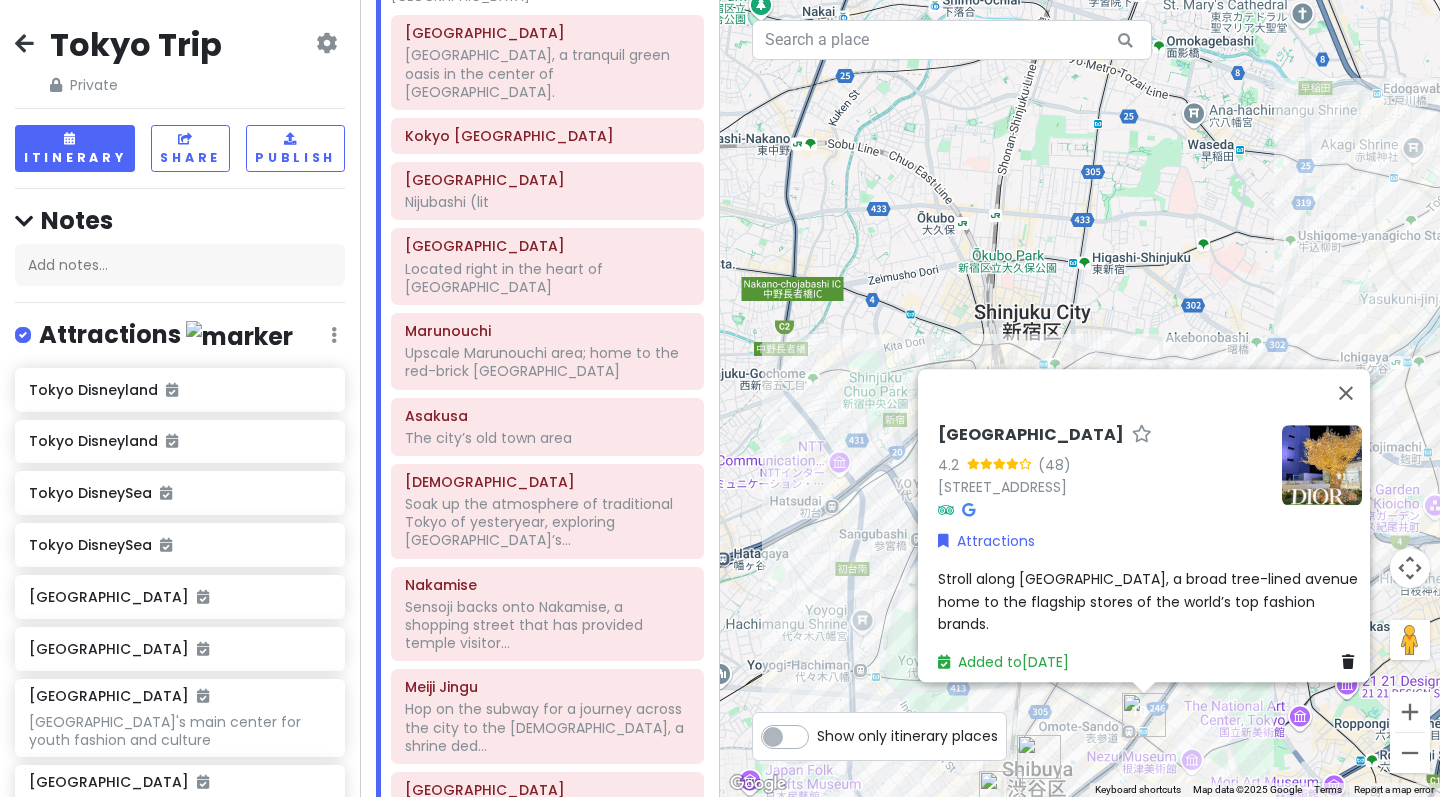 click on "OMOTESANDO CROSSING PARK 4.2        (48) 5-chōme-1-1 Minamiaoyama, Minato City, Tokyo 107-0062, Japan Attractions Stroll along Omotesando shopping street, a broad tree-lined avenue home to the flagship stores of the world’s top fashion brands. Added to  Sat 9/6" at bounding box center [1080, 398] 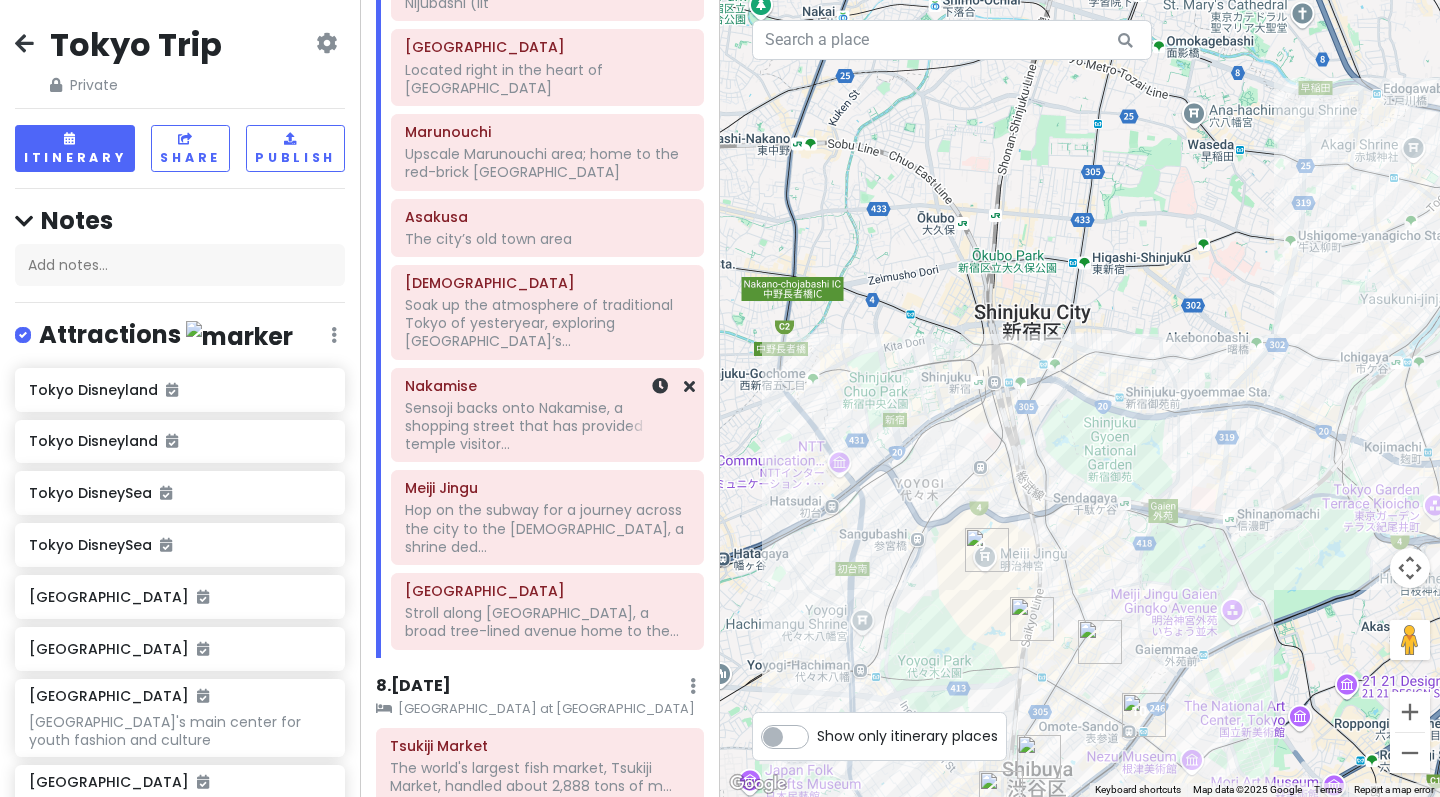 scroll, scrollTop: 1917, scrollLeft: 0, axis: vertical 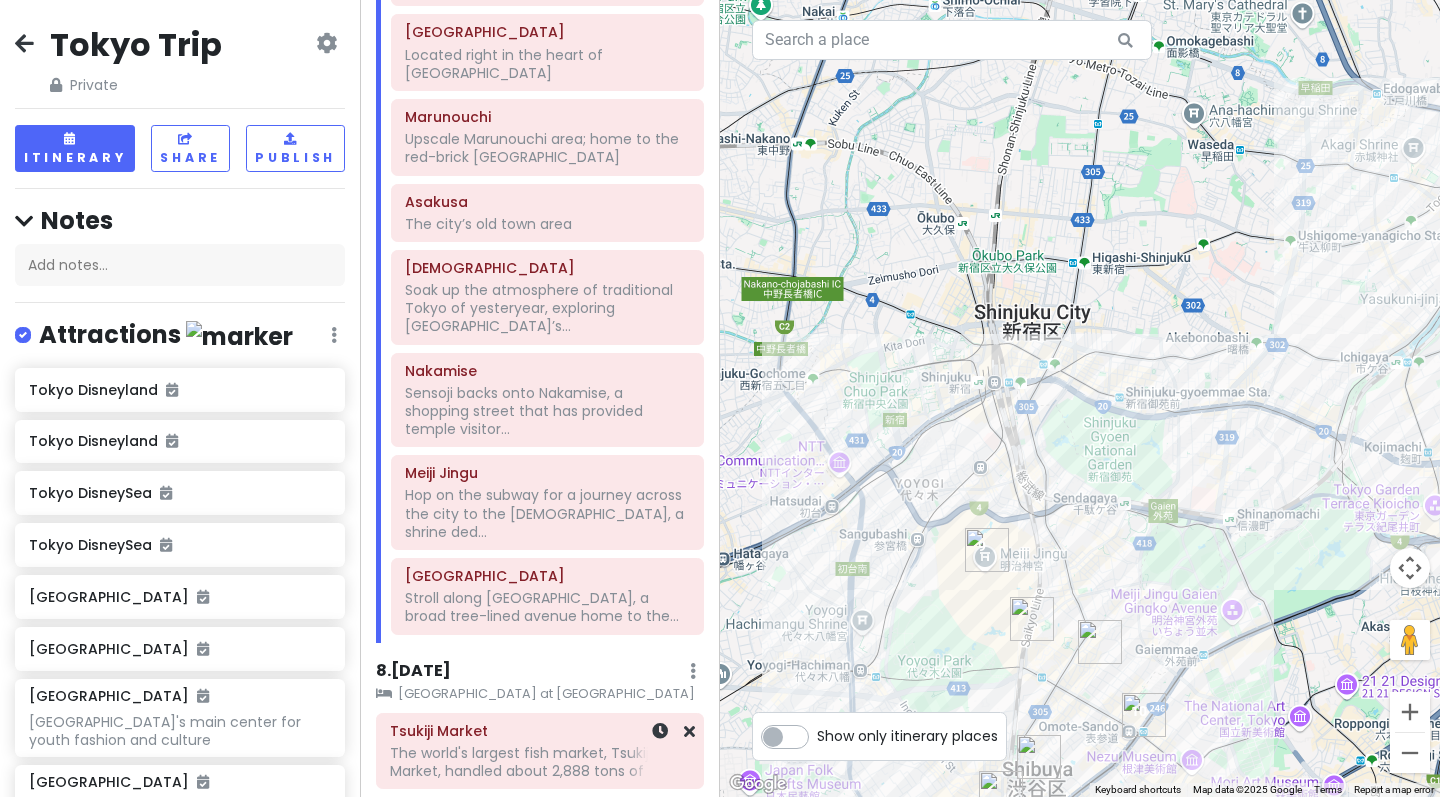 click on "The world's largest fish market, Tsukiji Market, handled about 2,888 tons of m..." at bounding box center (540, -663) 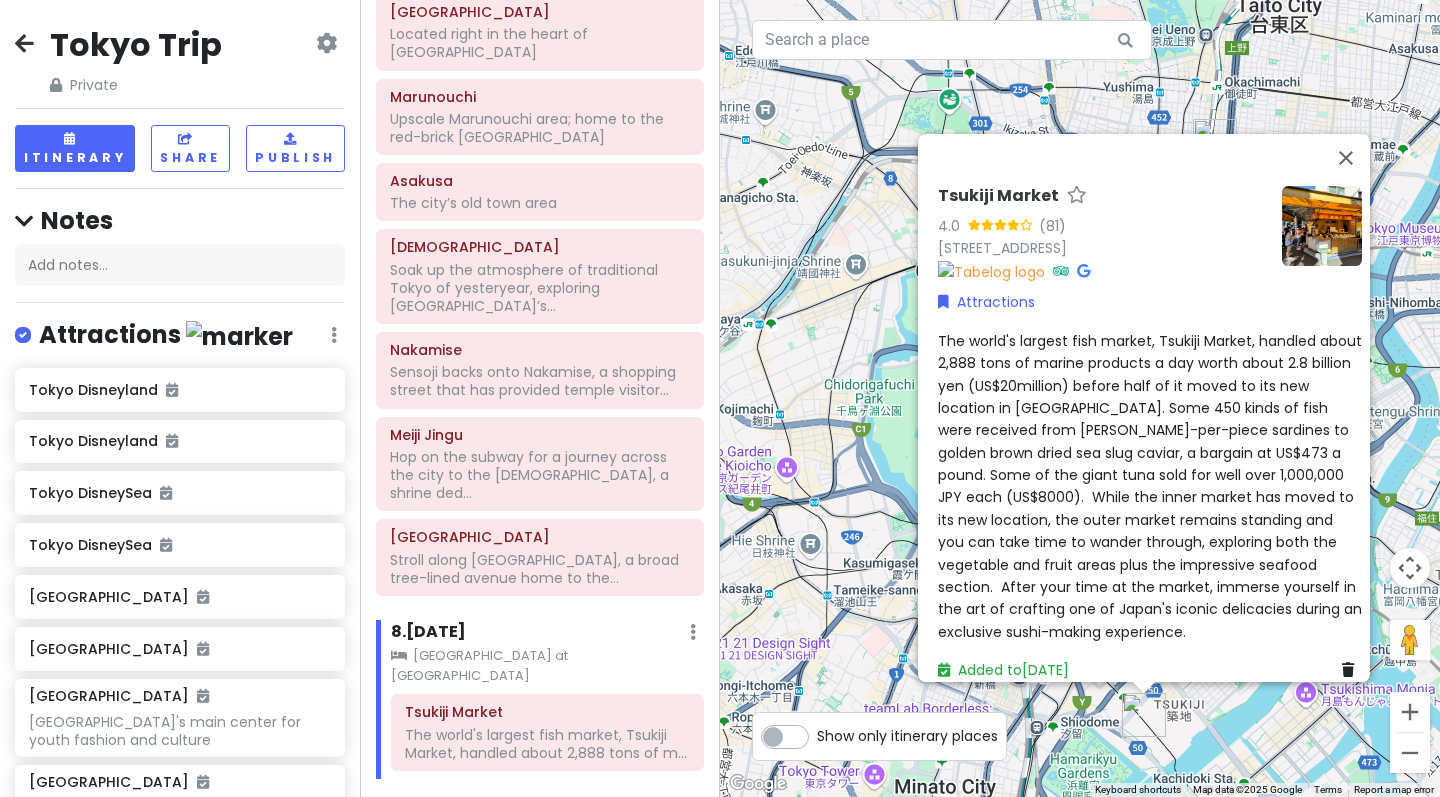 scroll, scrollTop: 16, scrollLeft: 0, axis: vertical 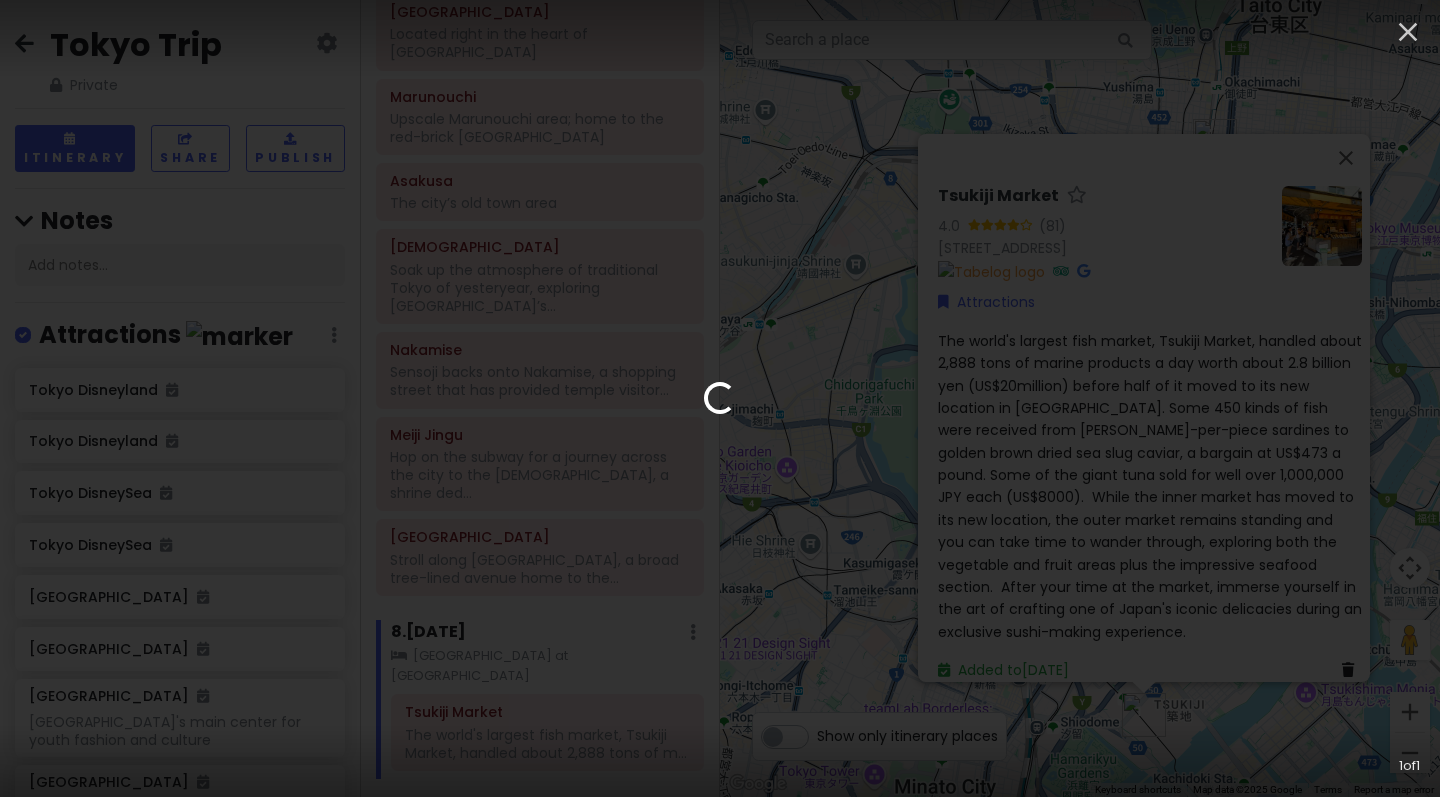 click on "Loading... 1  of  1" at bounding box center (720, 398) 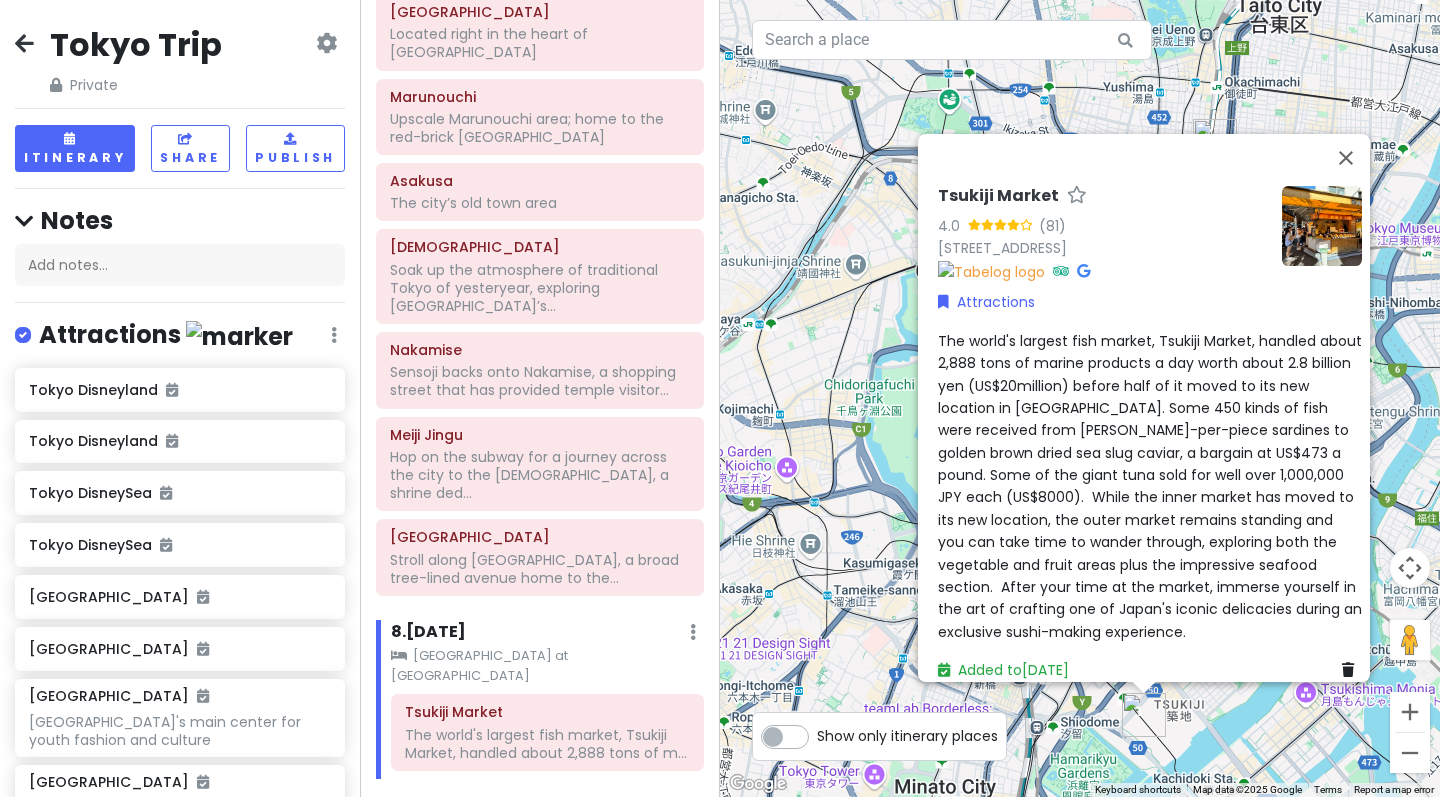 click on "Tsukiji Market 4.0        (81) 5 Chome-2 Tsukiji, Chuo City, Tokyo 104-0045, Japan Attractions The world's largest fish market, Tsukiji Market, handled about 2,888 tons of marine products a day worth about 2.8 billion yen (US$20million) before half of it moved to its new location in Toyosu. Some 450 kinds of fish were received from penny-per-piece sardines to golden brown dried sea slug caviar, a bargain at US$473 a pound. Some of the giant tuna sold for well over 1,000,000 JPY each (US$8000).  While the inner market has moved to its new location, the outer market remains standing and you can take time to wander through, exploring both the vegetable and fruit areas plus the impressive seafood section.  After your time at the market, immerse yourself in the art of crafting one of Japan's iconic delicacies during an exclusive sushi-making experience. Added to  Sun 9/7" at bounding box center (1080, 398) 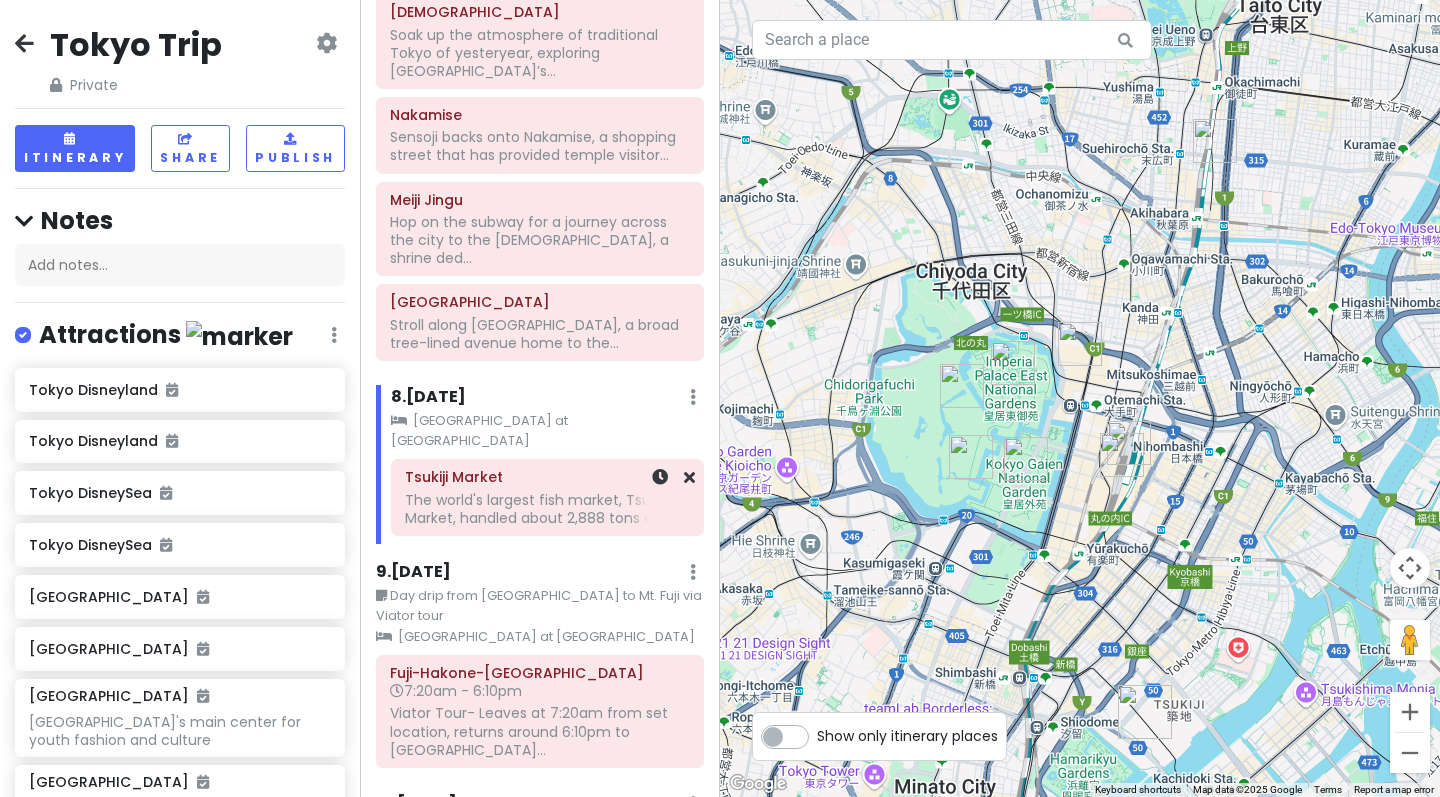 scroll, scrollTop: 2150, scrollLeft: 0, axis: vertical 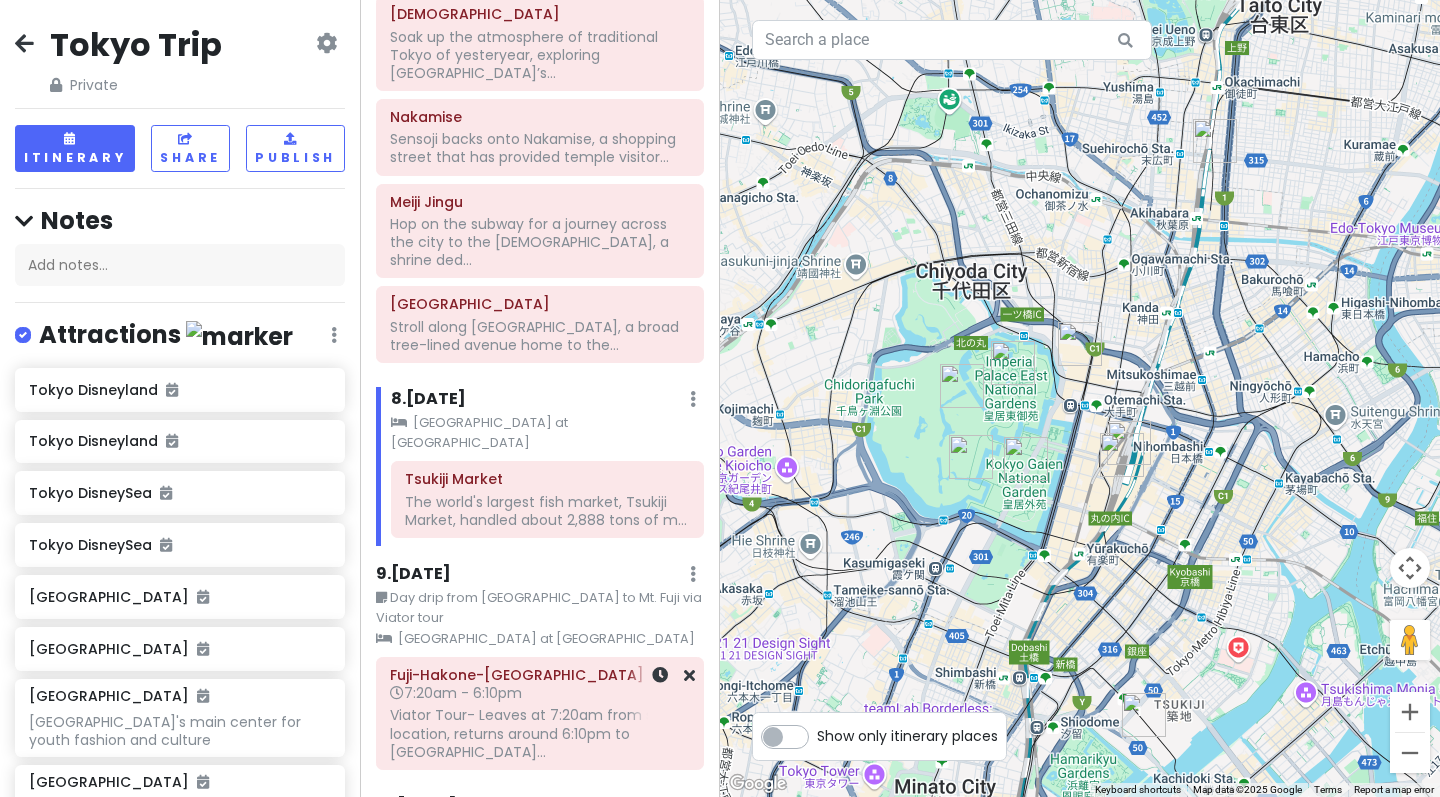 click on "Viator Tour- Leaves at 7:20am from set location, returns around 6:10pm to [GEOGRAPHIC_DATA]..." at bounding box center (540, -896) 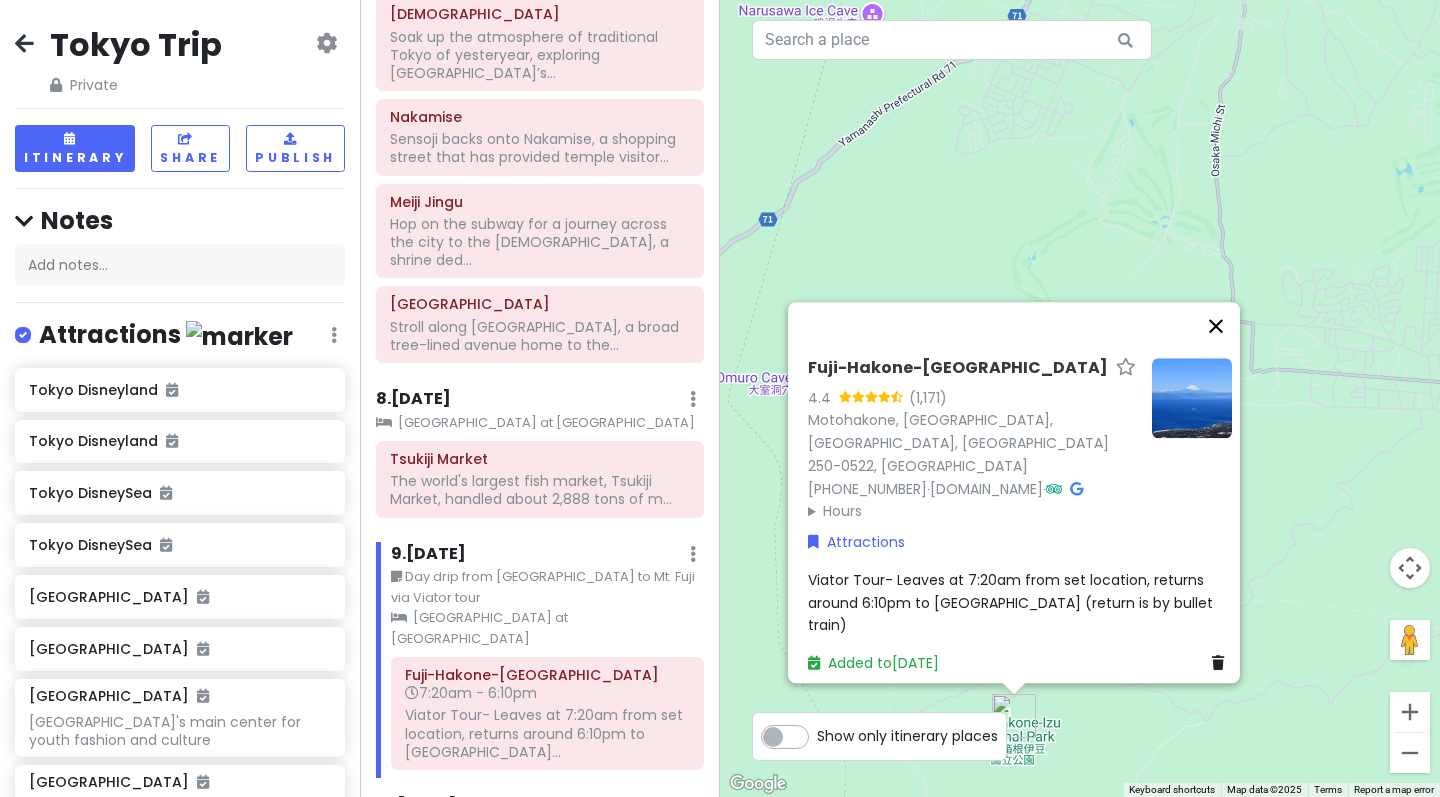 click at bounding box center [1216, 326] 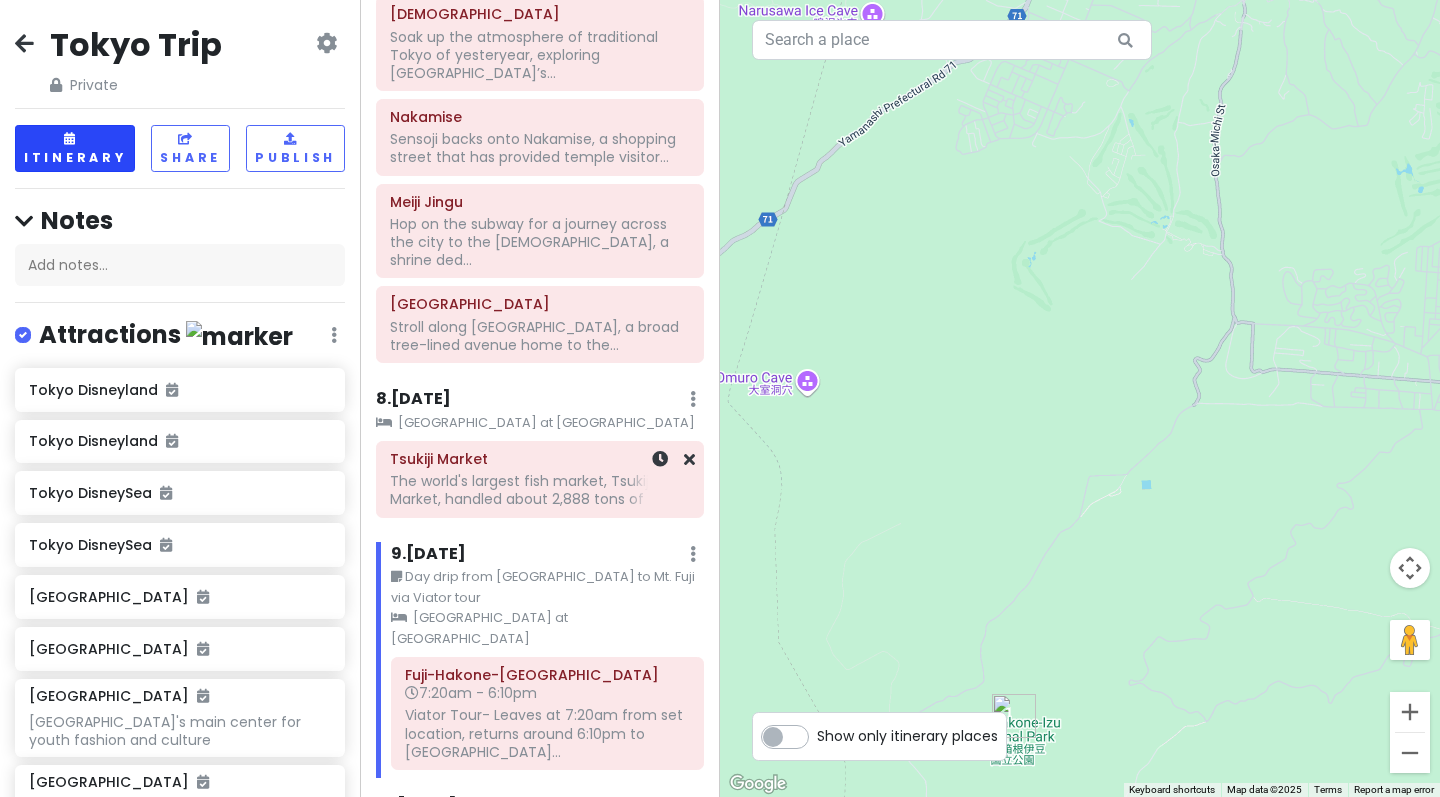 scroll, scrollTop: 0, scrollLeft: 0, axis: both 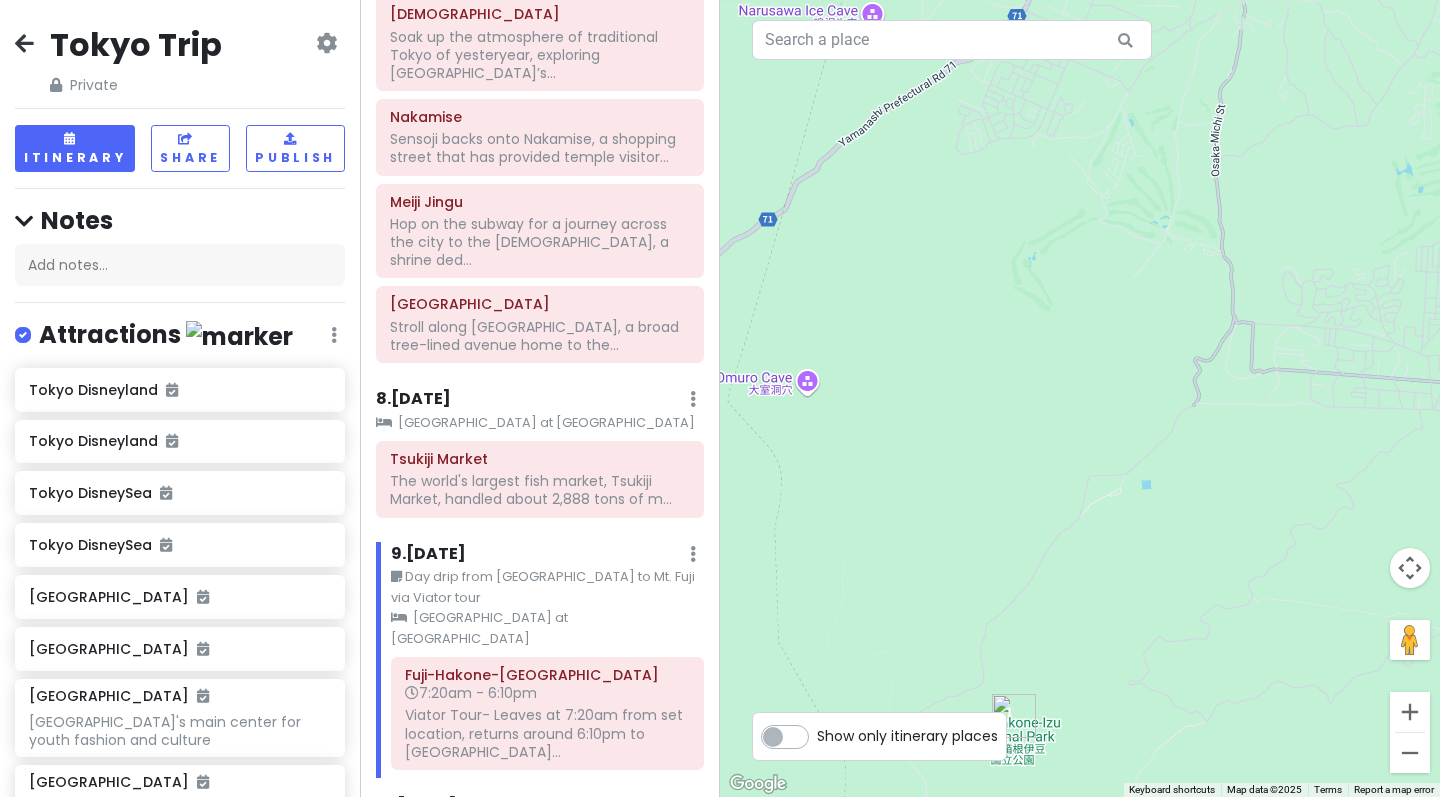 click at bounding box center (24, 43) 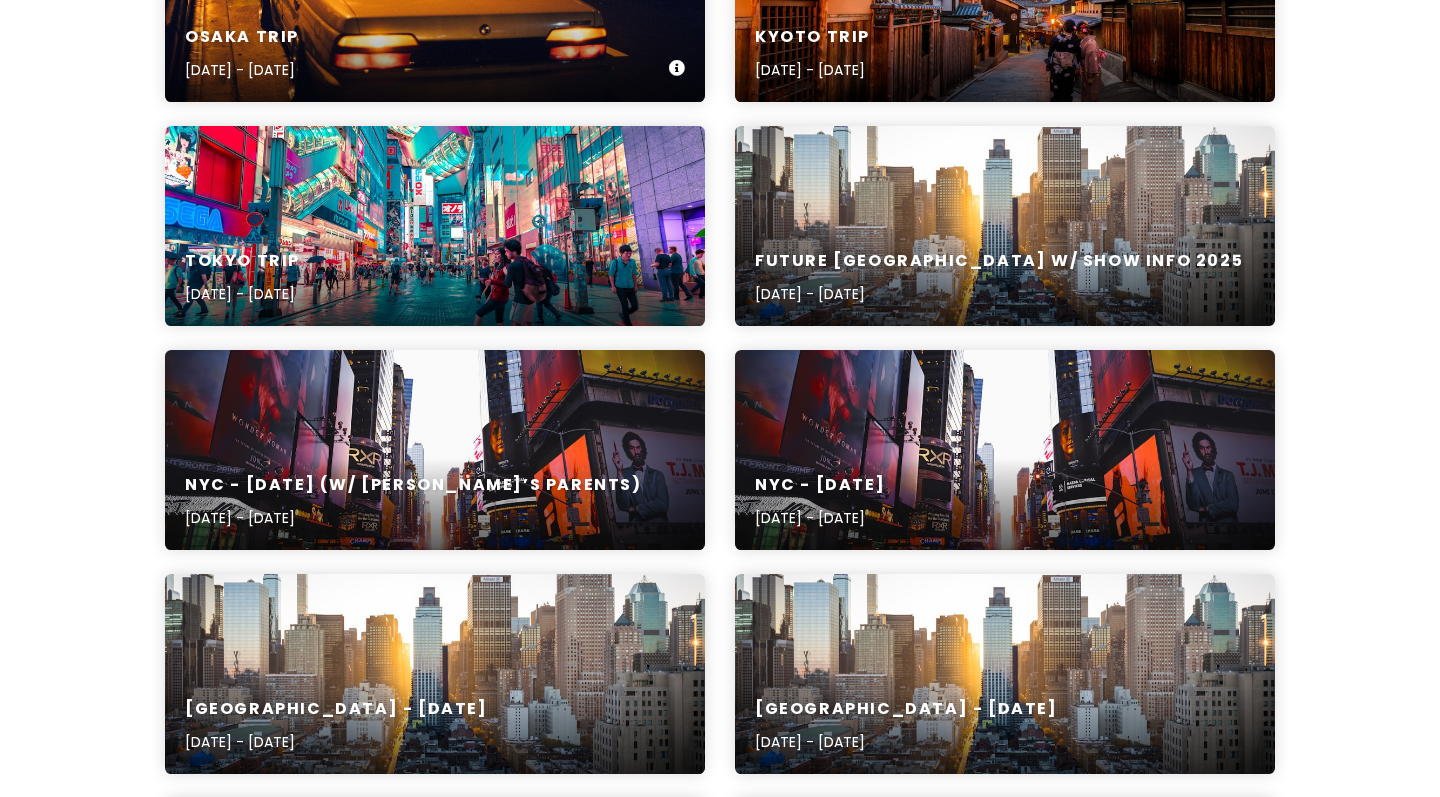 scroll, scrollTop: 426, scrollLeft: 0, axis: vertical 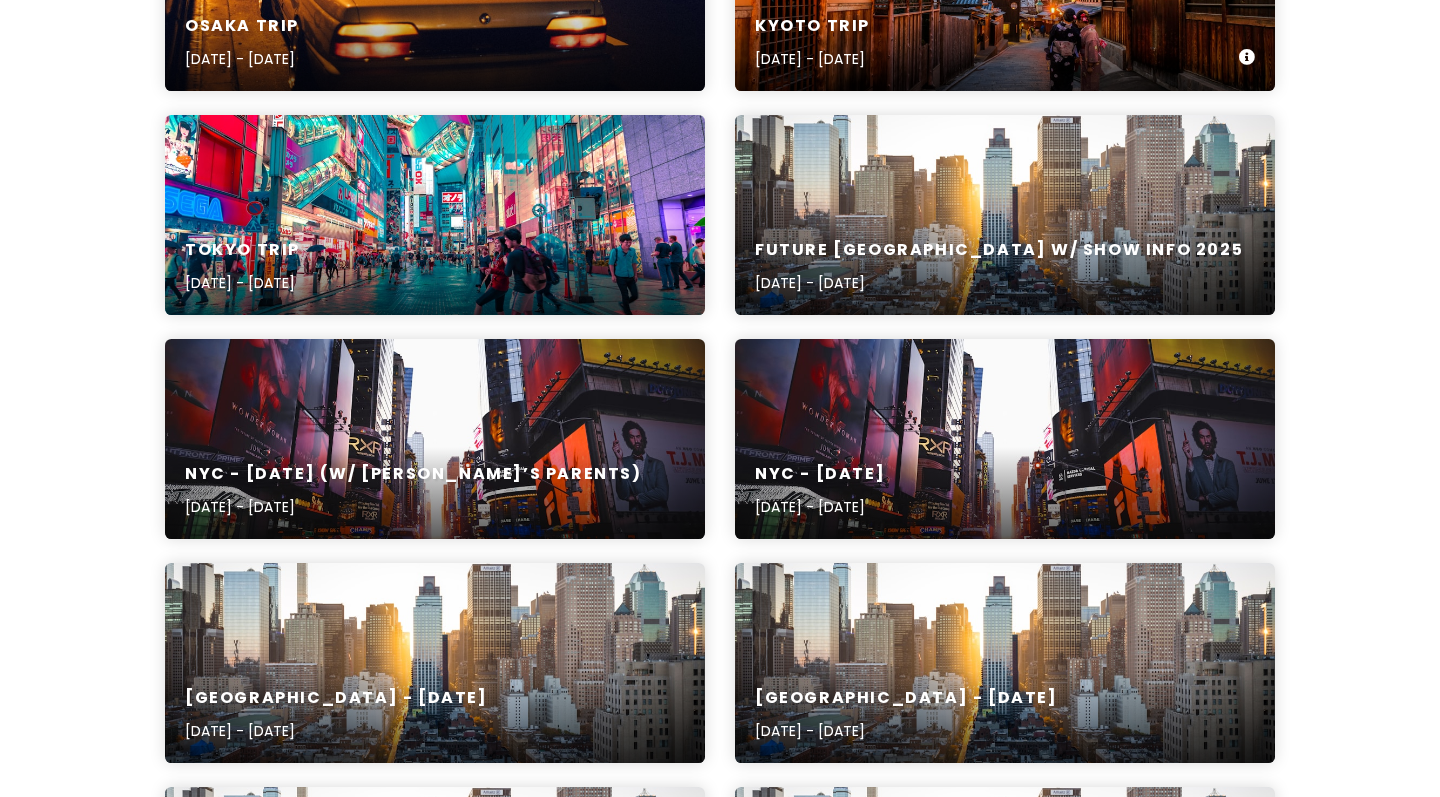 click on "Kyoto Trip Sep 9, 2025 - Sep 12, 2025" at bounding box center (812, 43) 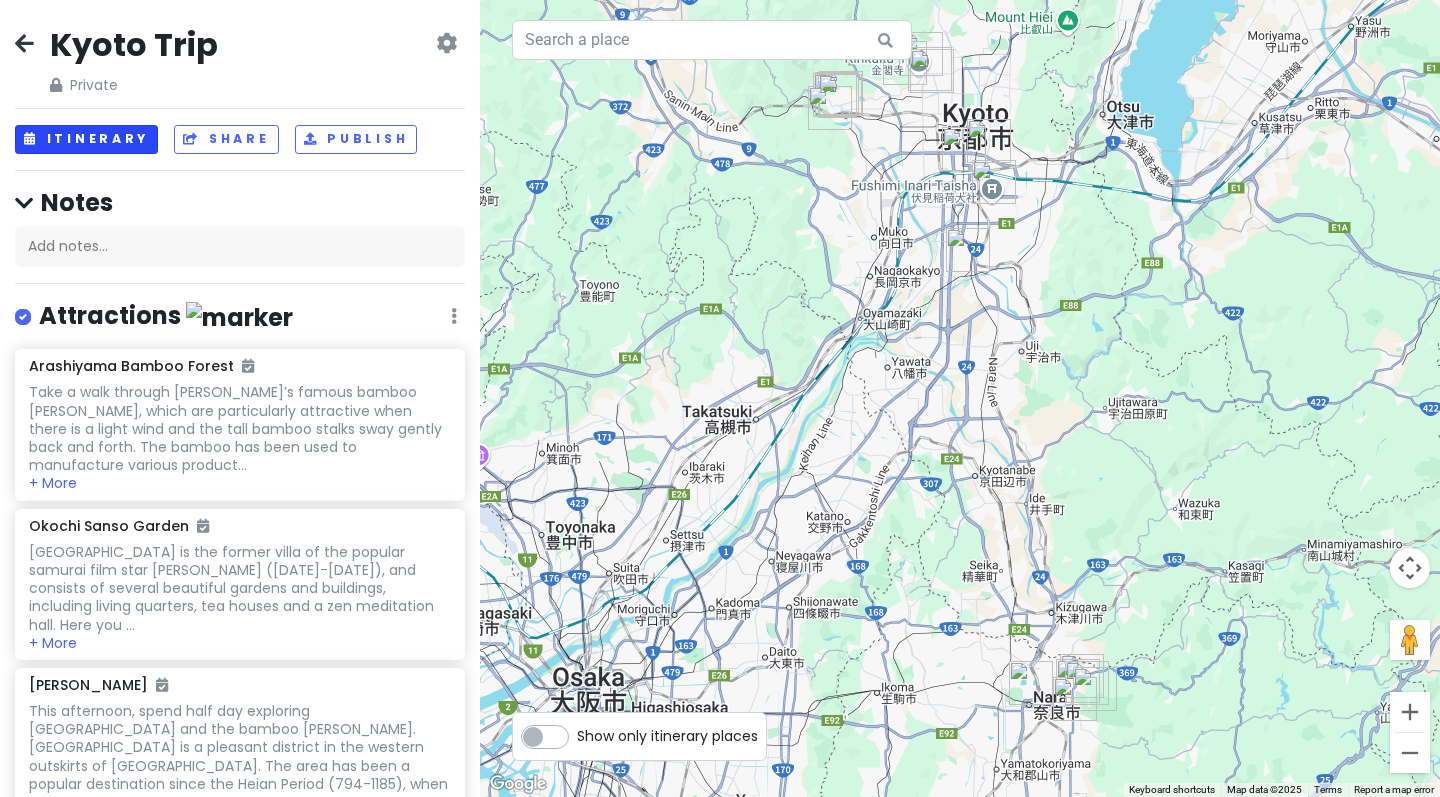 click on "Itinerary" at bounding box center [86, 139] 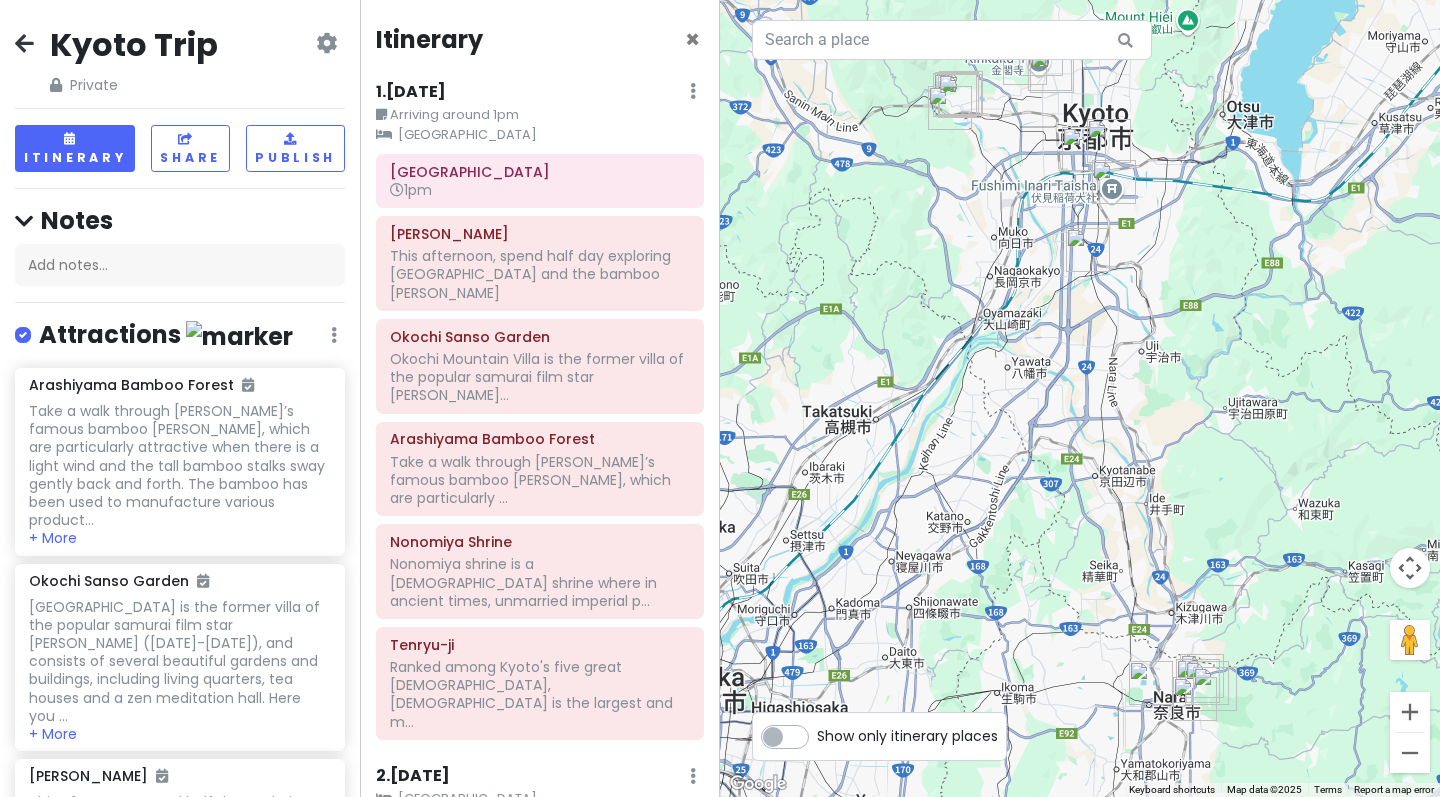 click at bounding box center [1084, 149] 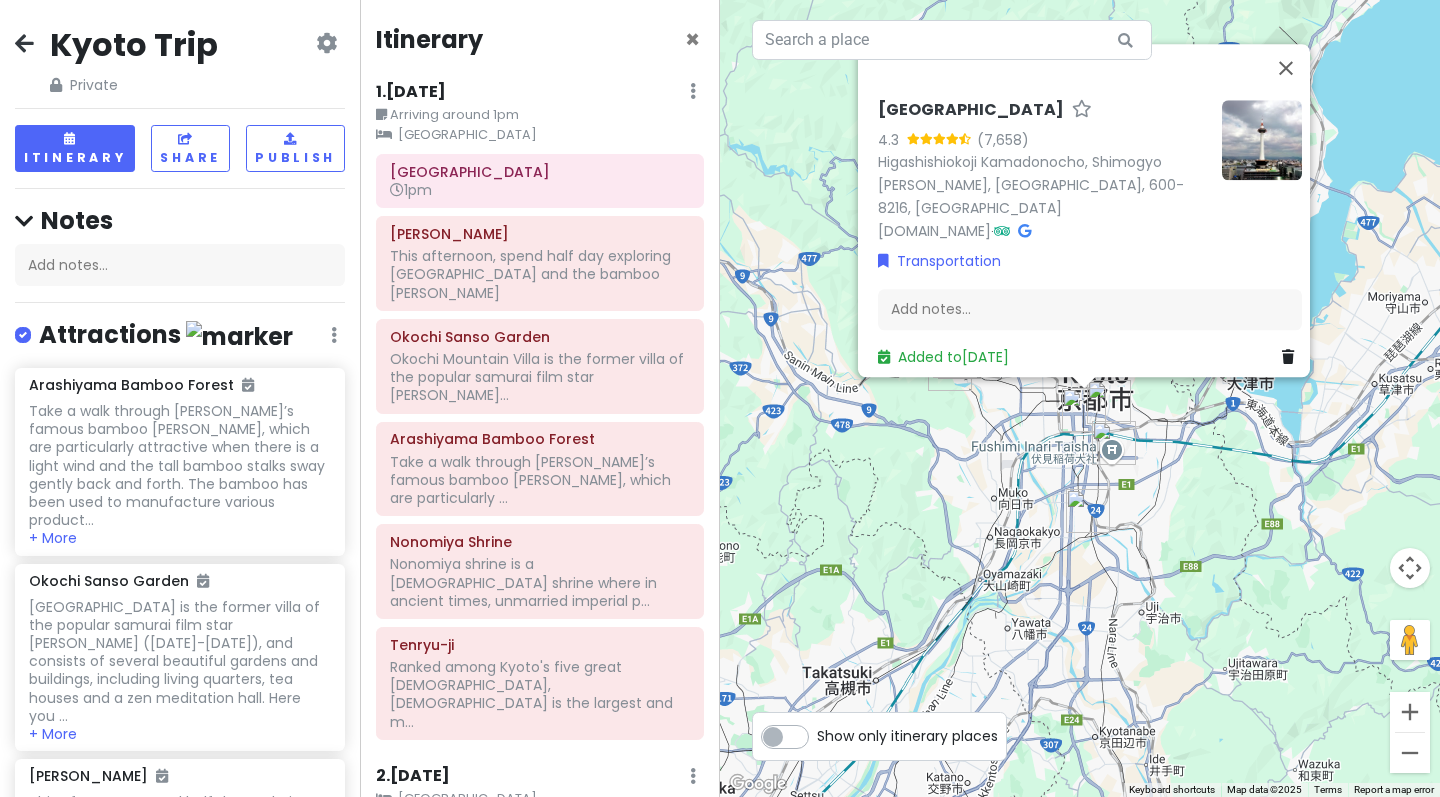 click on "Kyoto Station 4.3        (7,658) Higashishiokoji Kamadonocho, Shimogyo Ward, Kyoto, 600-8216, Japan www.jr-odekake.net   ·   Transportation Add notes... Added to  Tue 9/9" at bounding box center (1080, 398) 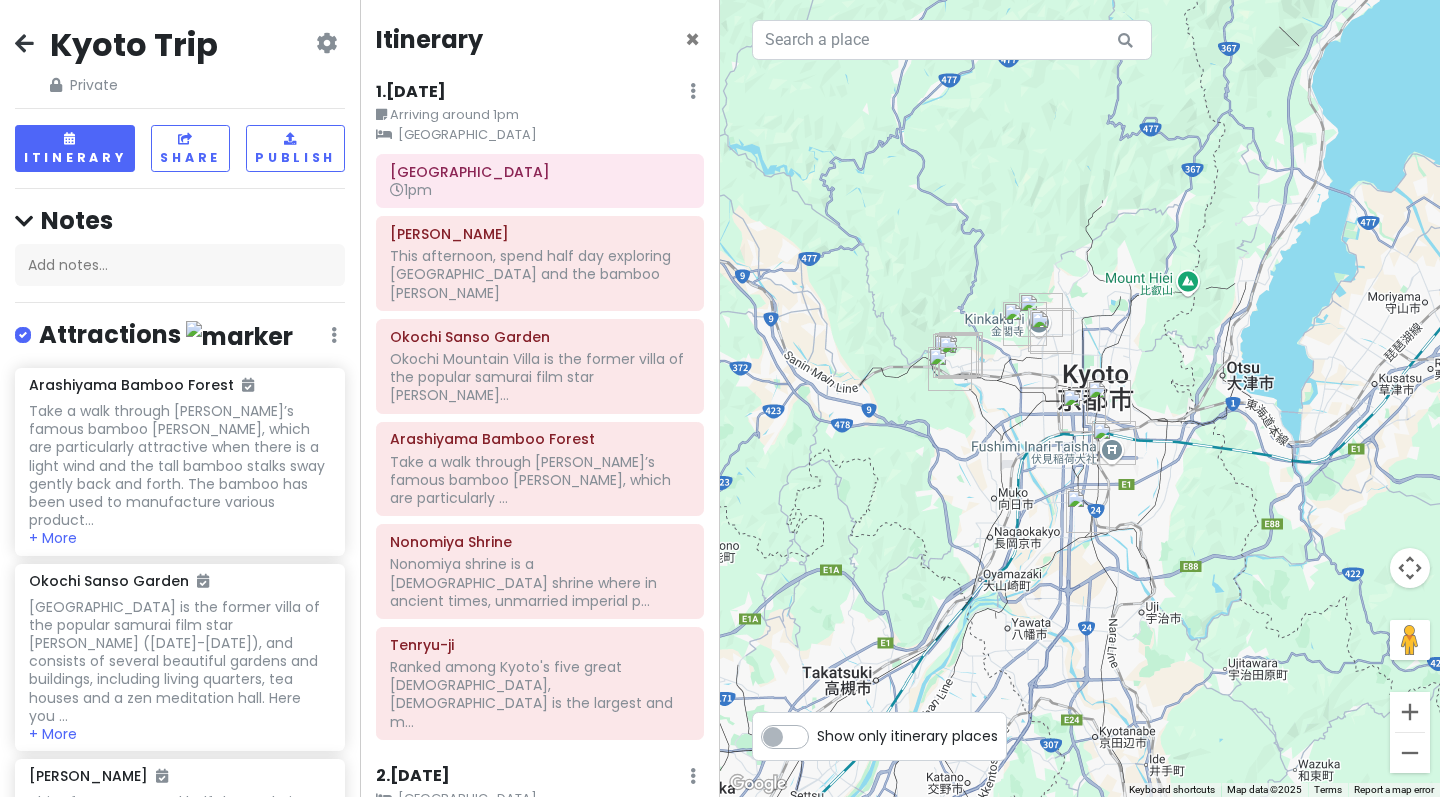 click at bounding box center (1109, 402) 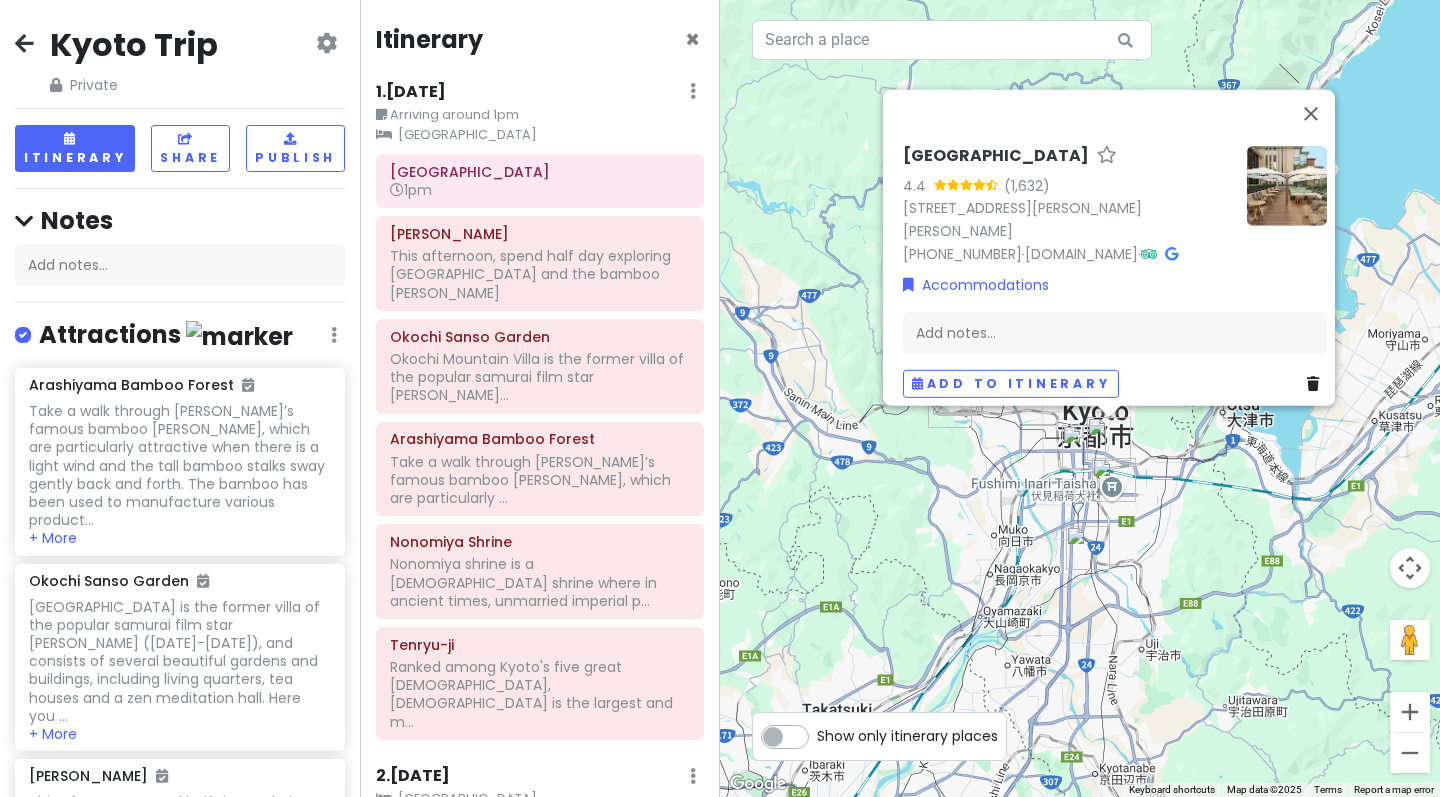 click on "Four Seasons Hotel Kyoto 4.4        (1,632) 445-3 Myōhōin Maekawachō, Higashiyama Ward, Kyoto, 605-0932, Japan +81 75-541-8288   ·   www.fourseasons.com   ·   Accommodations Add notes...  Add to itinerary" at bounding box center (1080, 398) 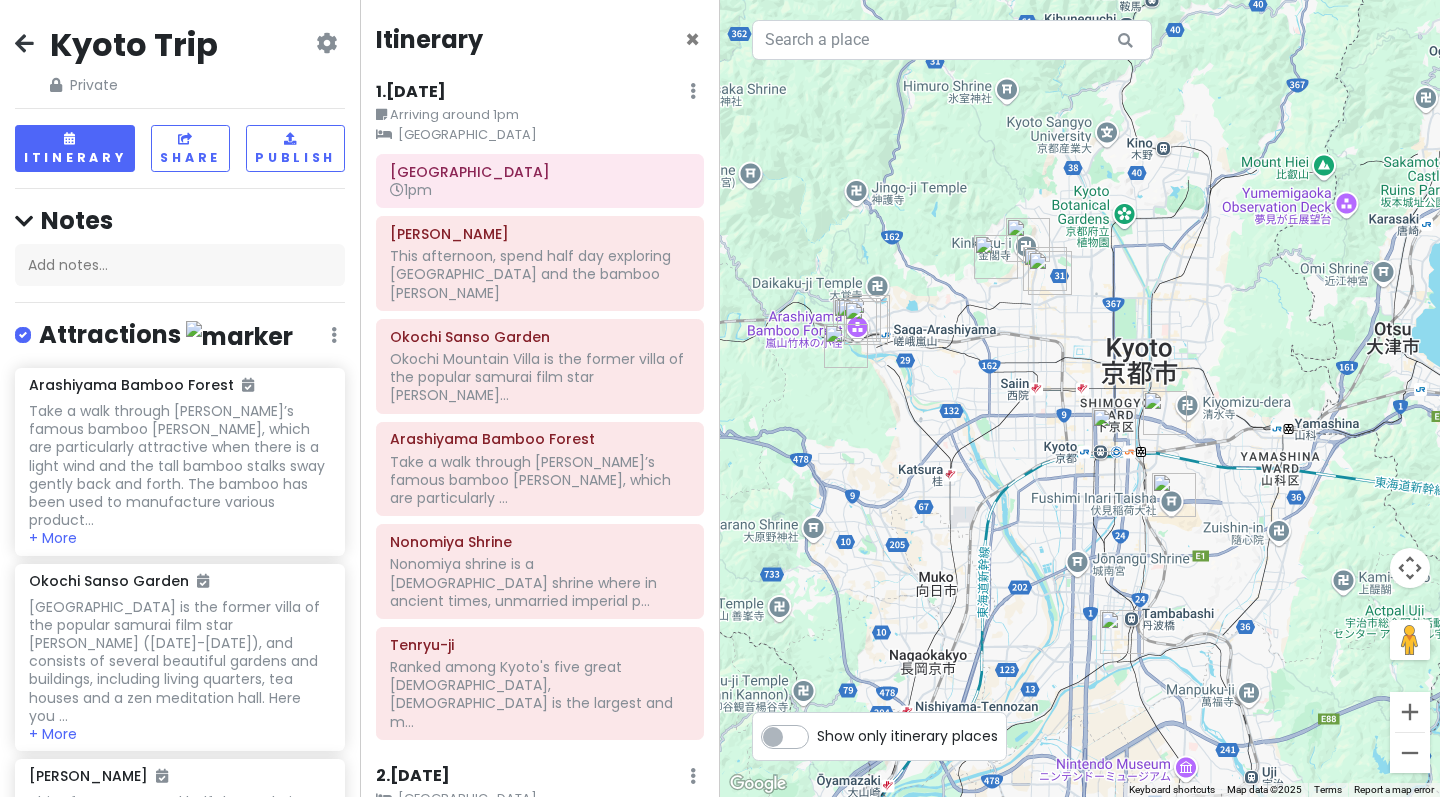 click at bounding box center (1080, 398) 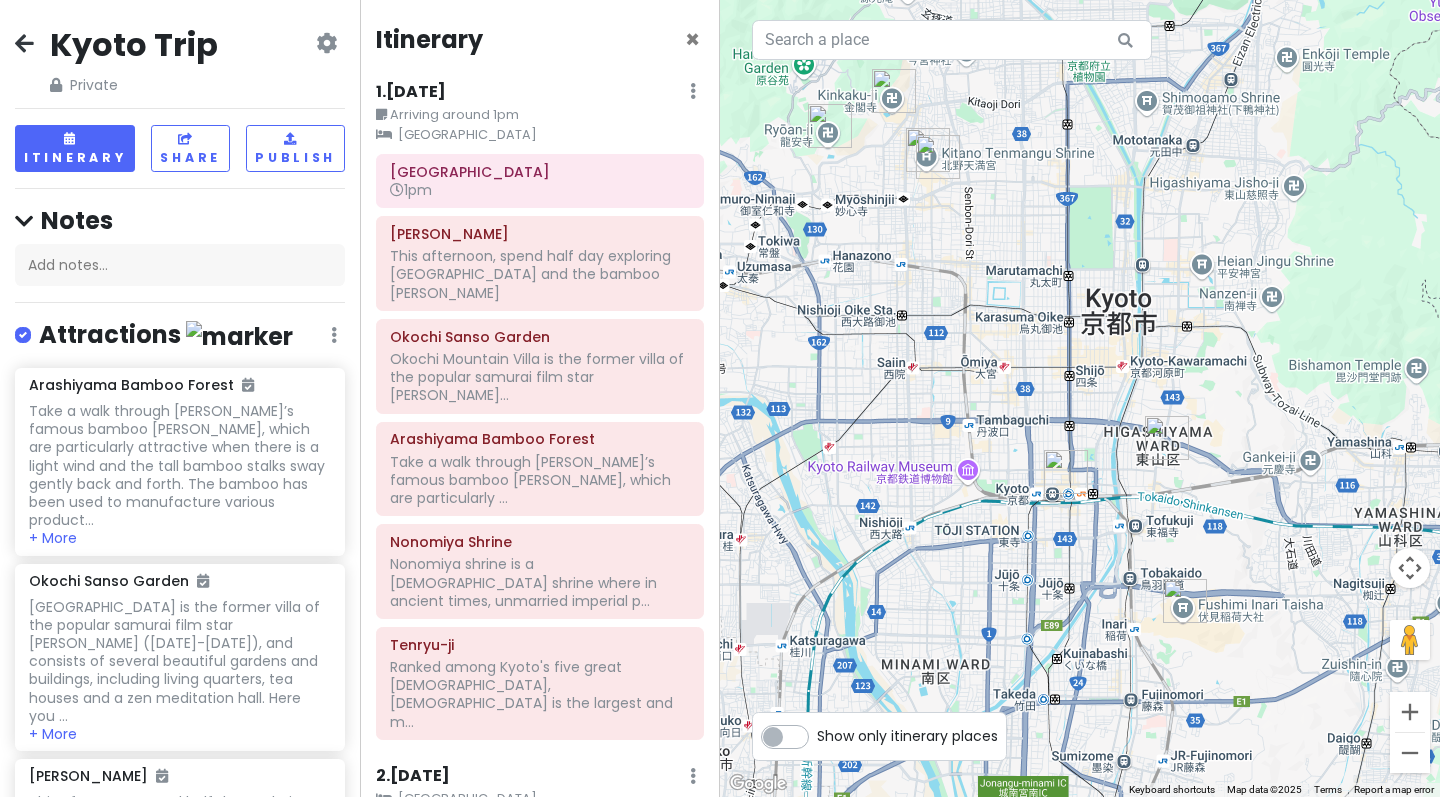 drag, startPoint x: 1139, startPoint y: 374, endPoint x: 1061, endPoint y: 441, distance: 102.825096 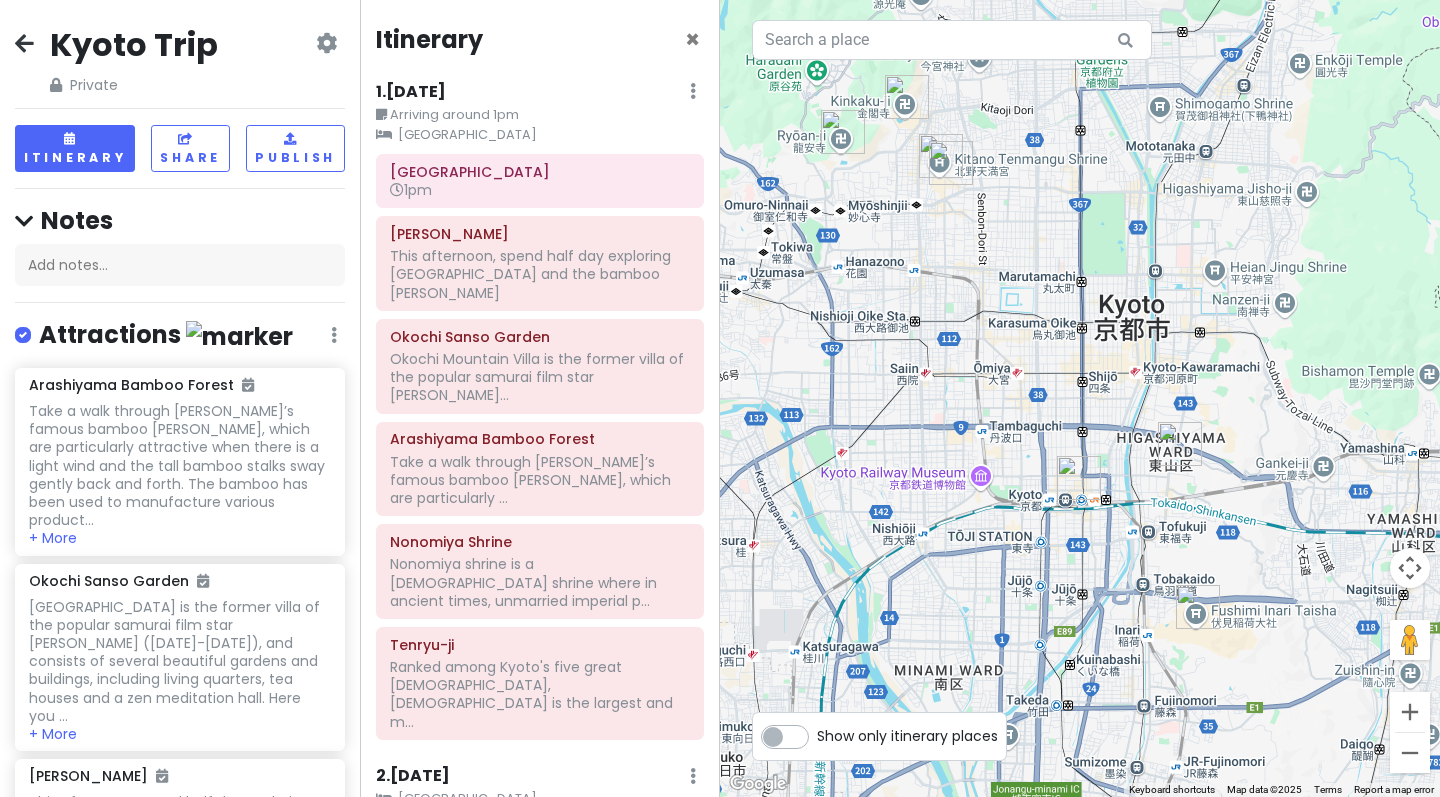 click at bounding box center [1180, 444] 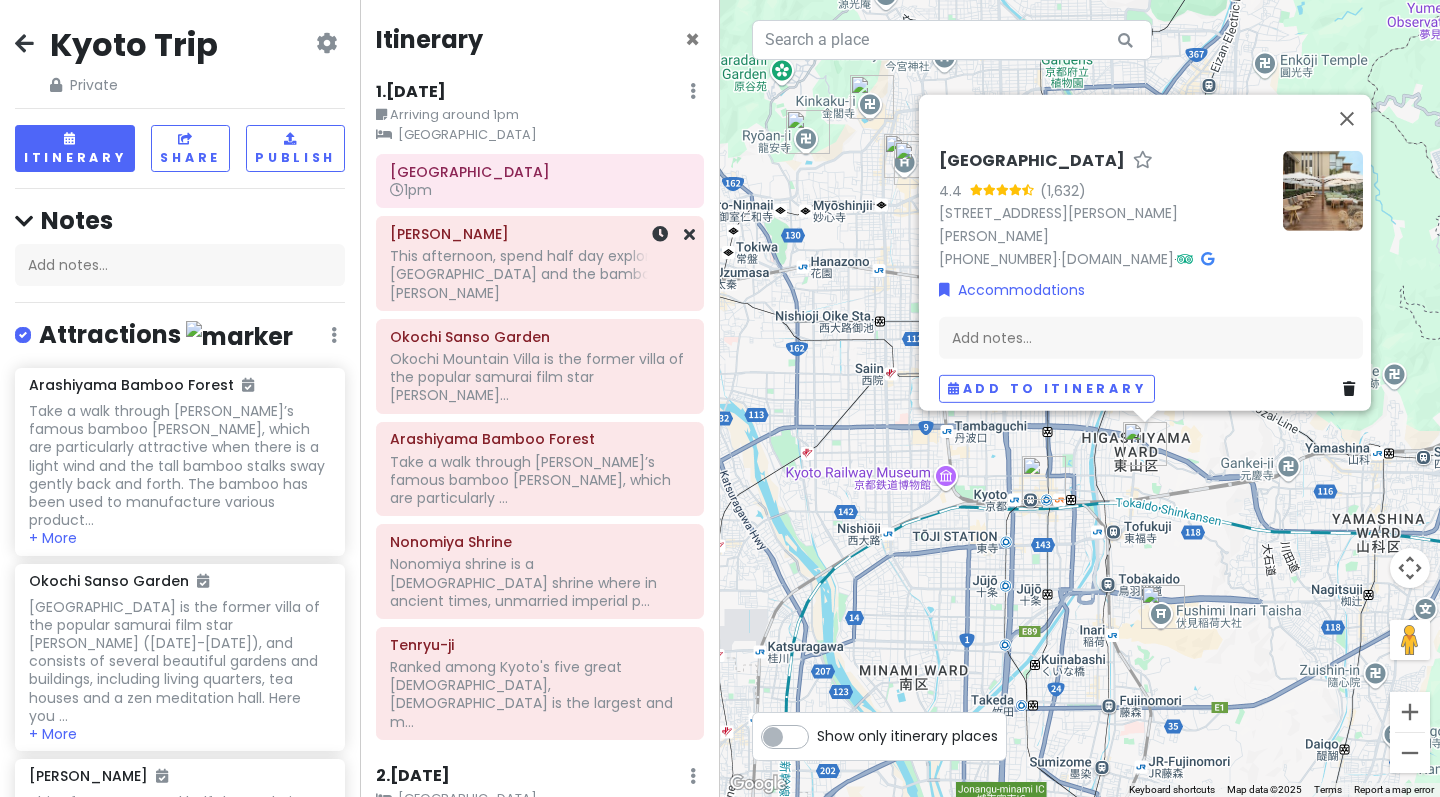 click on "This afternoon, spend half day exploring Arashiyama and the bamboo groves" at bounding box center (540, 274) 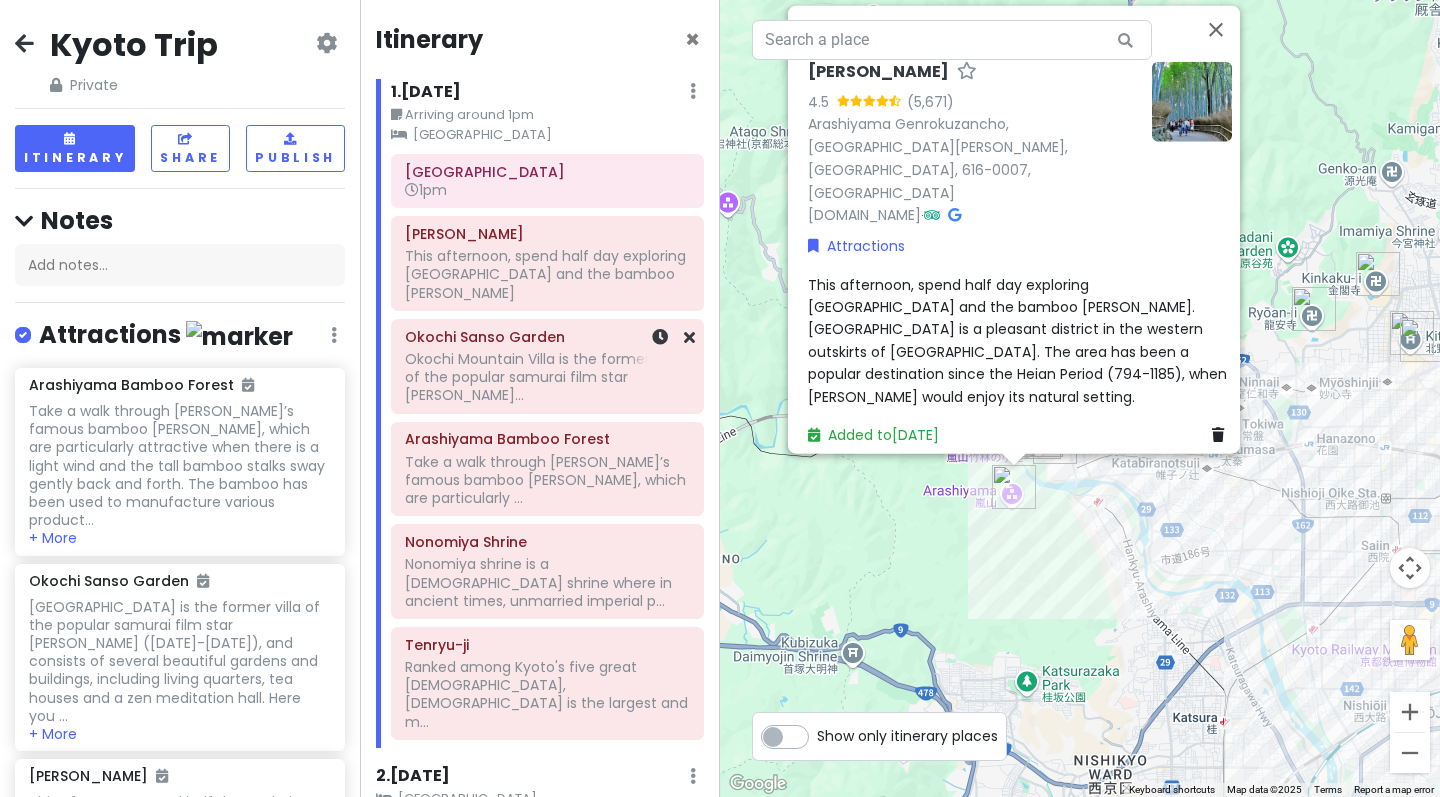 click on "Okochi Mountain Villa is the former villa of the popular samurai film star Okochi De..." at bounding box center (547, 274) 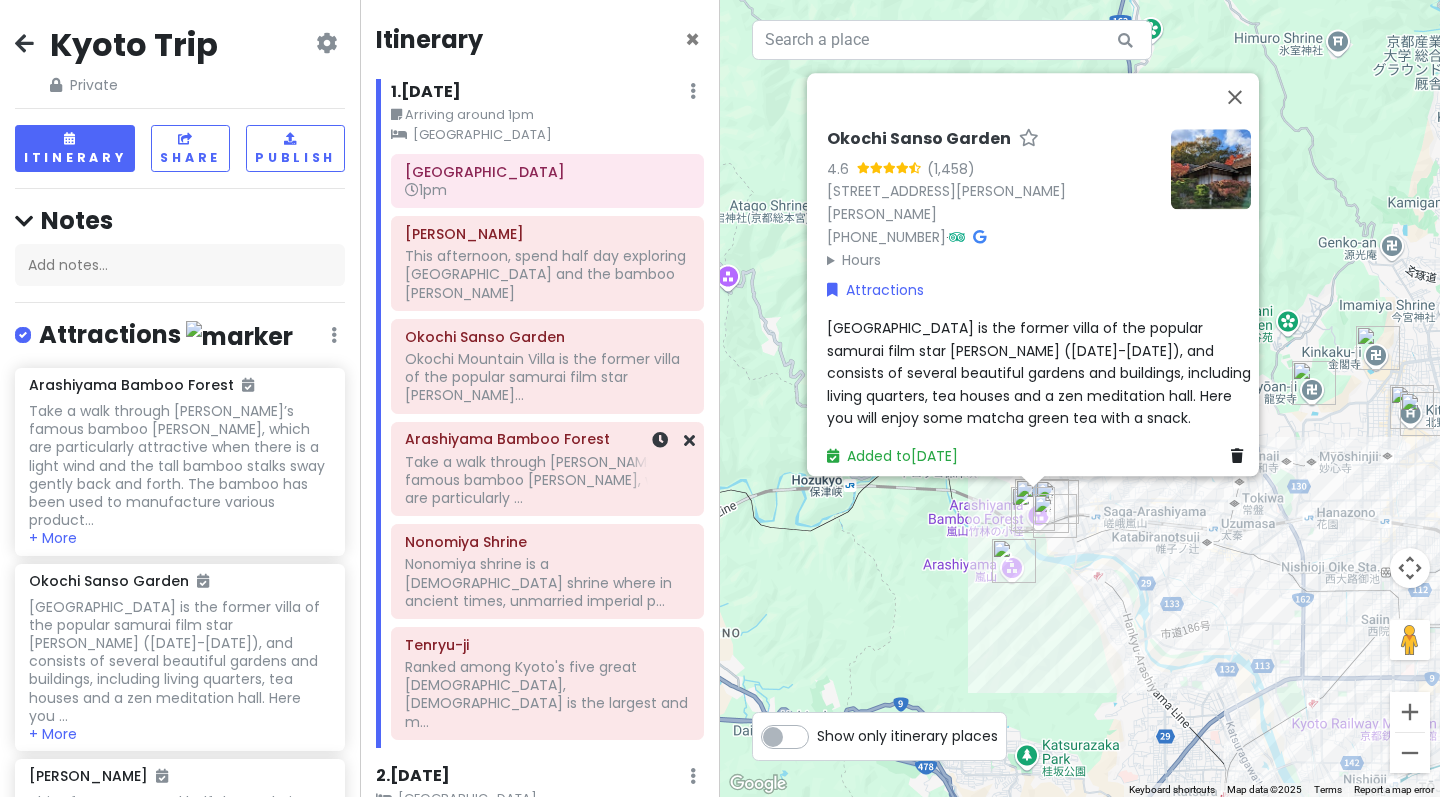 click on "Take a walk through Arashiyama’s famous bamboo groves, which are particularly ..." at bounding box center [547, 274] 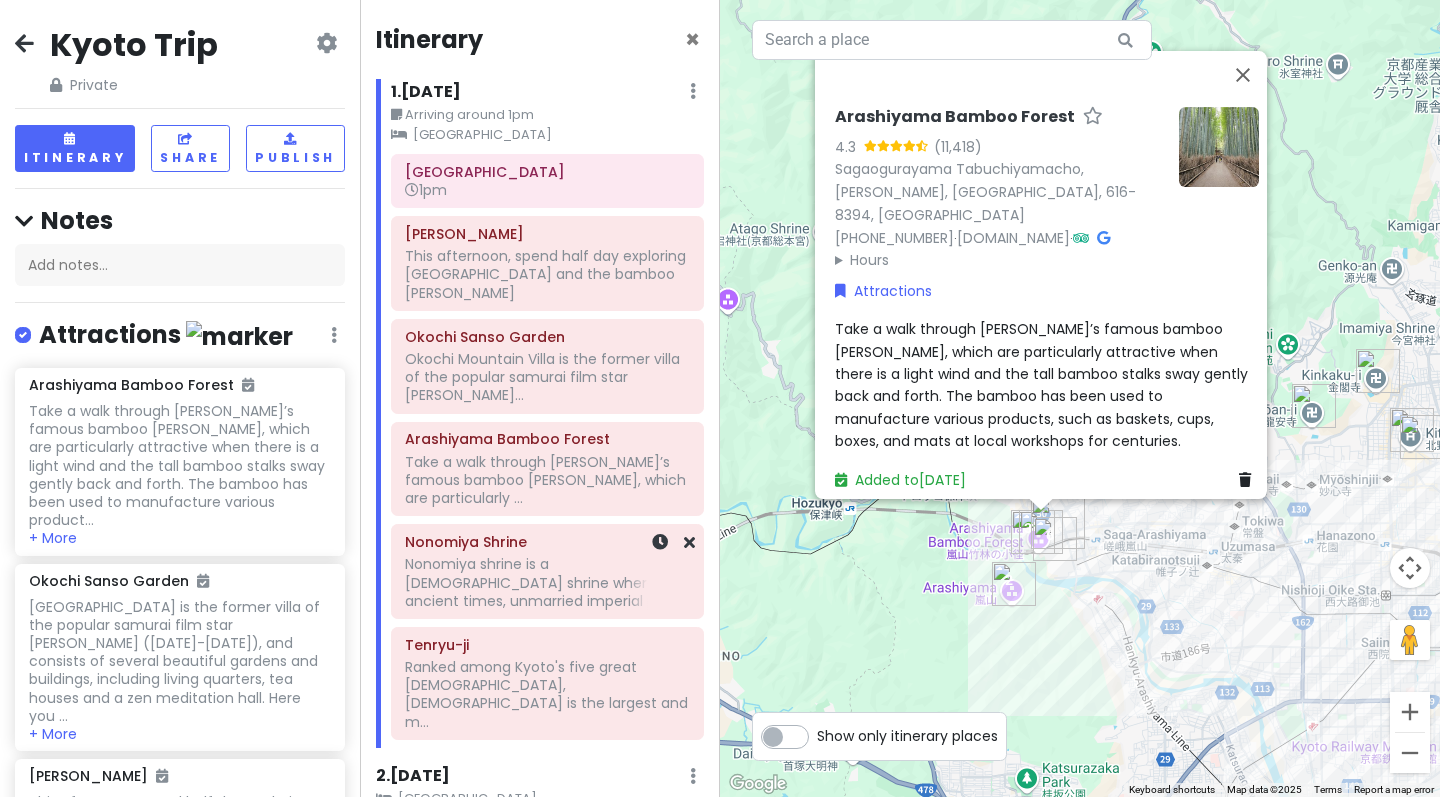 click on "Nonomiya Shrine" at bounding box center [547, 542] 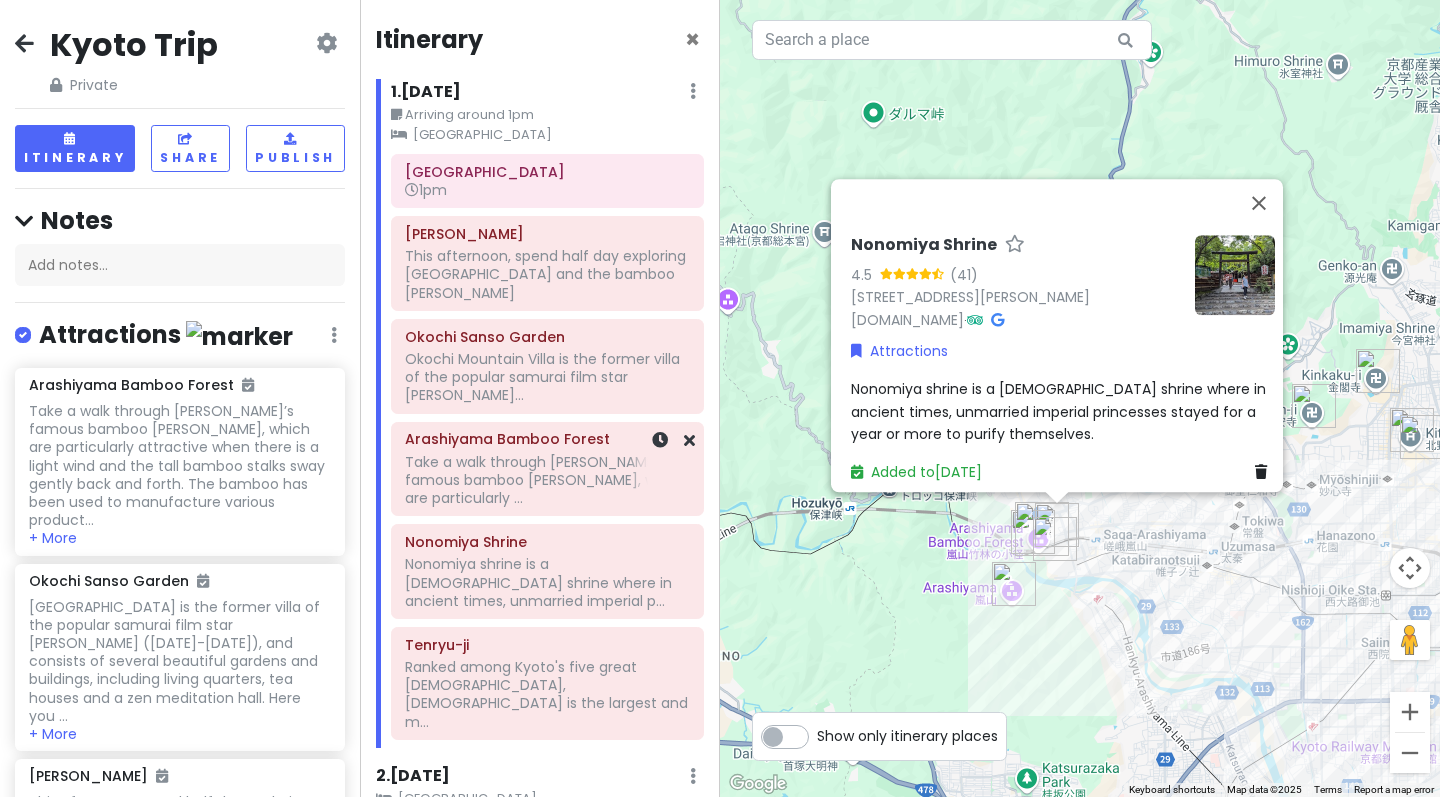 click on "Take a walk through Arashiyama’s famous bamboo groves, which are particularly ..." at bounding box center [547, 274] 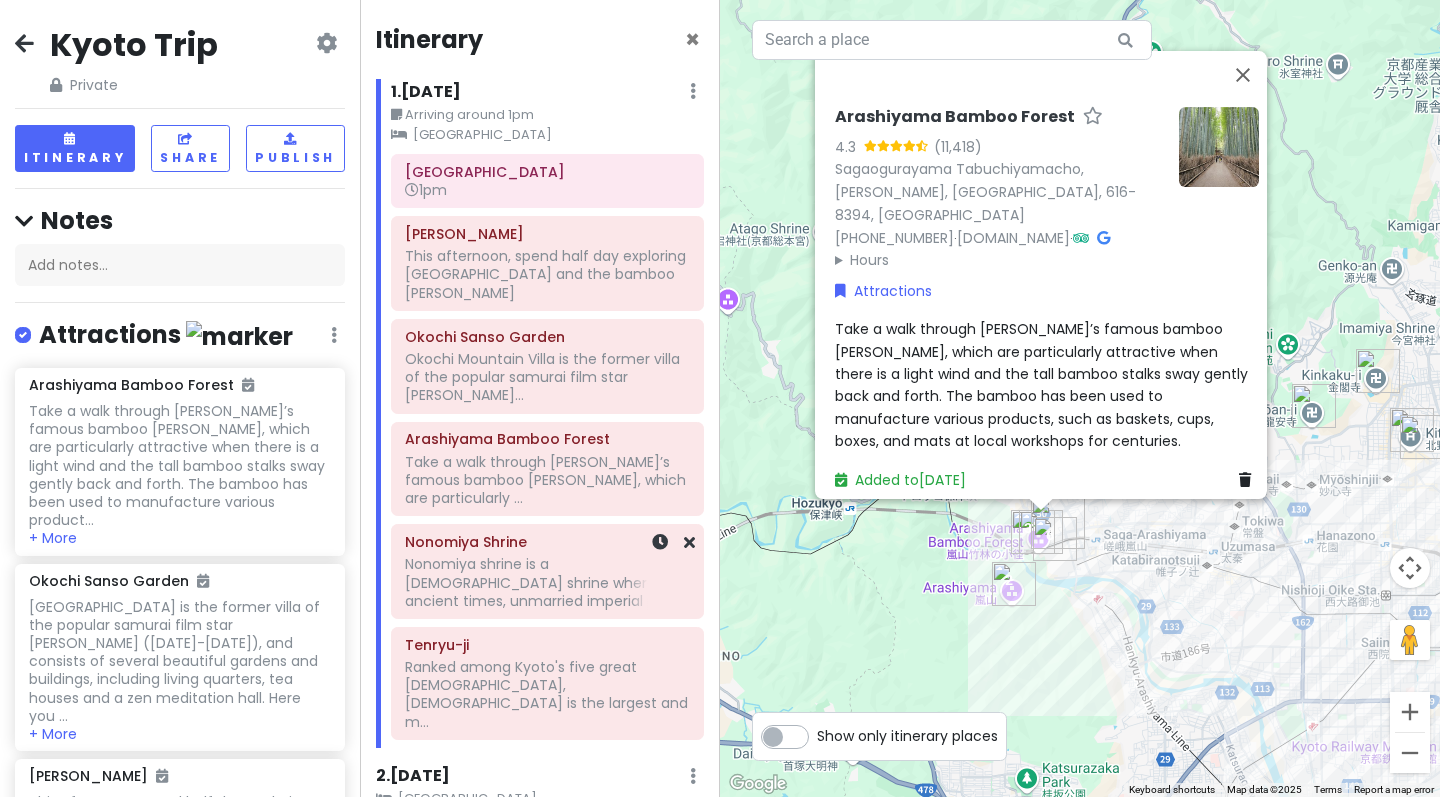 click on "Nonomiya shrine is a Shinto shrine where in ancient times, unmarried imperial p..." at bounding box center [547, 274] 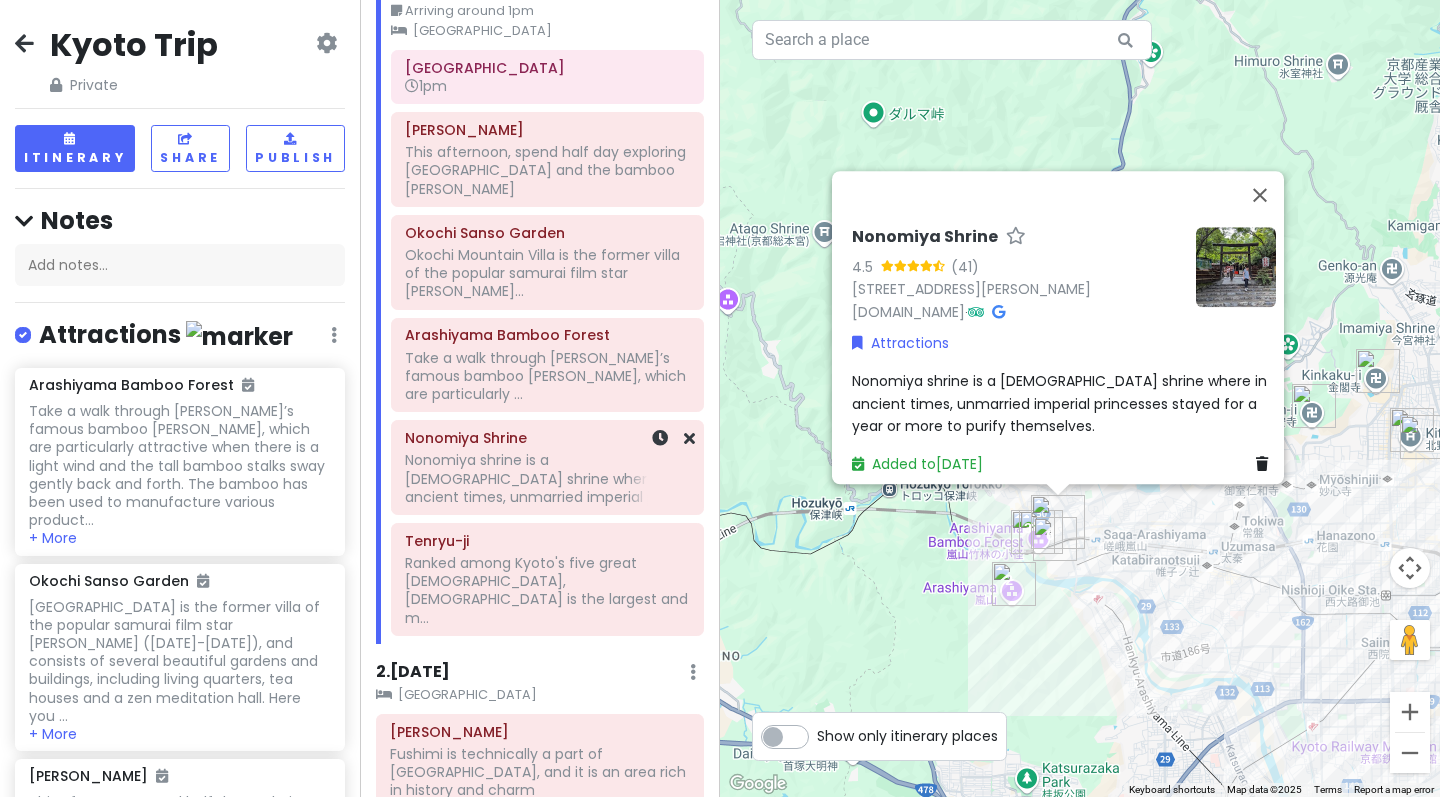 scroll, scrollTop: 108, scrollLeft: 0, axis: vertical 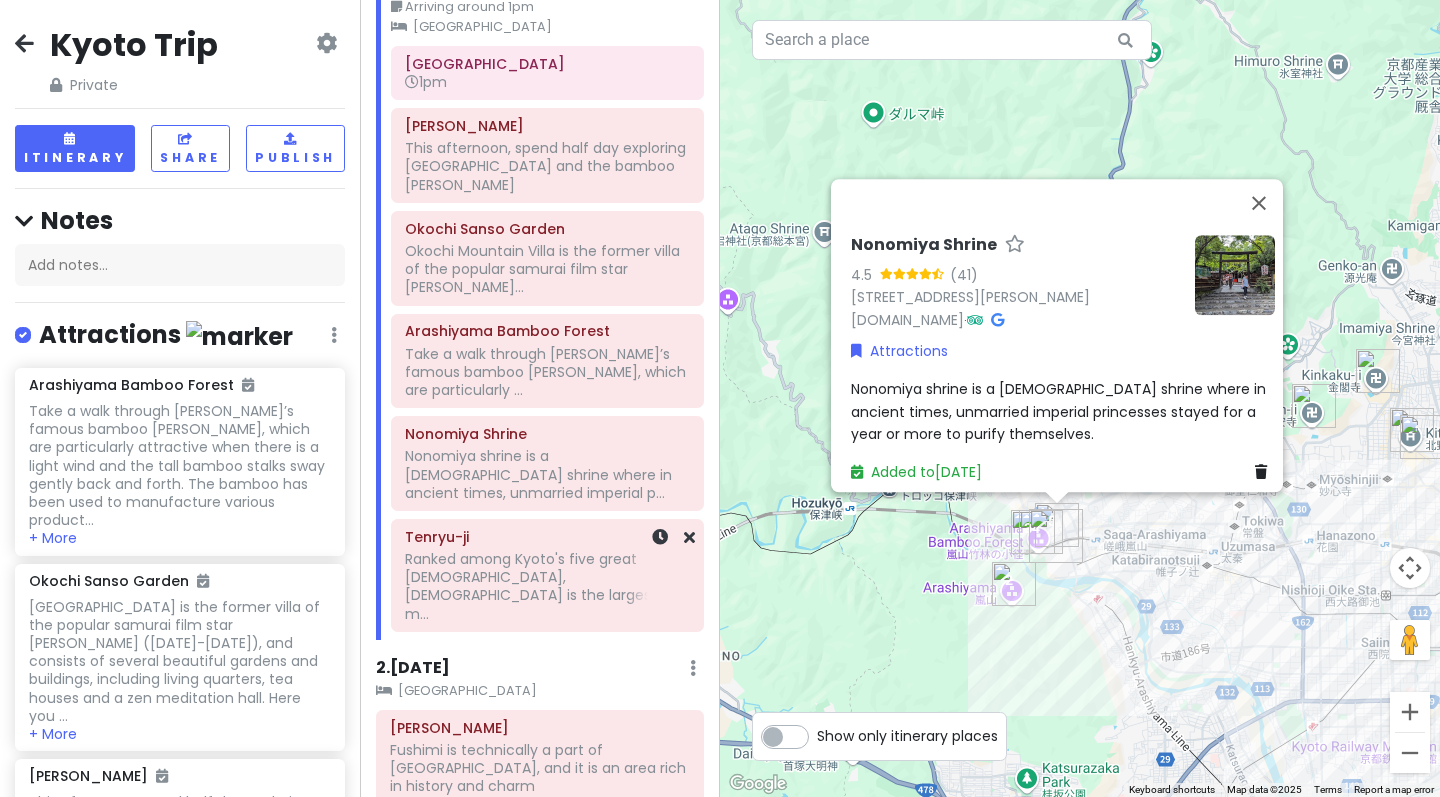 click on "Tenryu-ji" at bounding box center [547, 537] 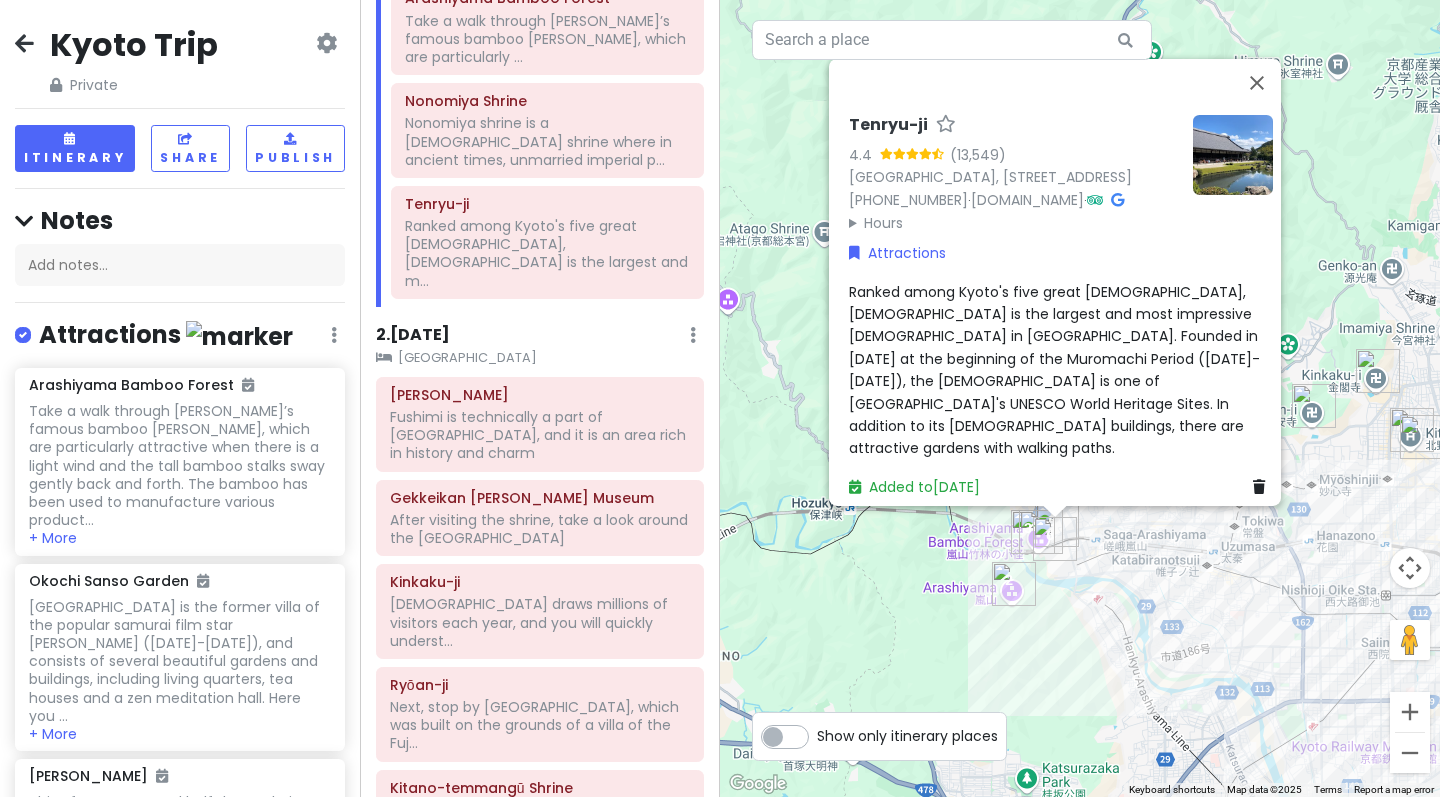 scroll, scrollTop: 456, scrollLeft: 0, axis: vertical 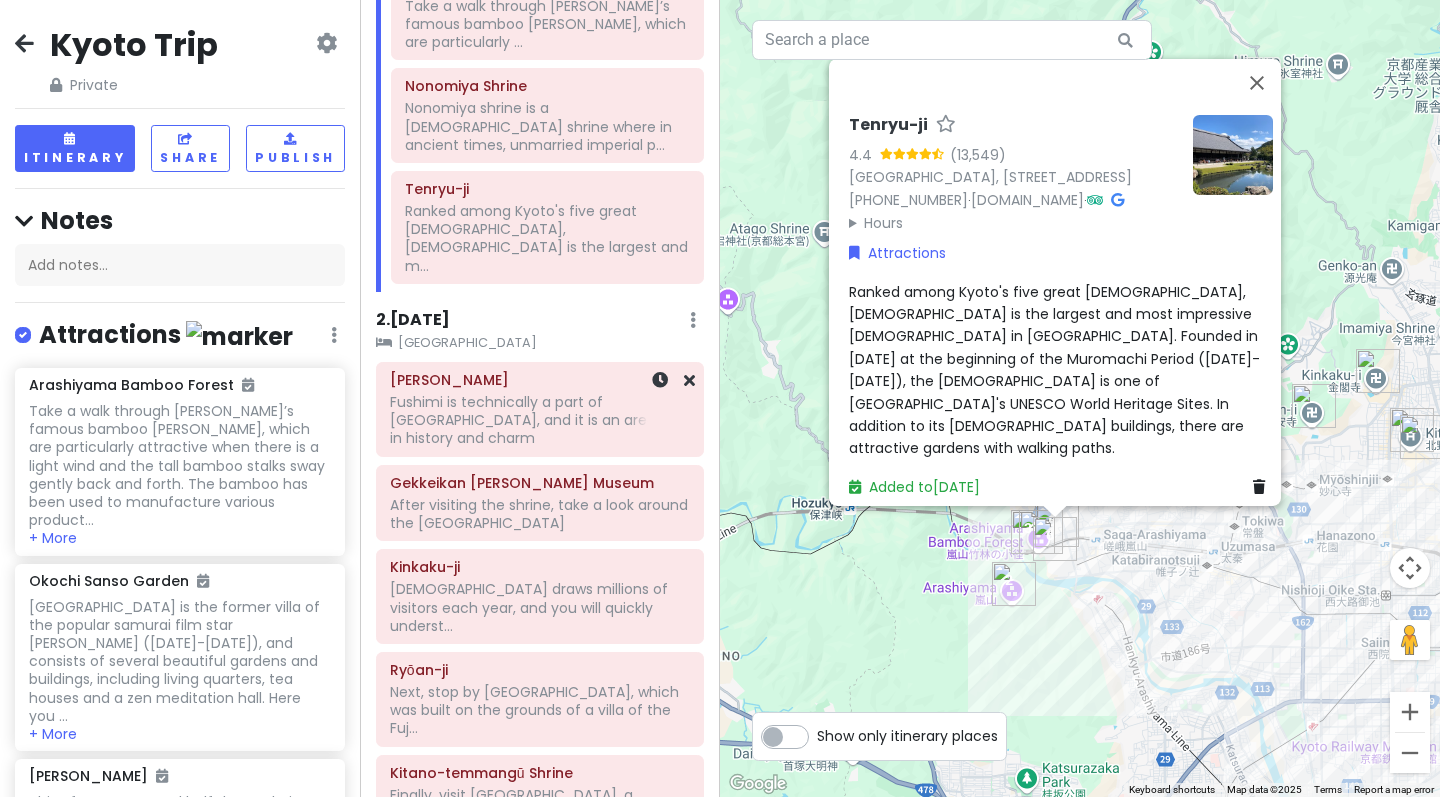 click on "Fushimi is technically a part of Kyoto, and it is an area rich in history and charm" at bounding box center [547, -182] 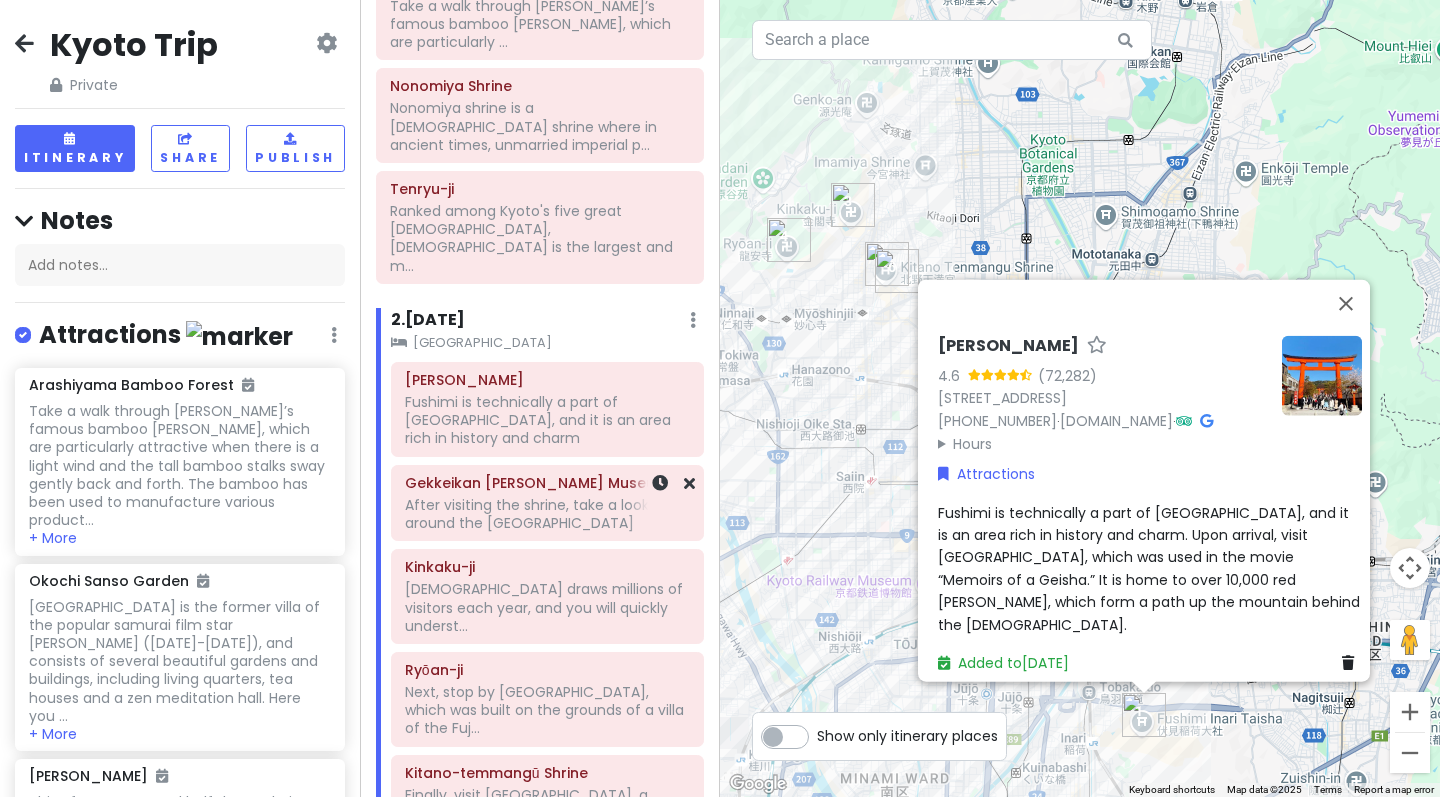 click on "After visiting the shrine, take a look around the Gekkeikan Sake Museum" at bounding box center (540, -182) 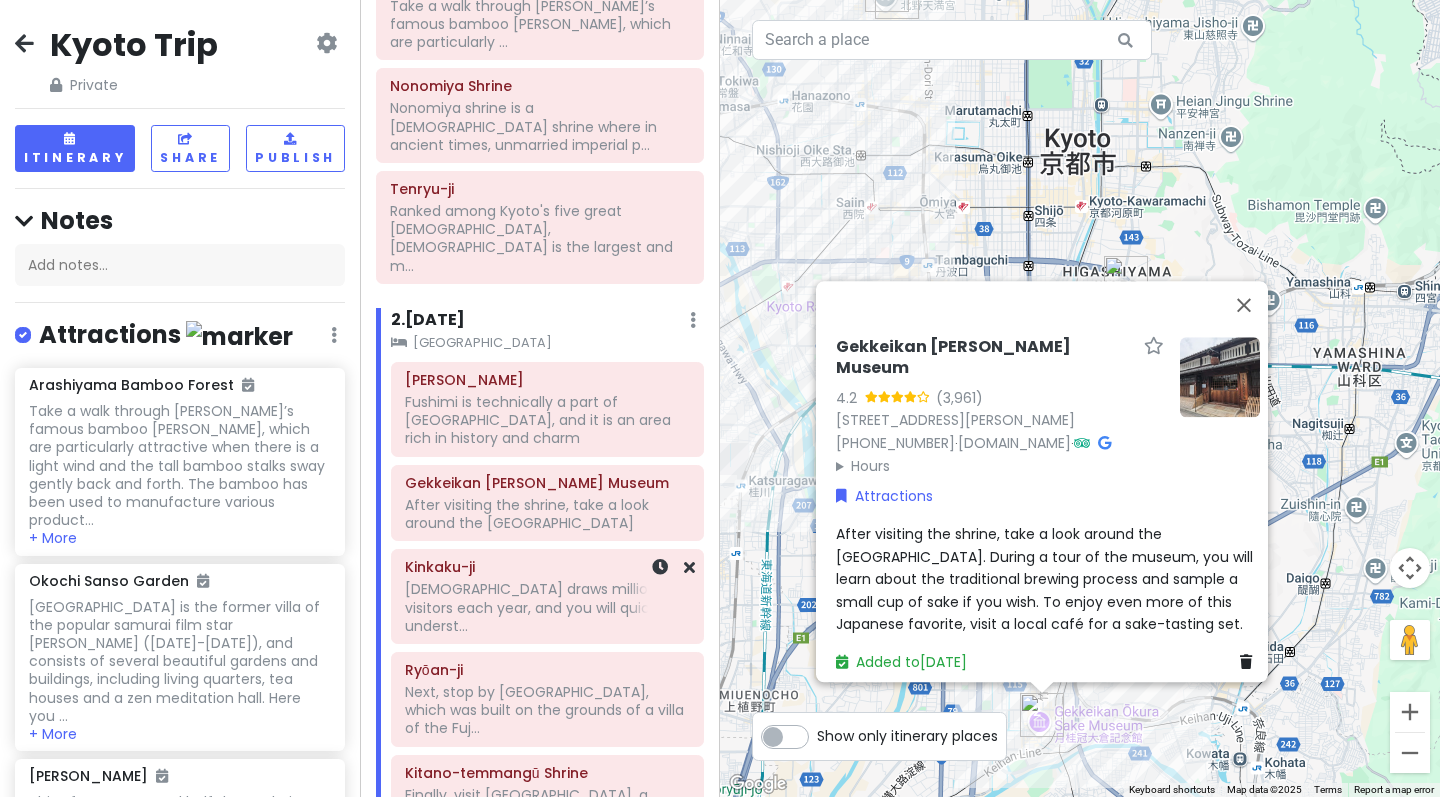 click on "Kinkakuji Temple draws millions of visitors each year, and you will quickly underst..." at bounding box center (540, -182) 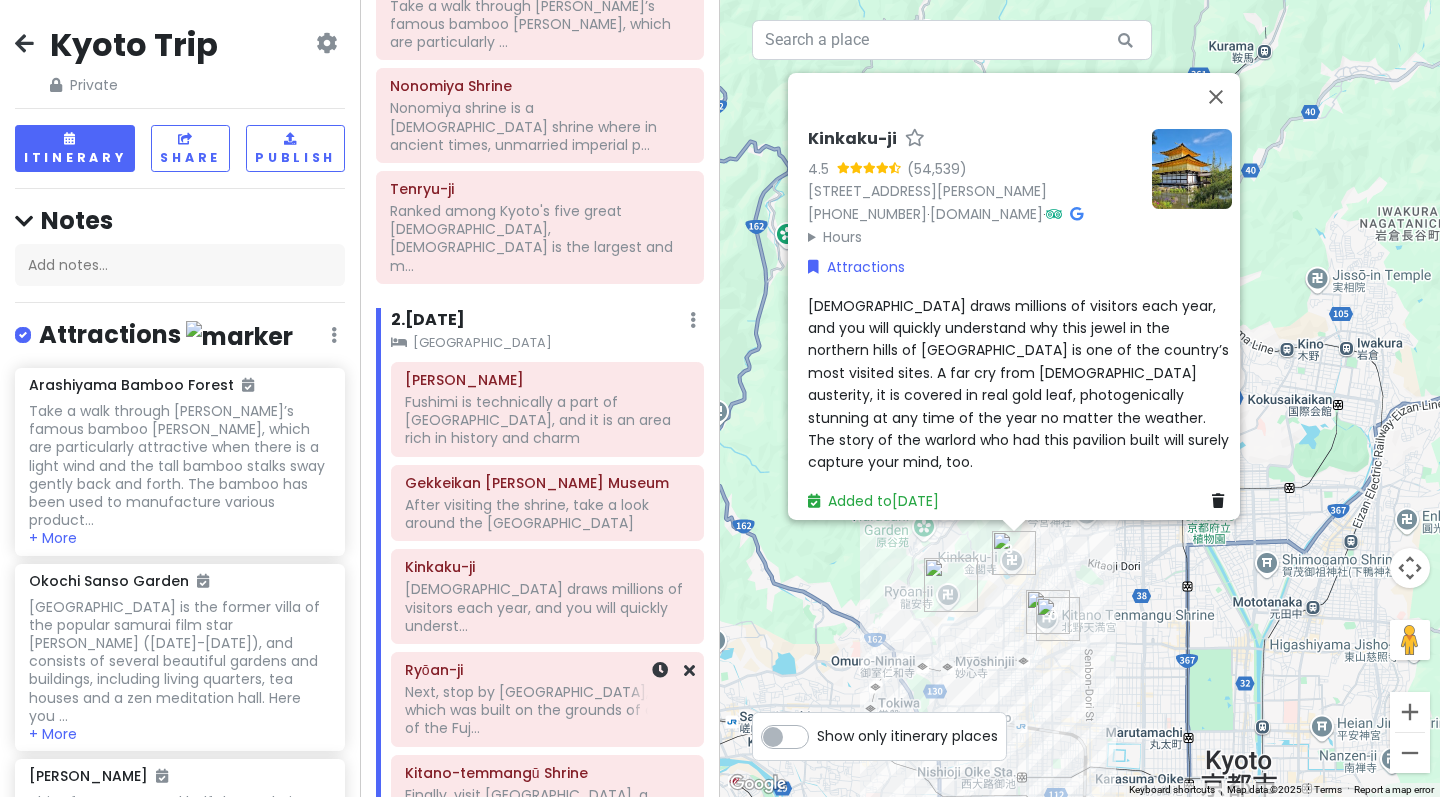 click on "Next, stop by Ryoanji Temple, which was built on the grounds of a villa of the Fuj..." at bounding box center (540, -182) 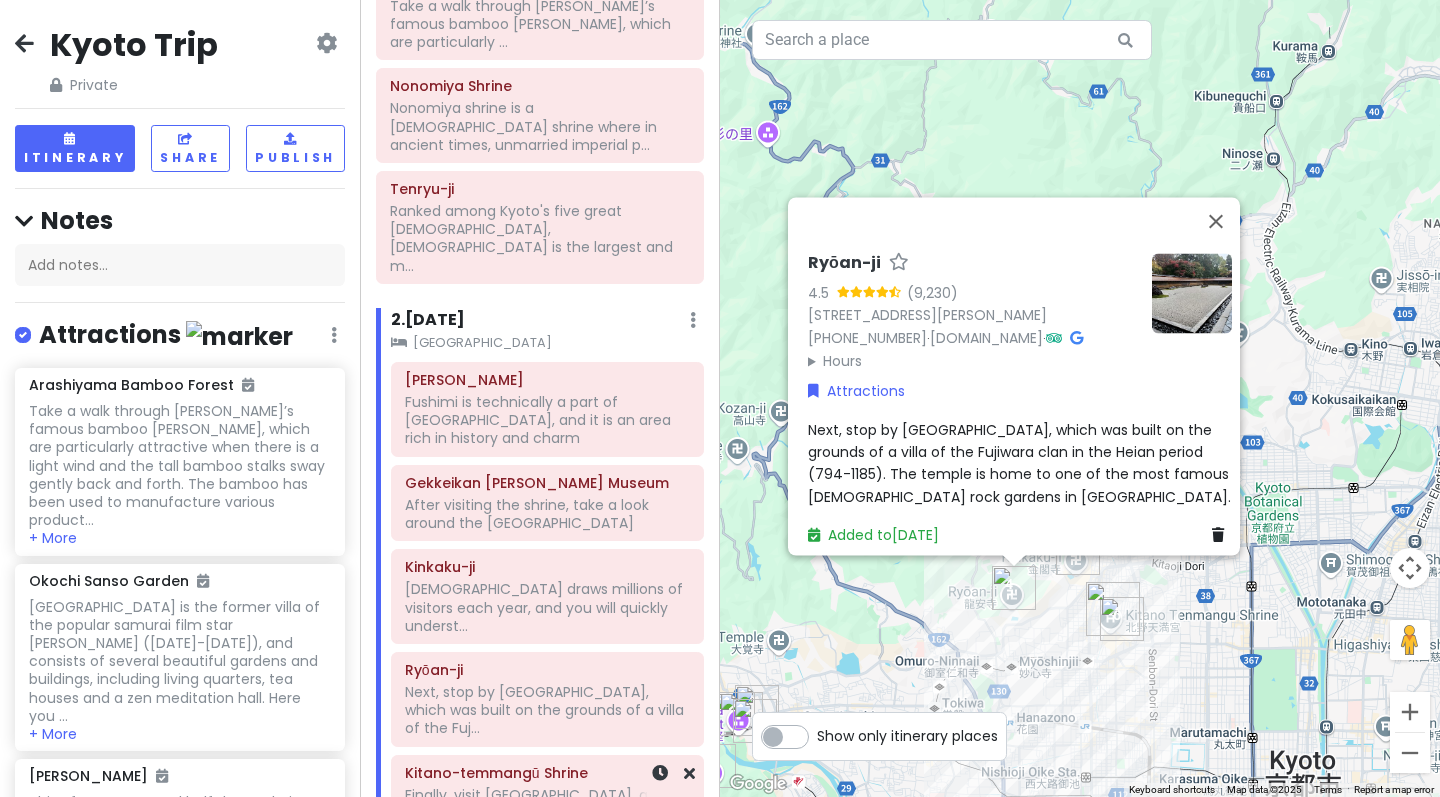 click on "Finally, visit Kitano-Temanngu, a remarkable shrine to scholarship built ..." at bounding box center [540, -182] 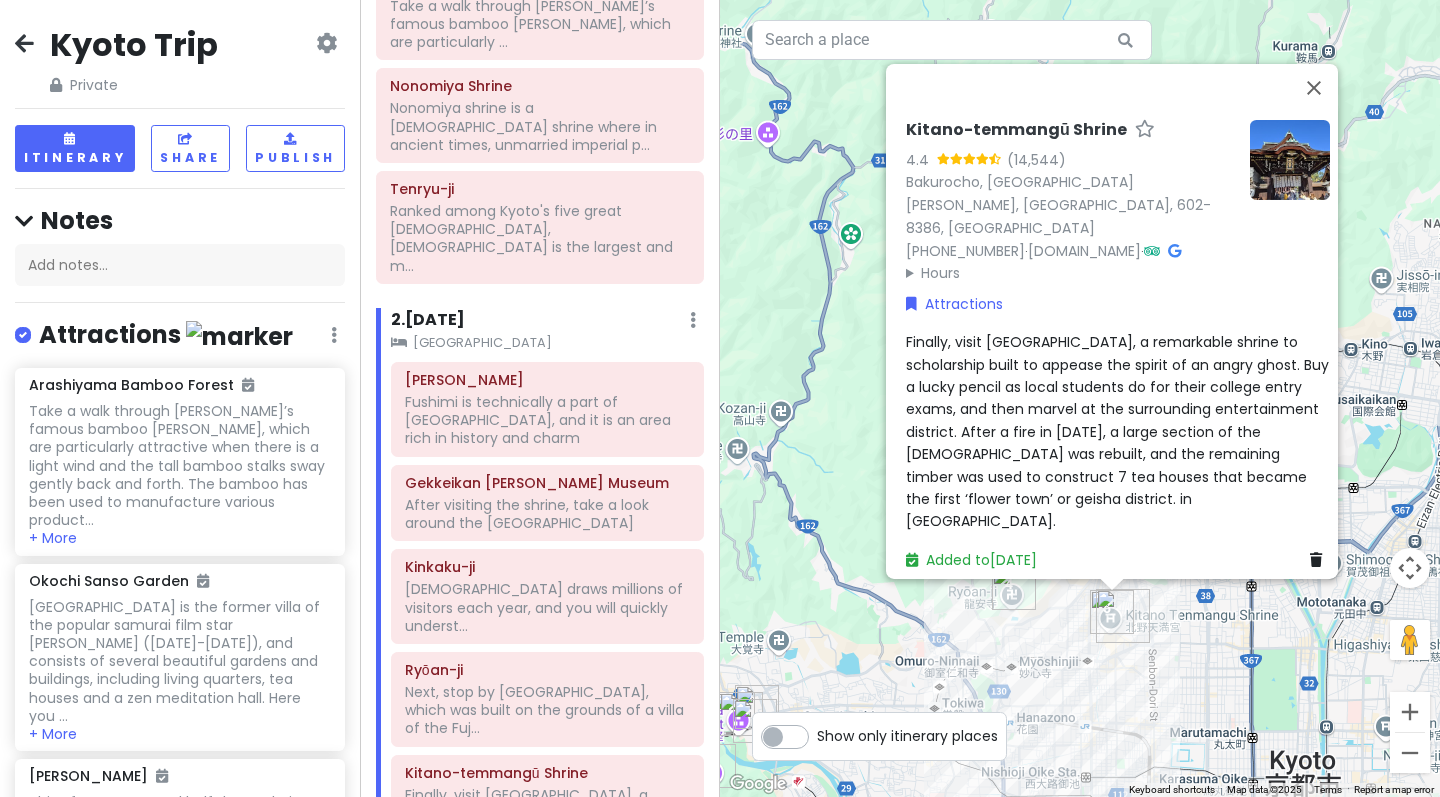 click on "Kamishichiken Kabukai" at bounding box center [547, 857] 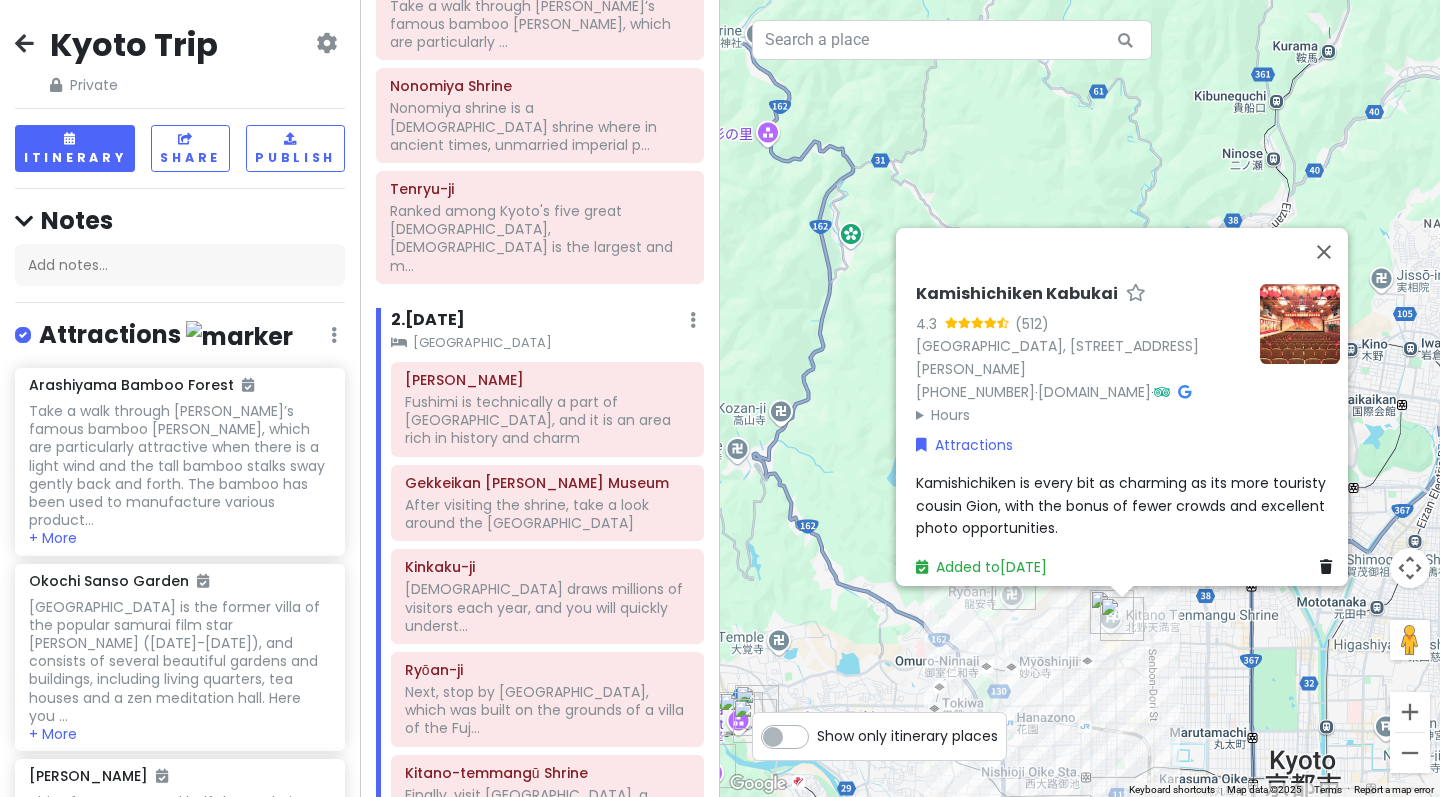 click at bounding box center (1300, 324) 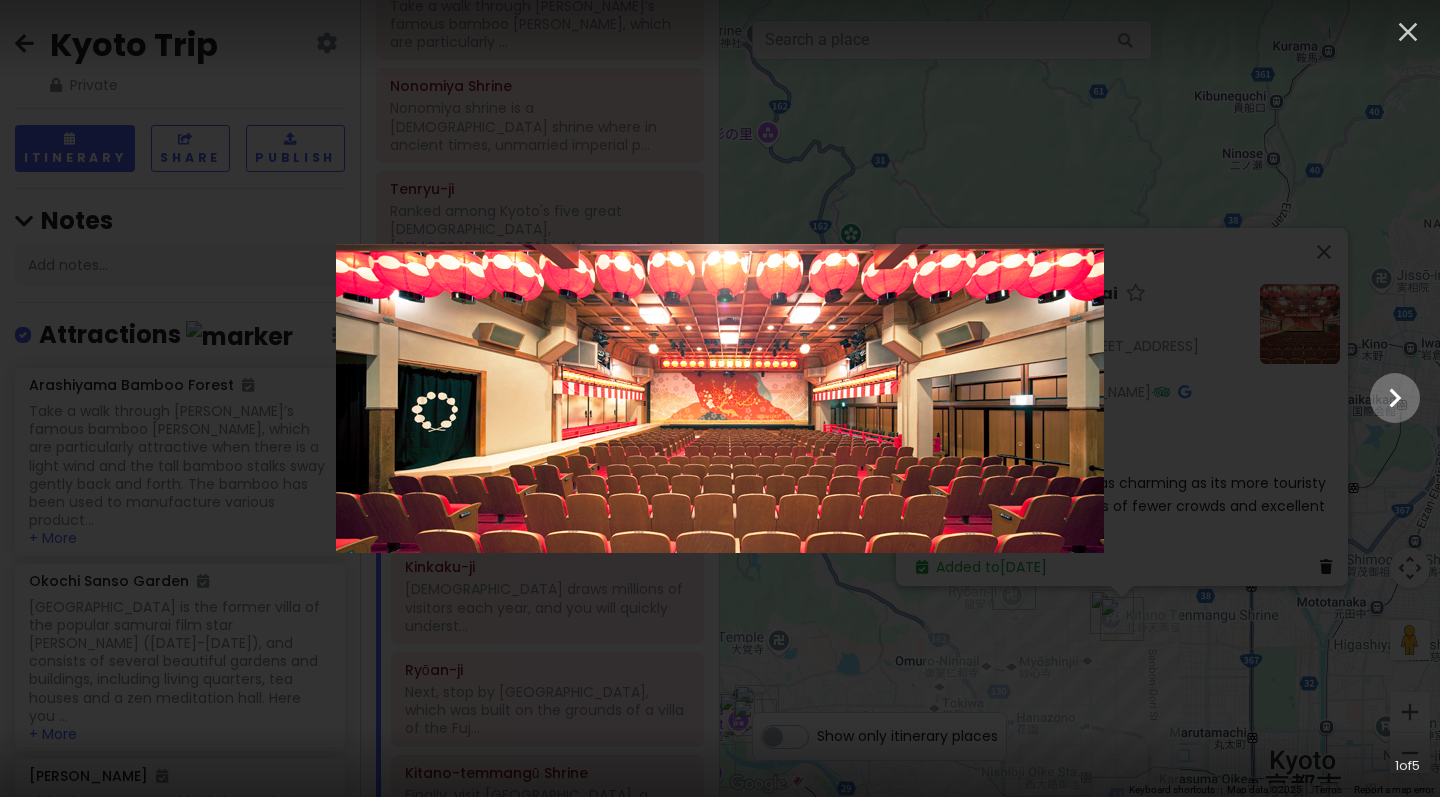 click 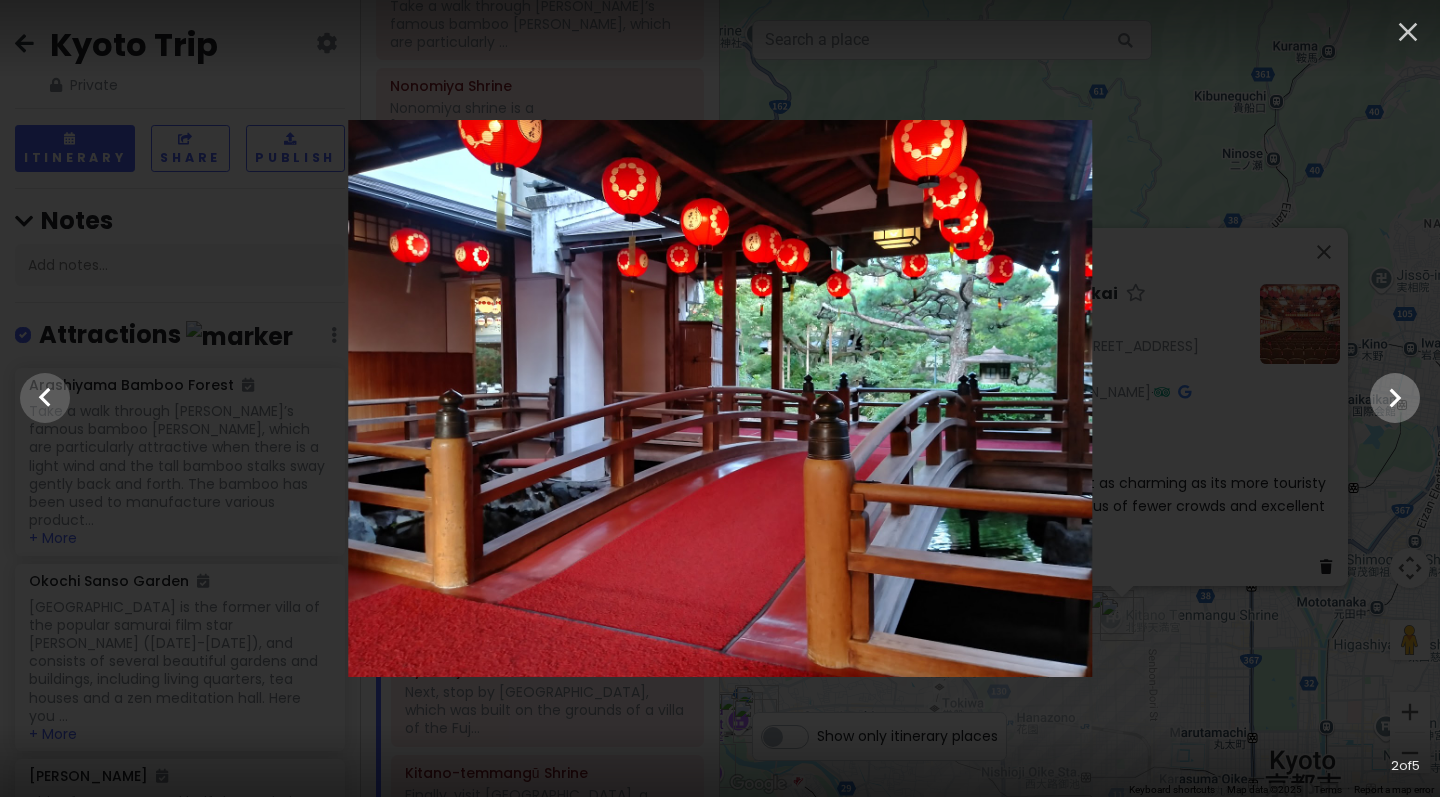 click 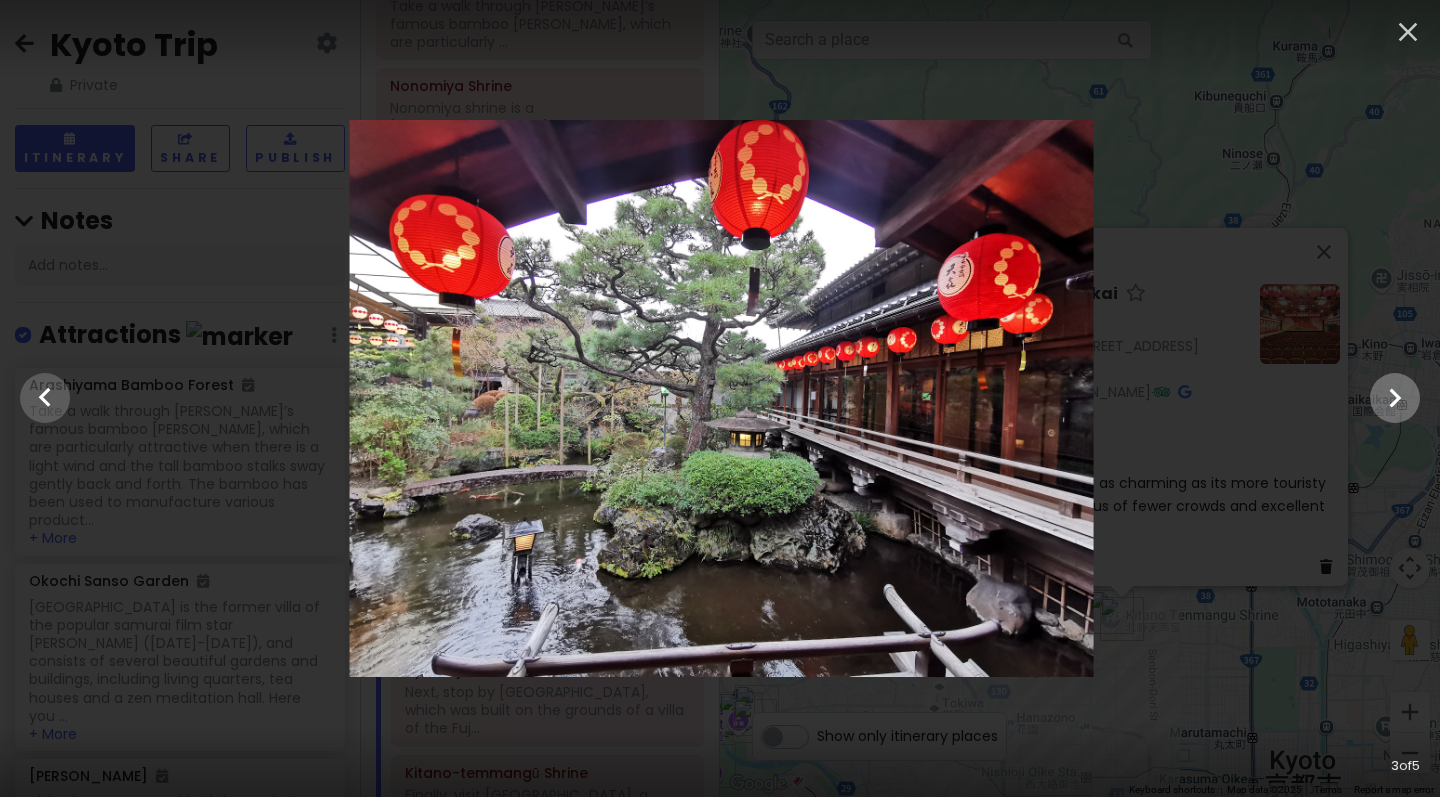 click 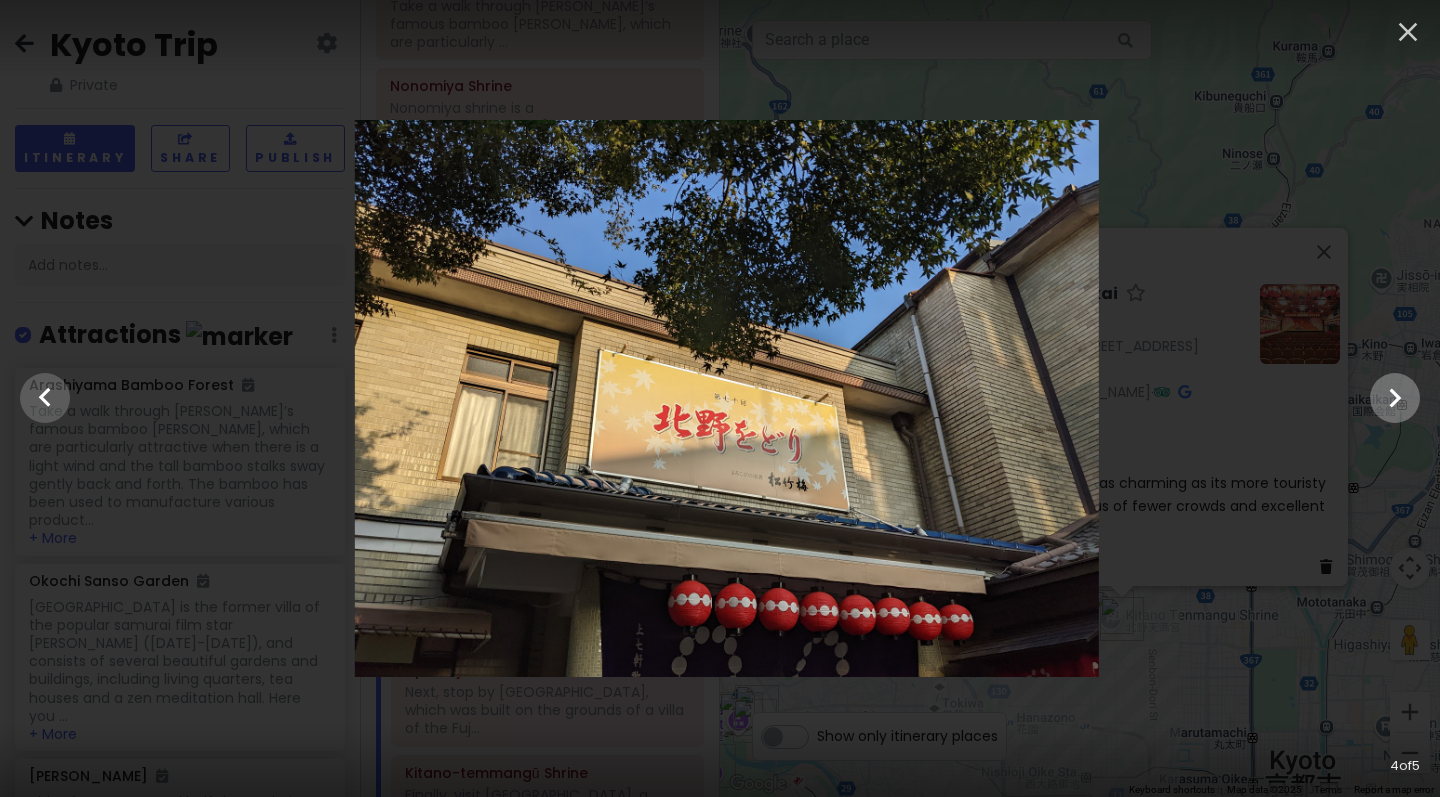 click 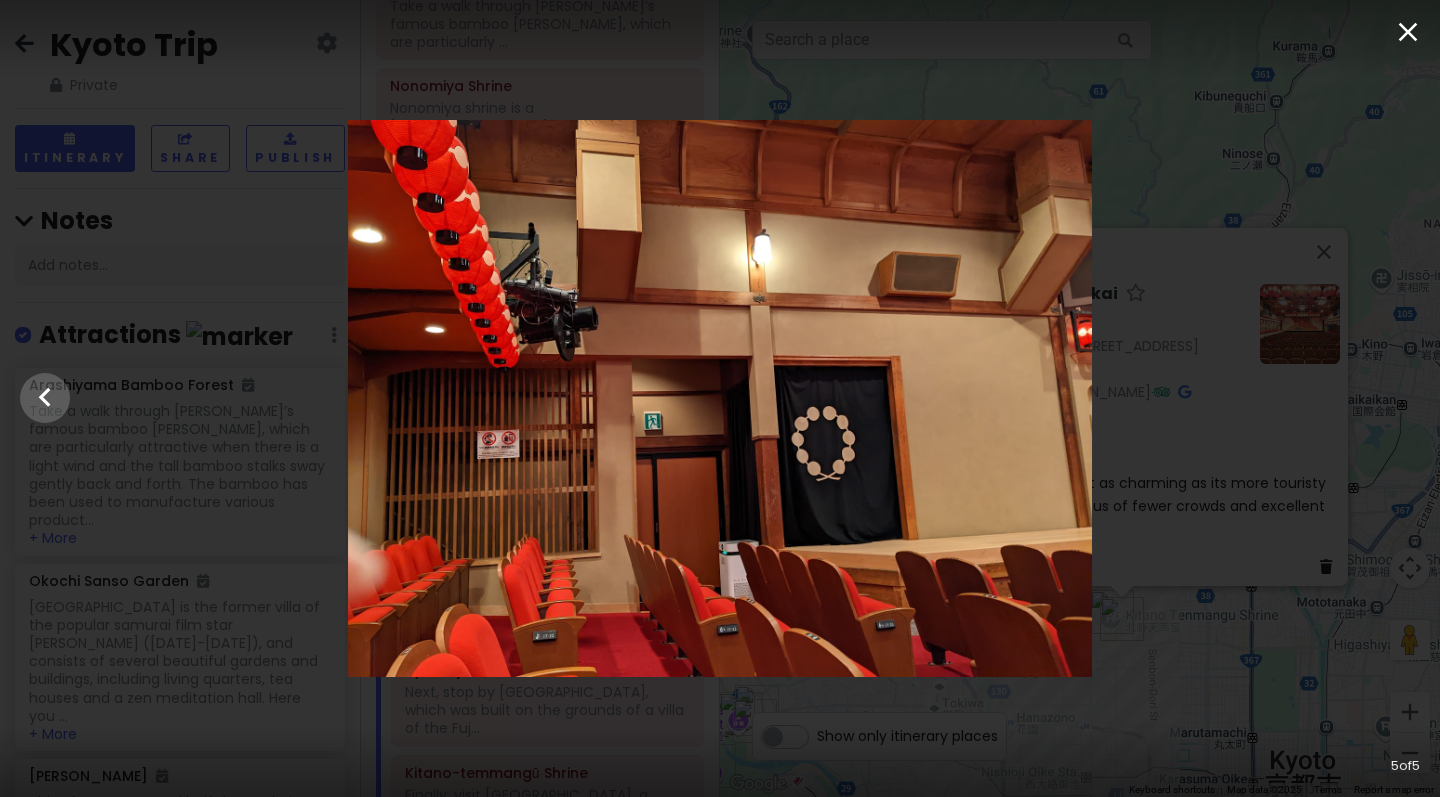 click 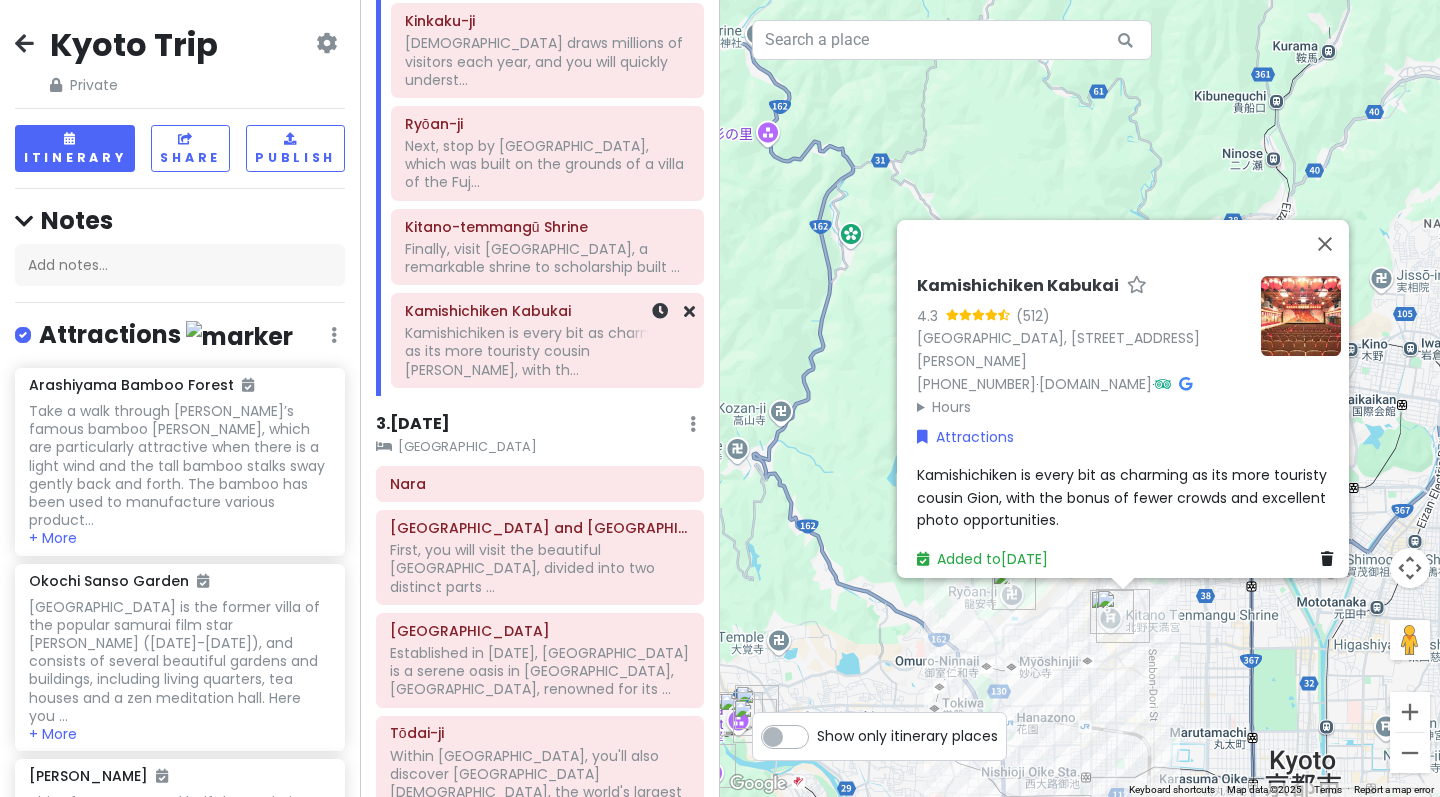 scroll, scrollTop: 1004, scrollLeft: 0, axis: vertical 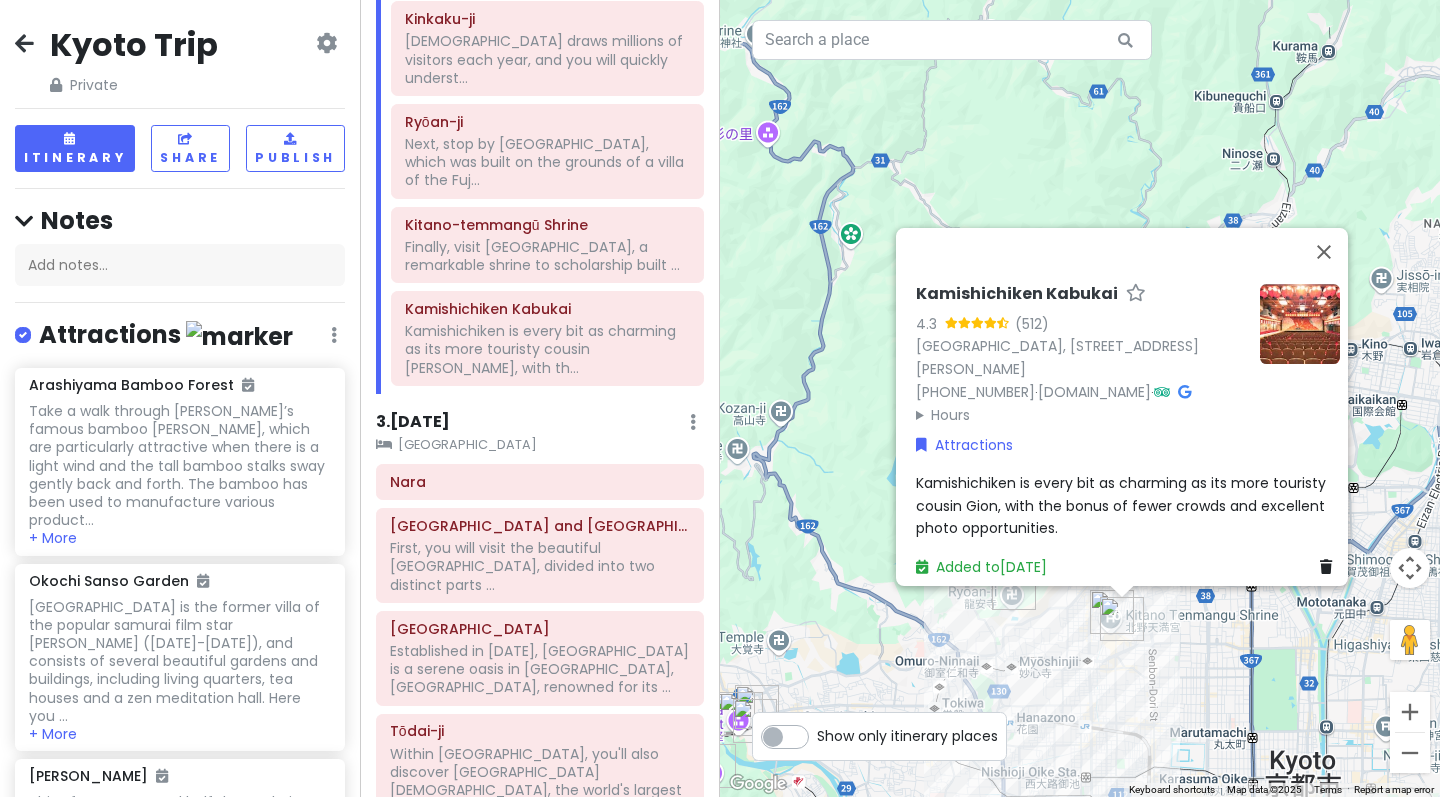 click on "3 .  Thu 9/11" at bounding box center [413, 422] 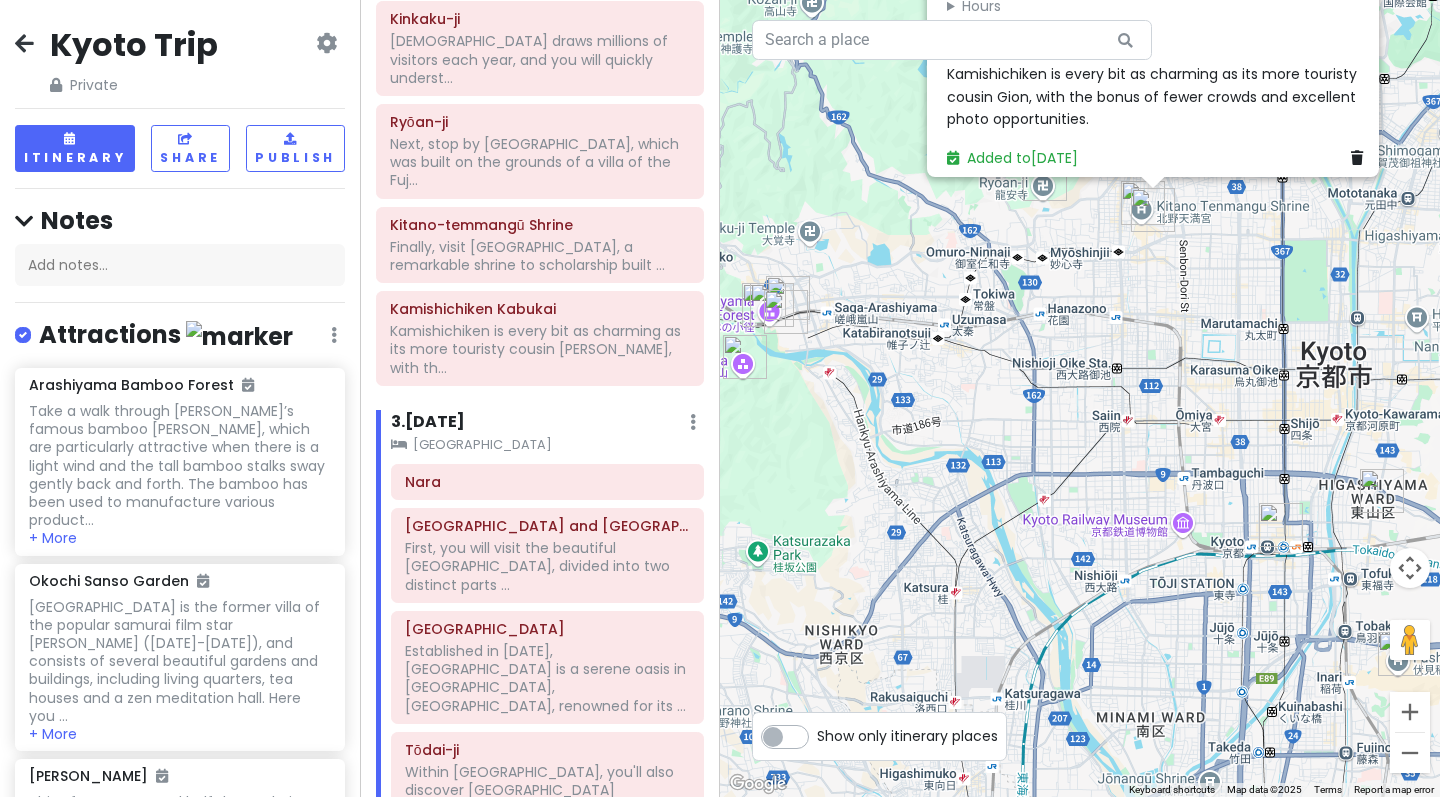 drag, startPoint x: 837, startPoint y: 505, endPoint x: 868, endPoint y: 88, distance: 418.1507 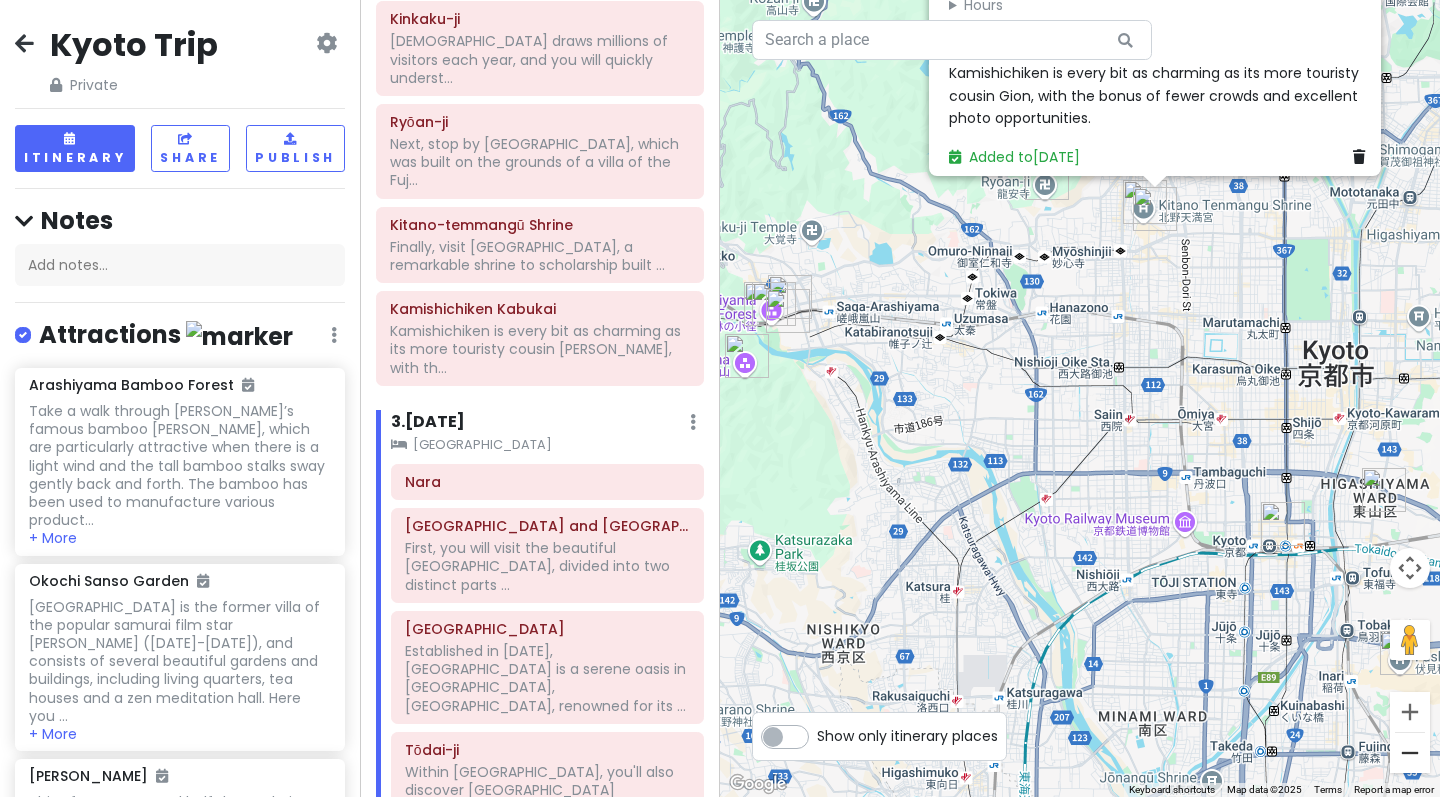 click at bounding box center (1410, 753) 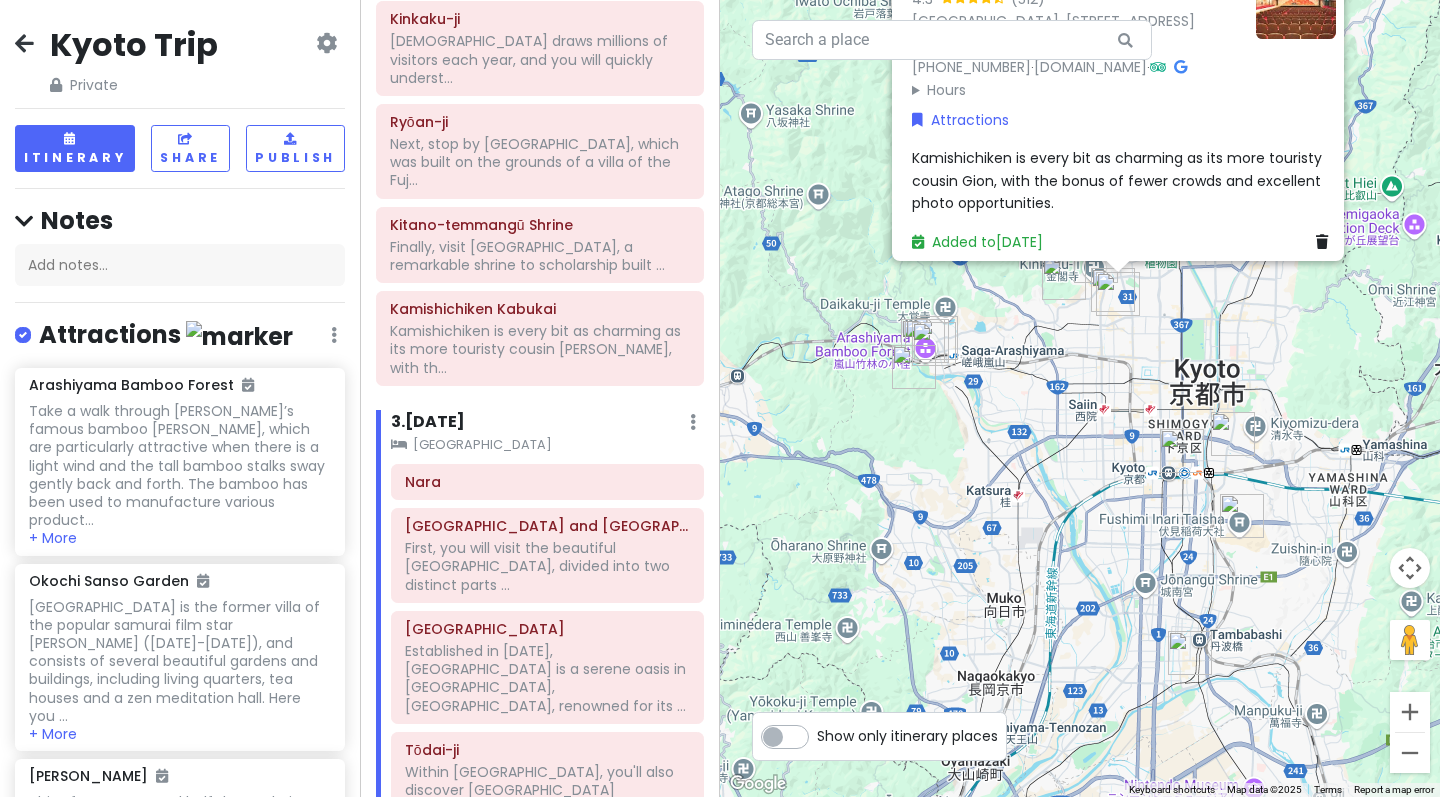 click at bounding box center (1410, 753) 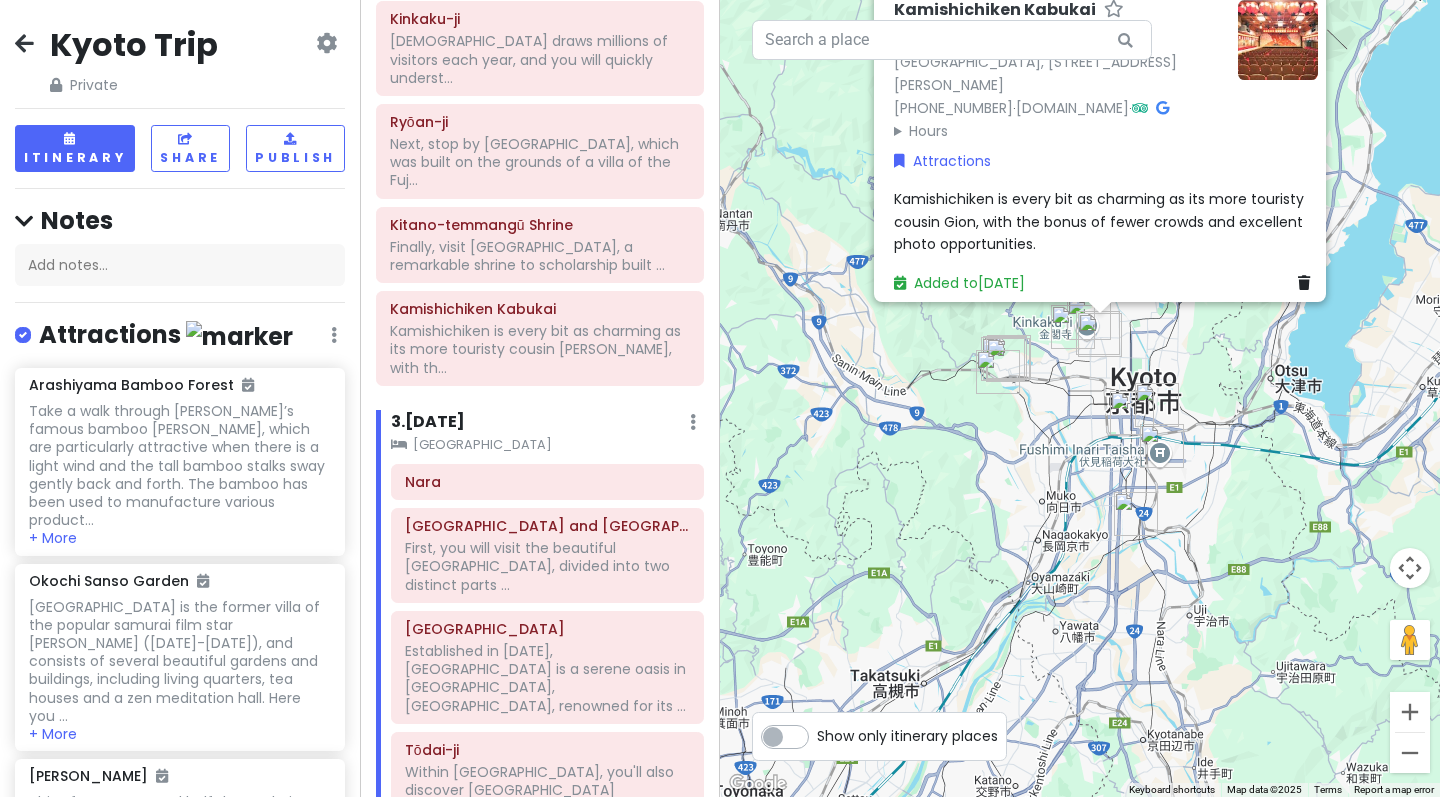 click at bounding box center [1410, 753] 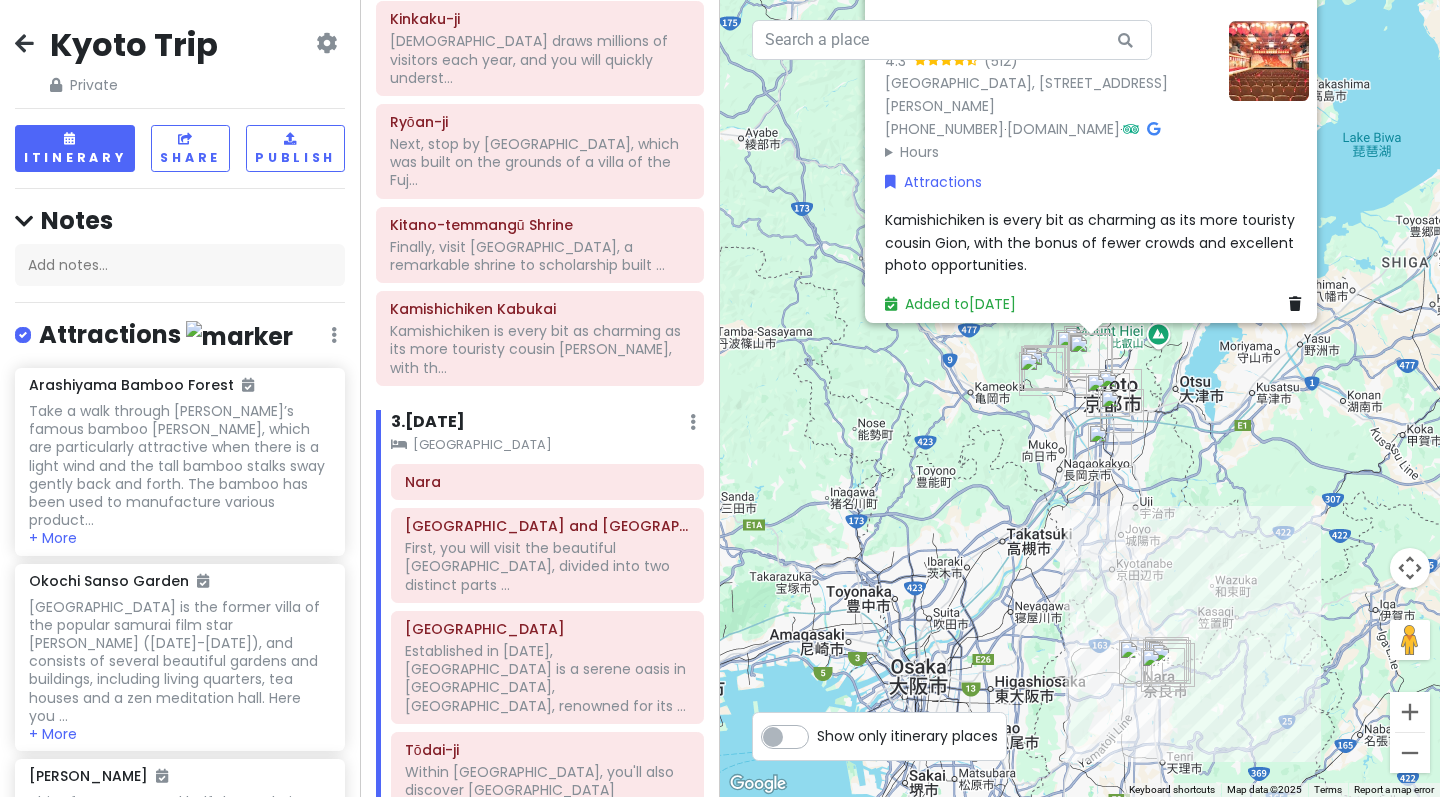 click at bounding box center (1410, 753) 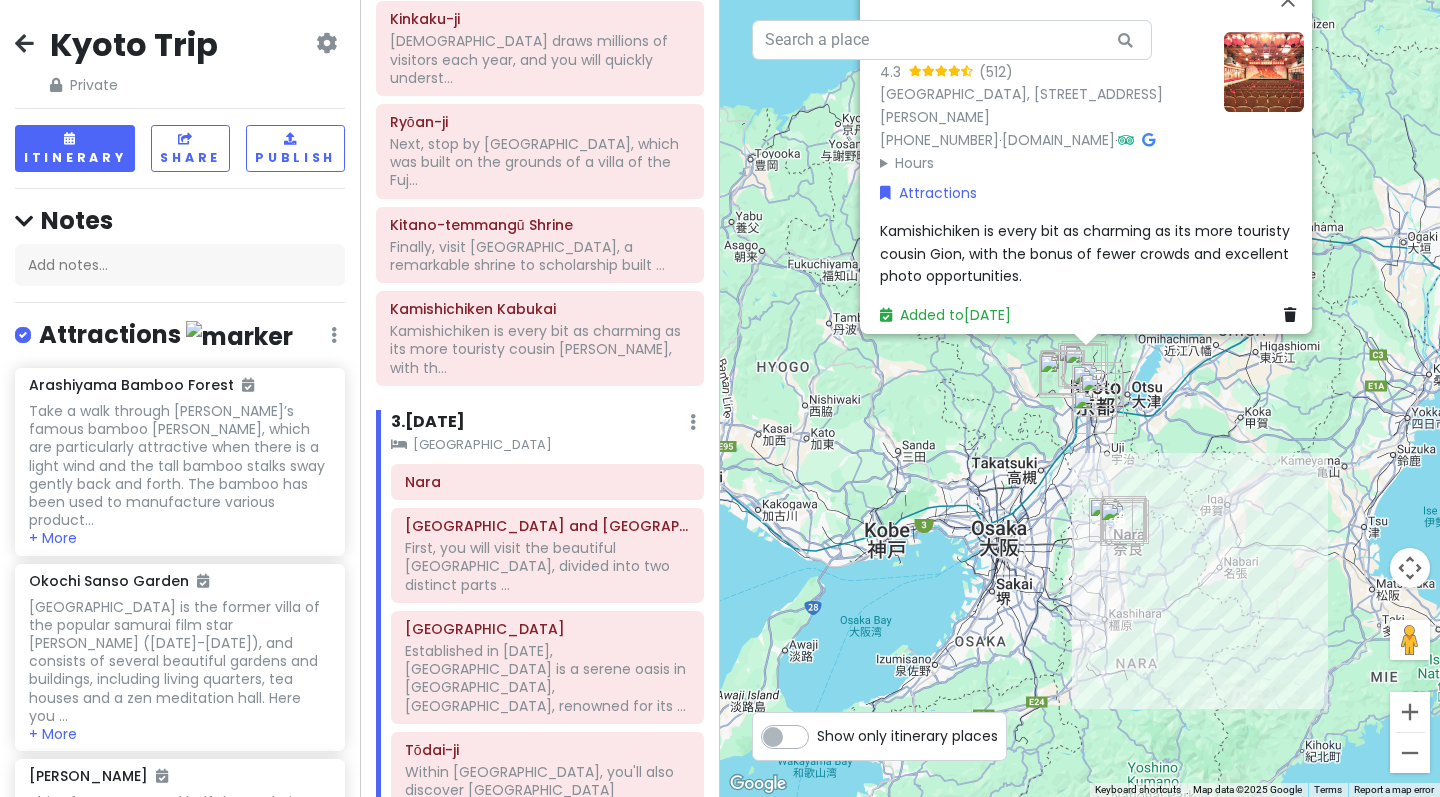 click on "Kamishichiken Kabukai 4.3        (512) Japan, 〒602-8381 Kyoto, Kamigyo Ward, Shinseichō, ７４２ 今出川通七本松西入真盛町742 +81 75-461-0148   ·   www.maiko3.com   ·   Hours Monday  10:00 AM – 5:00 PM Tuesday  10:00 AM – 5:00 PM Wednesday  10:00 AM – 5:00 PM Thursday  10:00 AM – 5:00 PM Friday  10:00 AM – 5:00 PM Saturday  Closed Sunday  Closed Attractions Kamishichiken is every bit as charming as its more touristy cousin Gion, with the bonus of fewer crowds and excellent photo opportunities. Added to  Wed 9/10" at bounding box center [1080, 398] 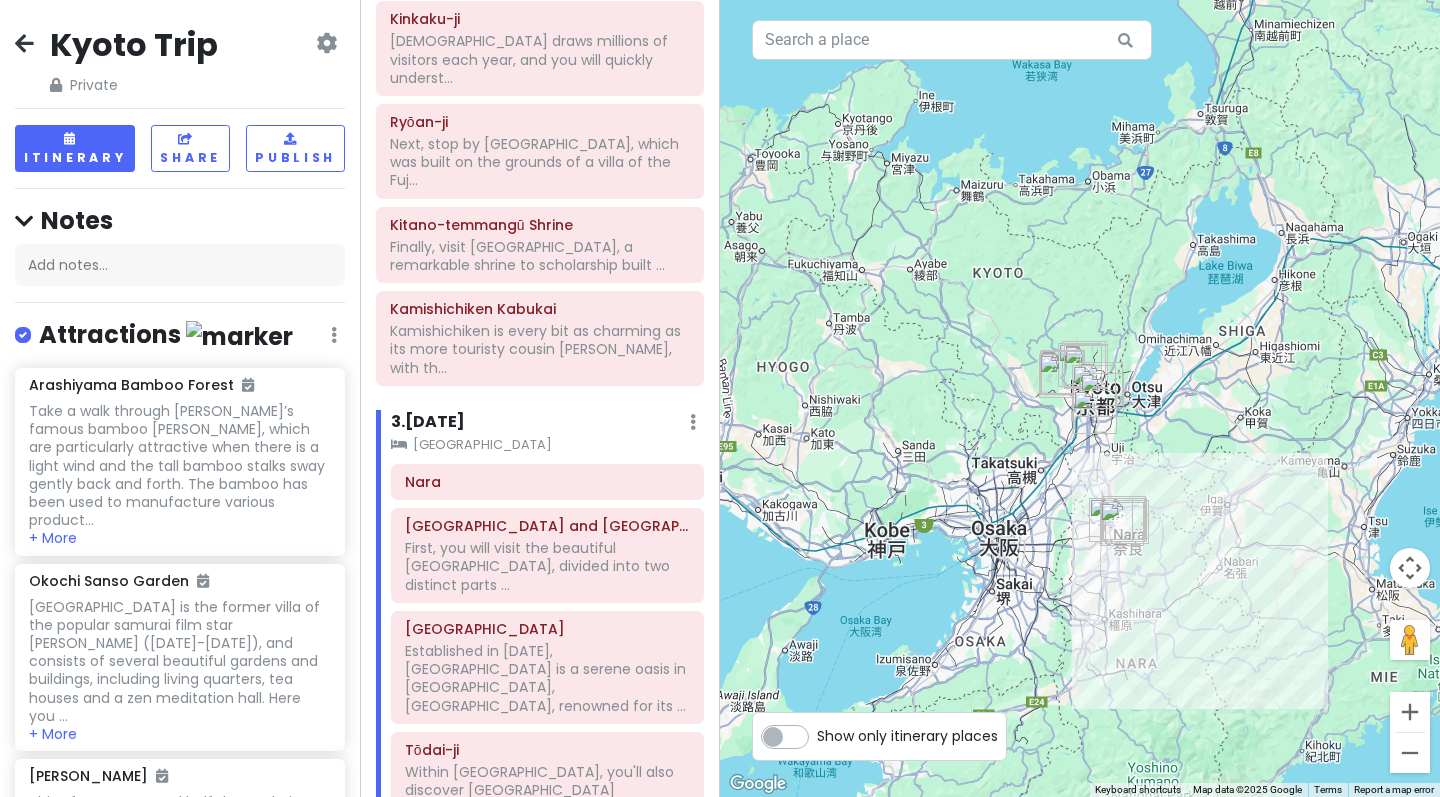 click at bounding box center [1080, 398] 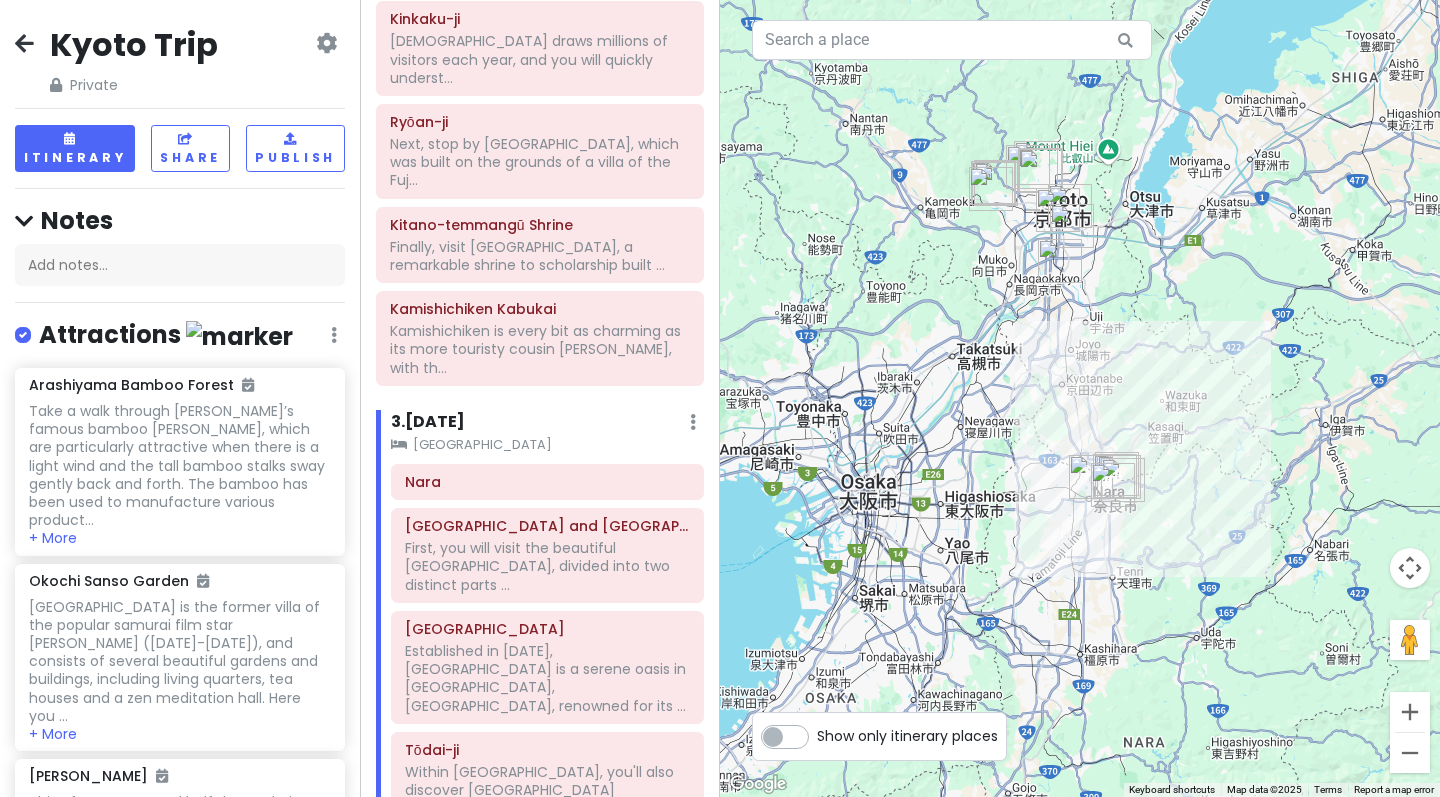 click at bounding box center [1080, 398] 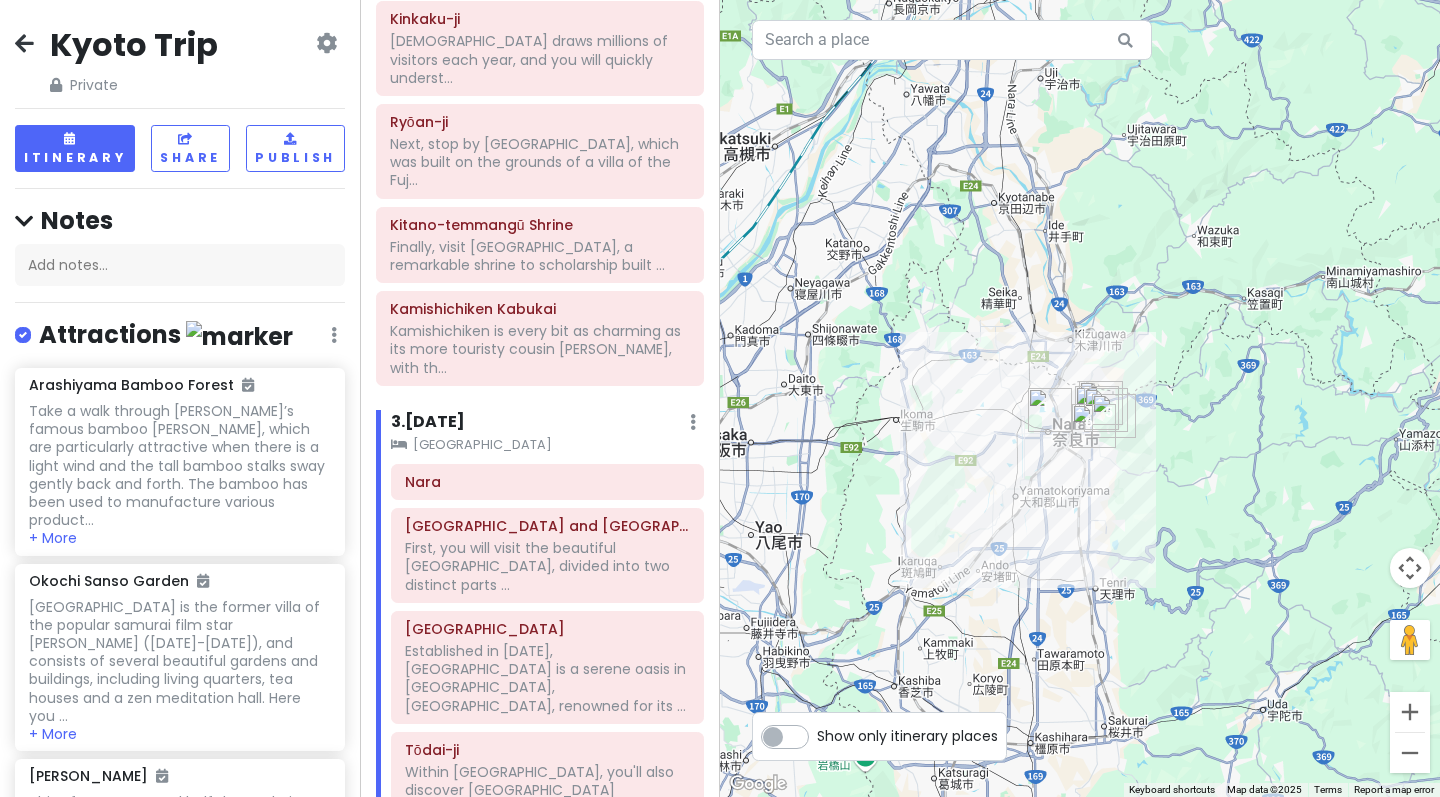 click at bounding box center [1080, 398] 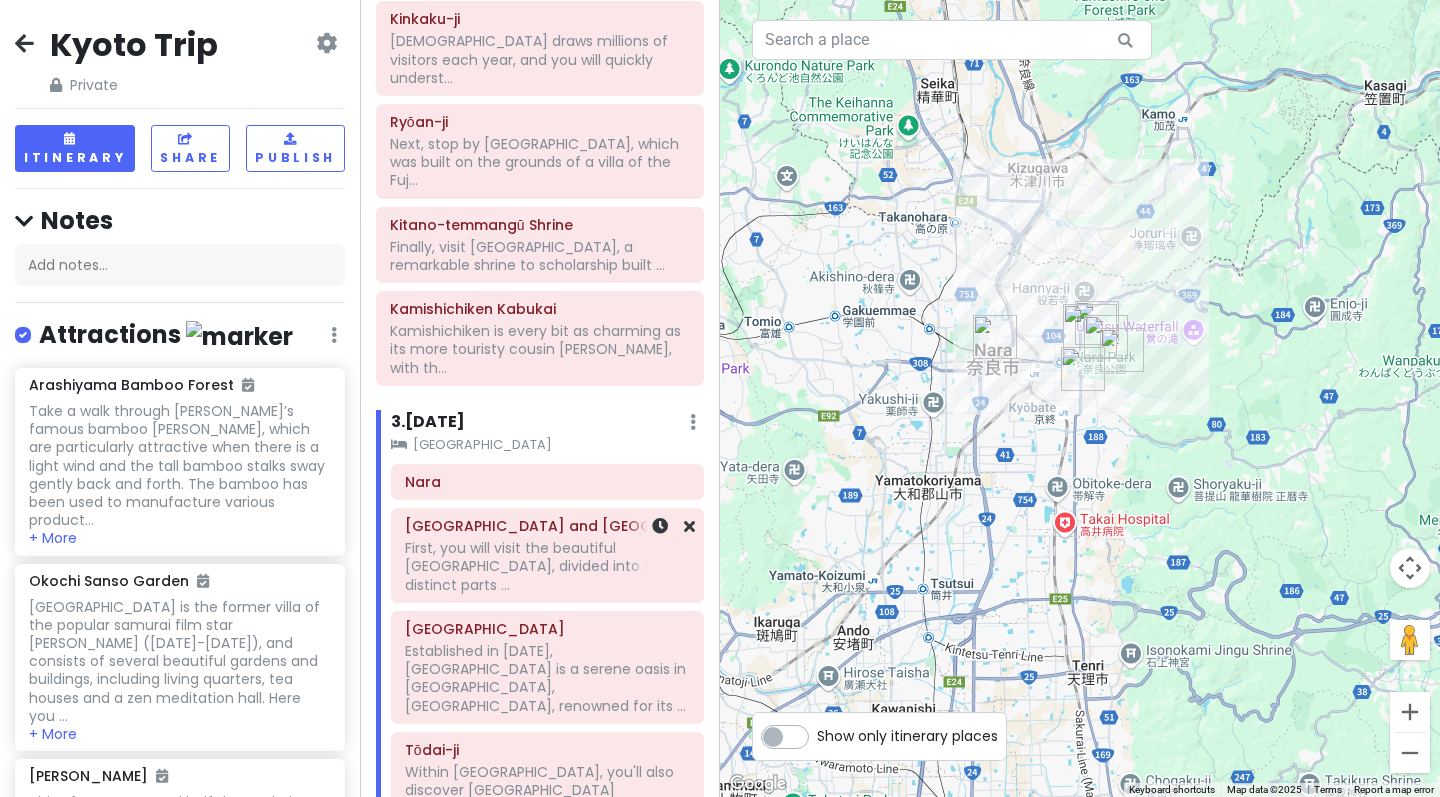 click on "First, you will visit the beautiful Isuien Garden, divided into two distinct parts ..." at bounding box center [540, -730] 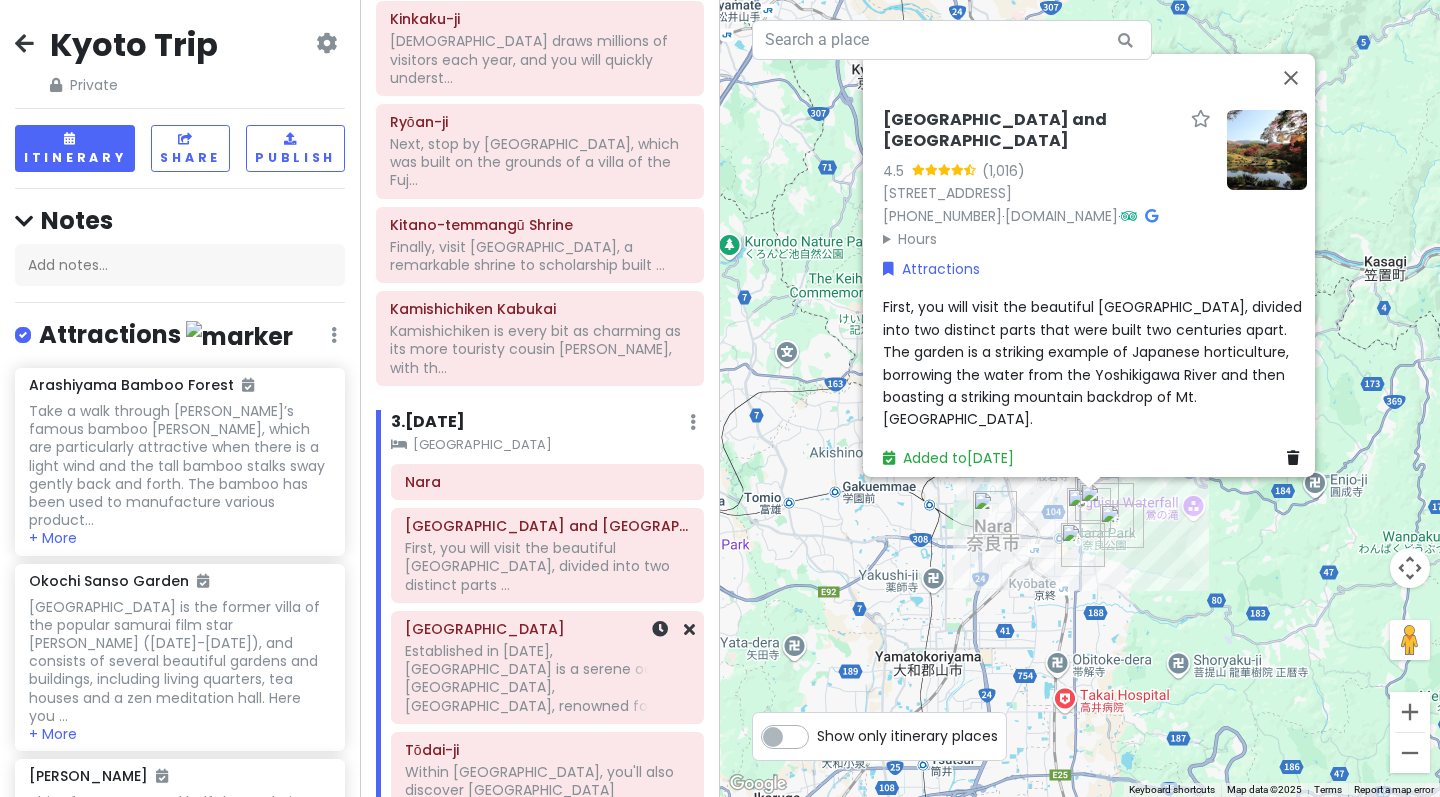 click on "Nara Park" at bounding box center [547, 629] 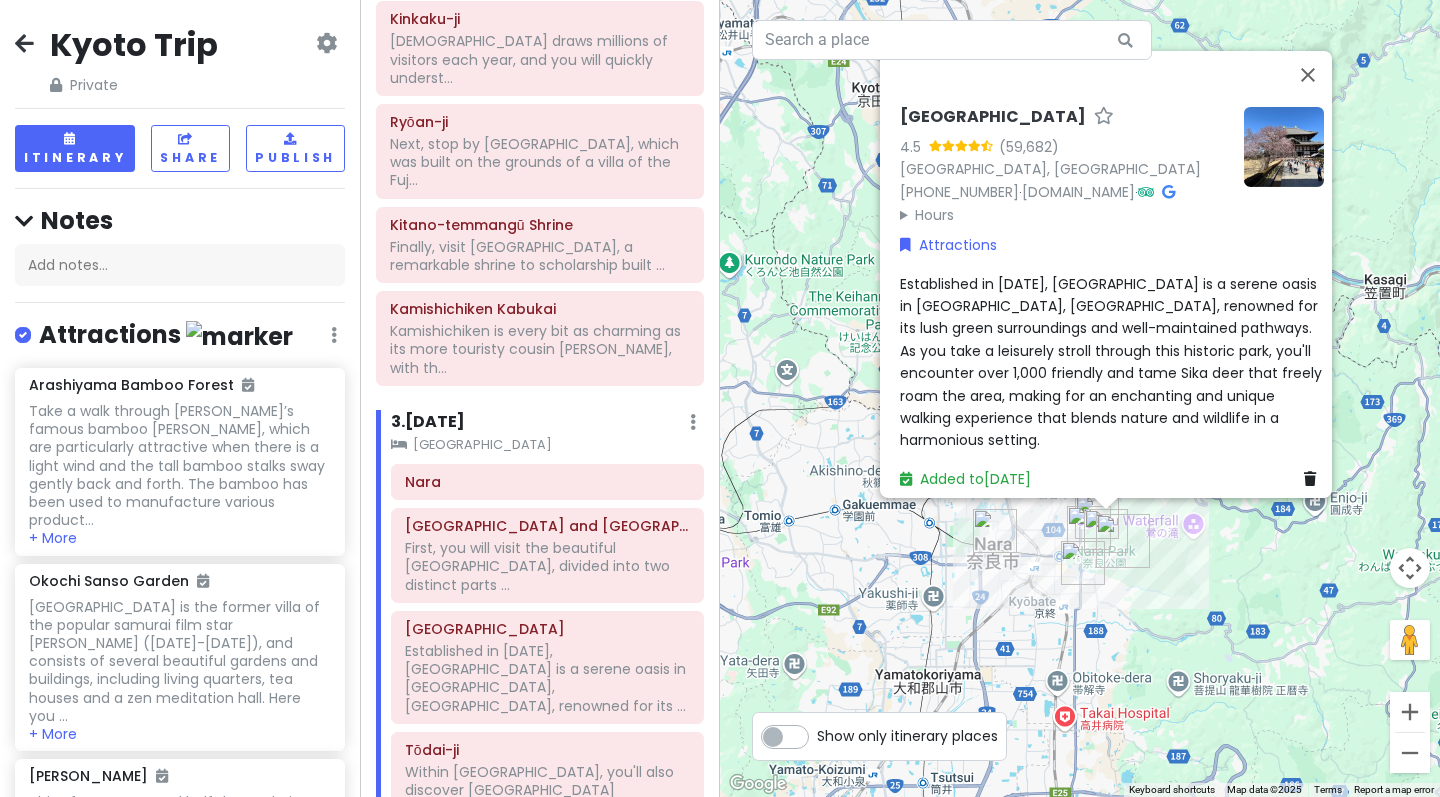 click on "Continue with a stop by Nara’s most celebrated shrine, Kasuga Taisha, fa..." at bounding box center [540, -730] 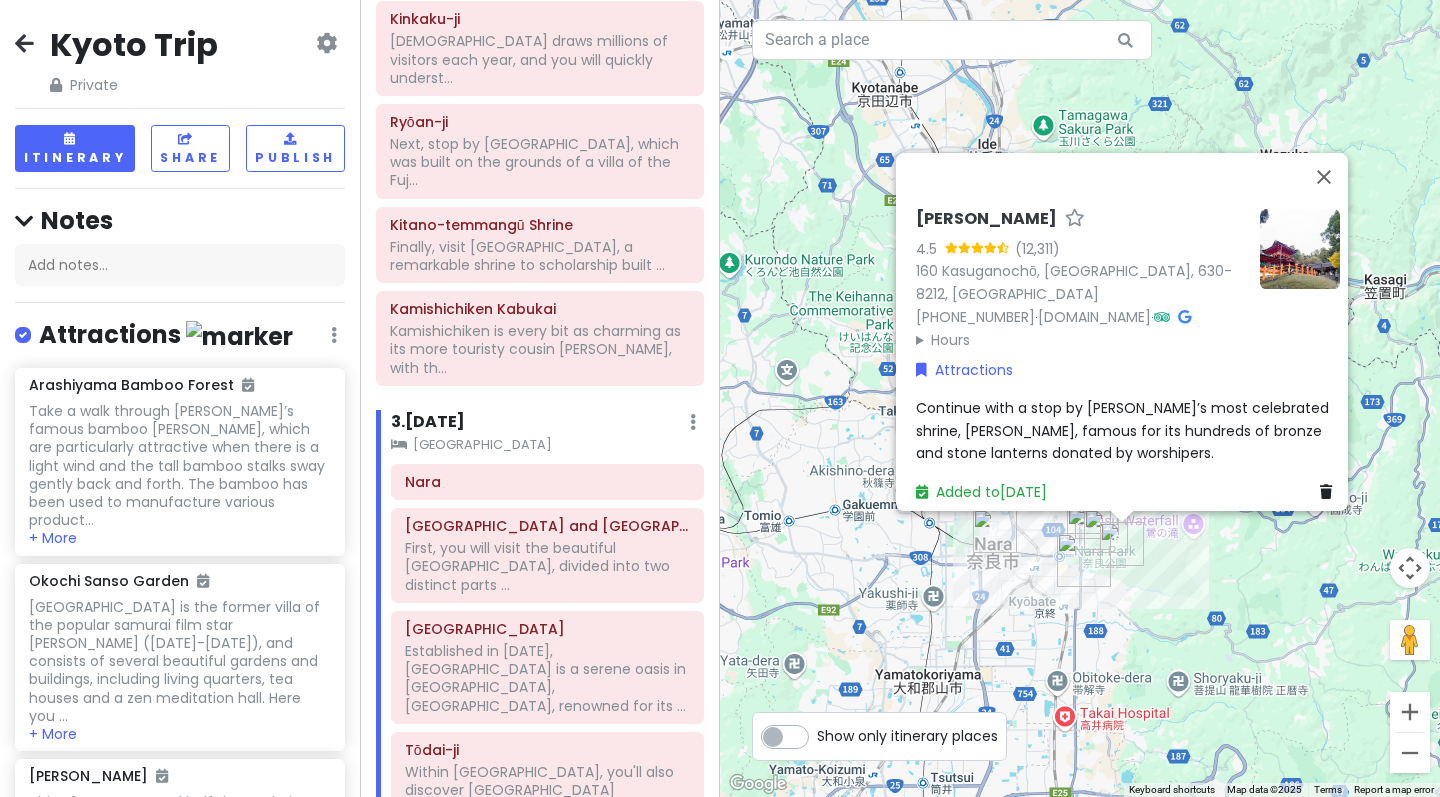 click on "To contrast the many temples and shrines you have enjoyed so far, end the day w..." at bounding box center (540, -730) 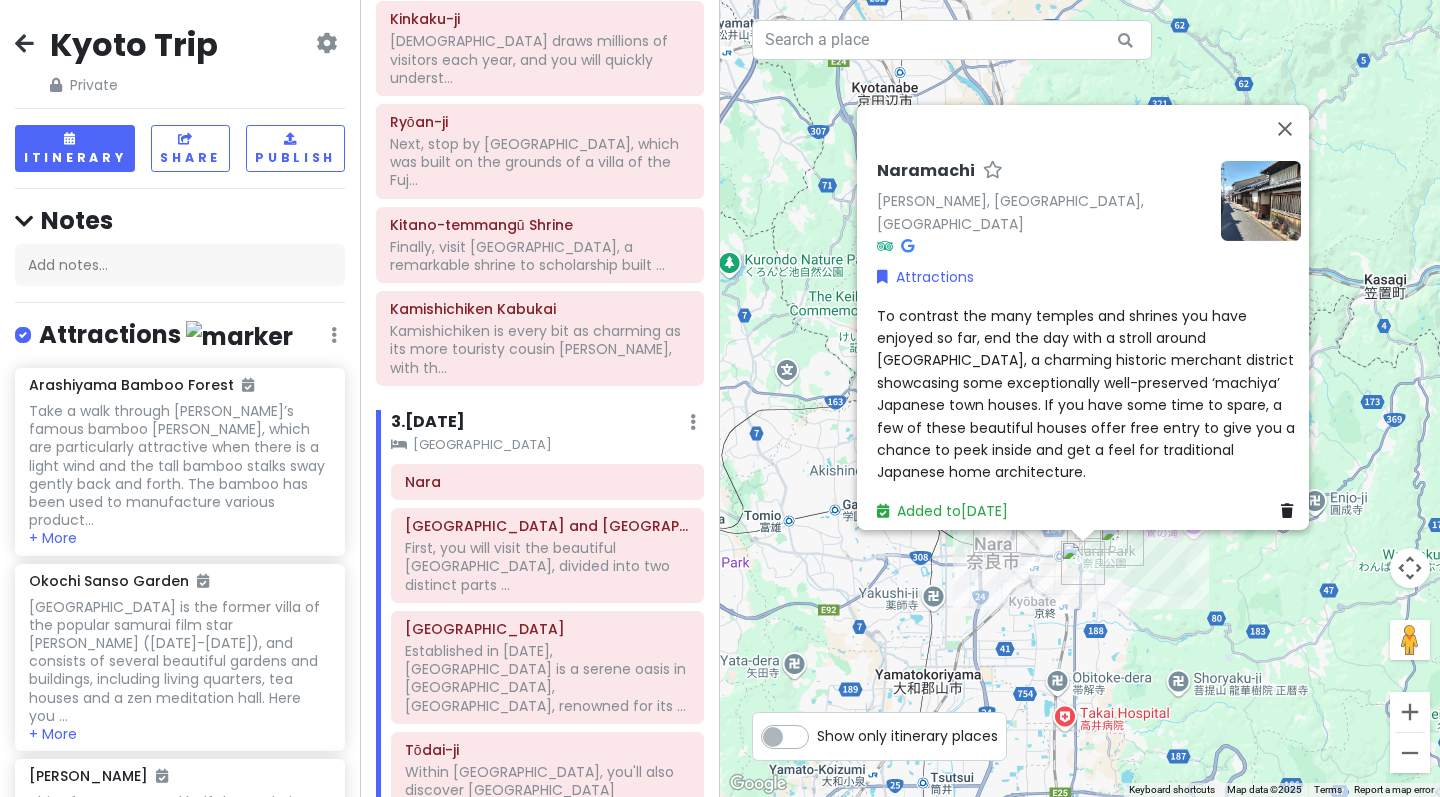click on "Naramachi Naramachi, Nara, Japan Attractions To contrast the many temples and shrines you have enjoyed so far, end the day with a stroll around Naramachi, a charming historic merchant district showcasing some exceptionally well-preserved ‘machiya’ Japanese town houses. If you have some time to spare, a few of these beautiful houses offer free entry to give you a chance to peek inside and get a feel for traditional Japanese home architecture. Added to  Thu 9/11" at bounding box center [1080, 398] 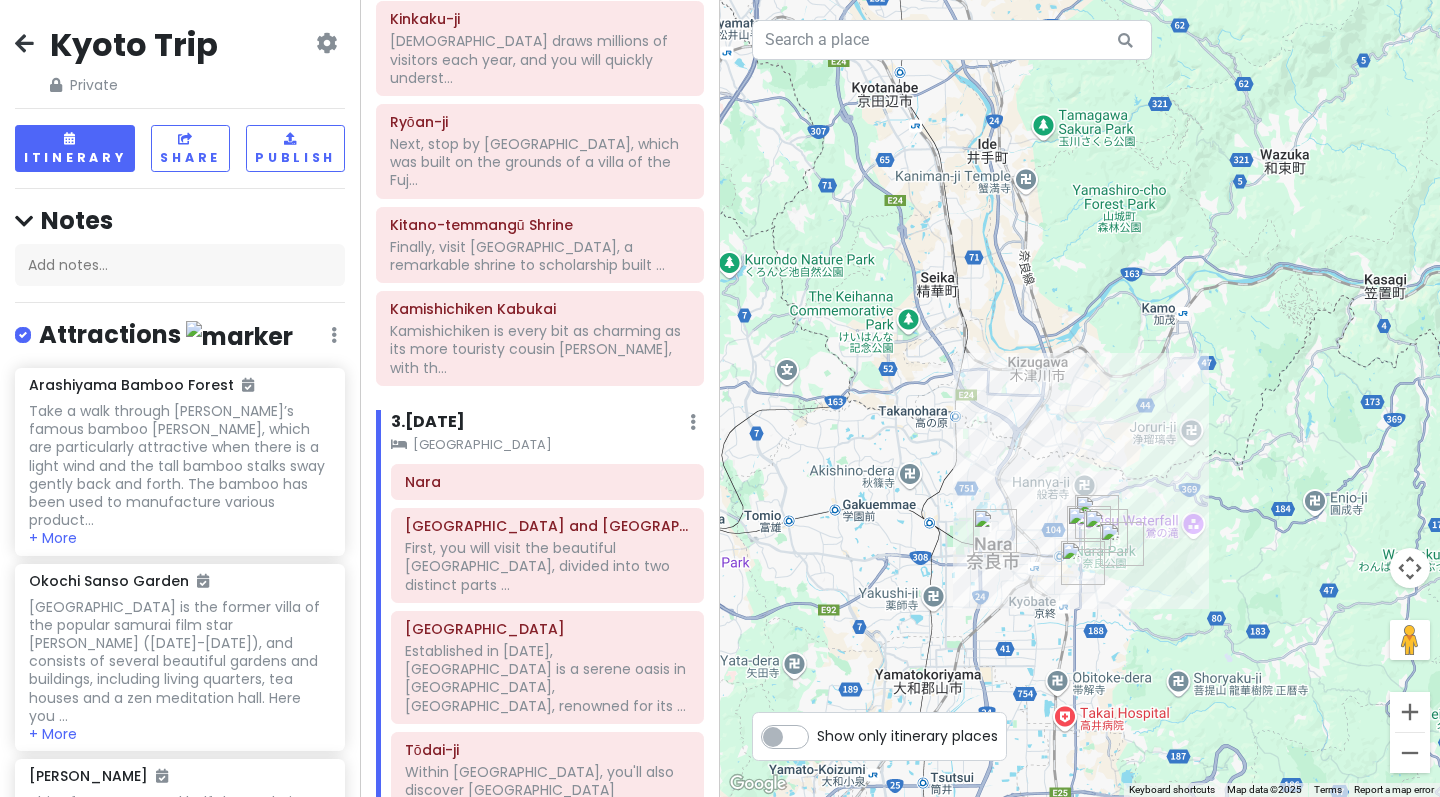 drag, startPoint x: 1095, startPoint y: 335, endPoint x: 1186, endPoint y: 553, distance: 236.23082 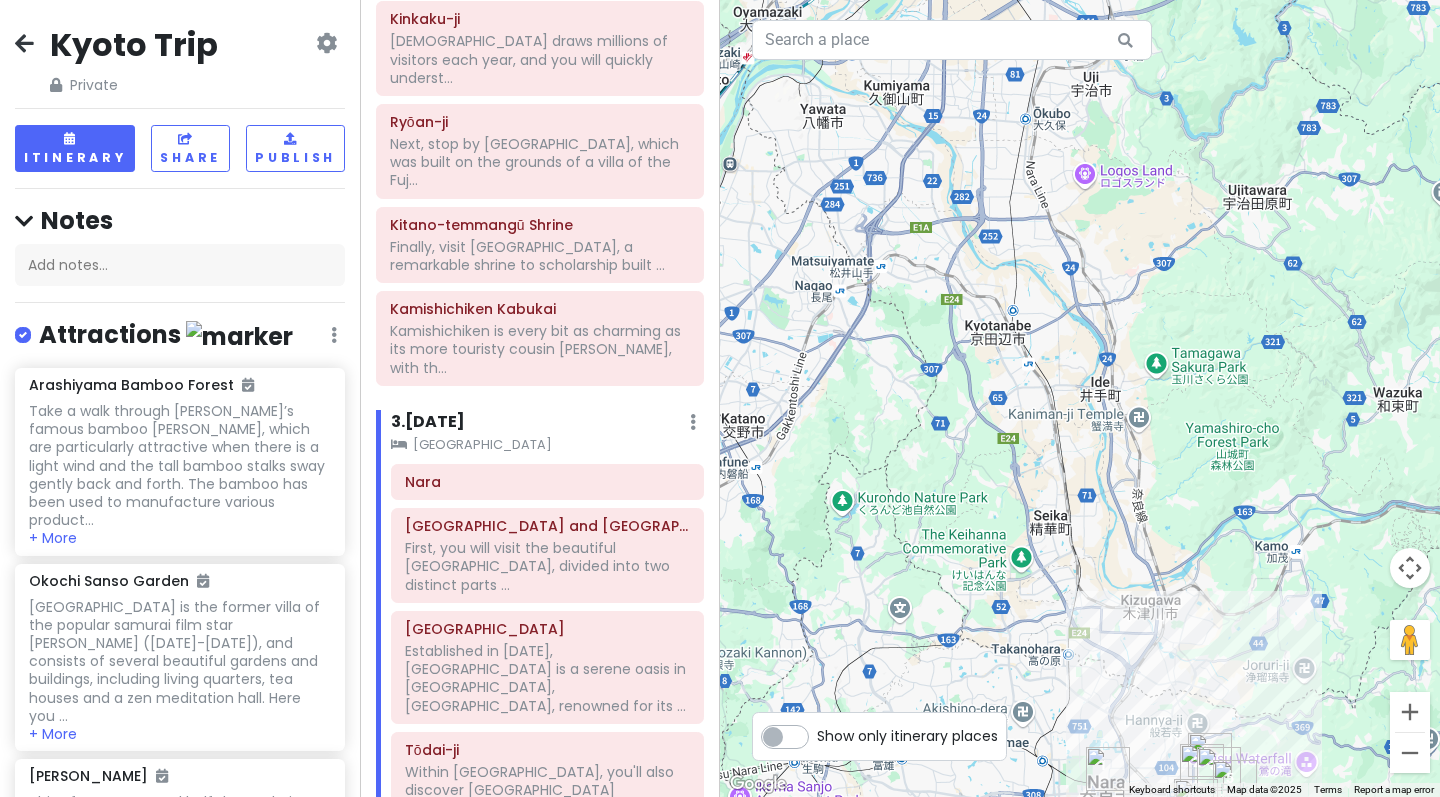 drag, startPoint x: 1040, startPoint y: 312, endPoint x: 1181, endPoint y: 462, distance: 205.86646 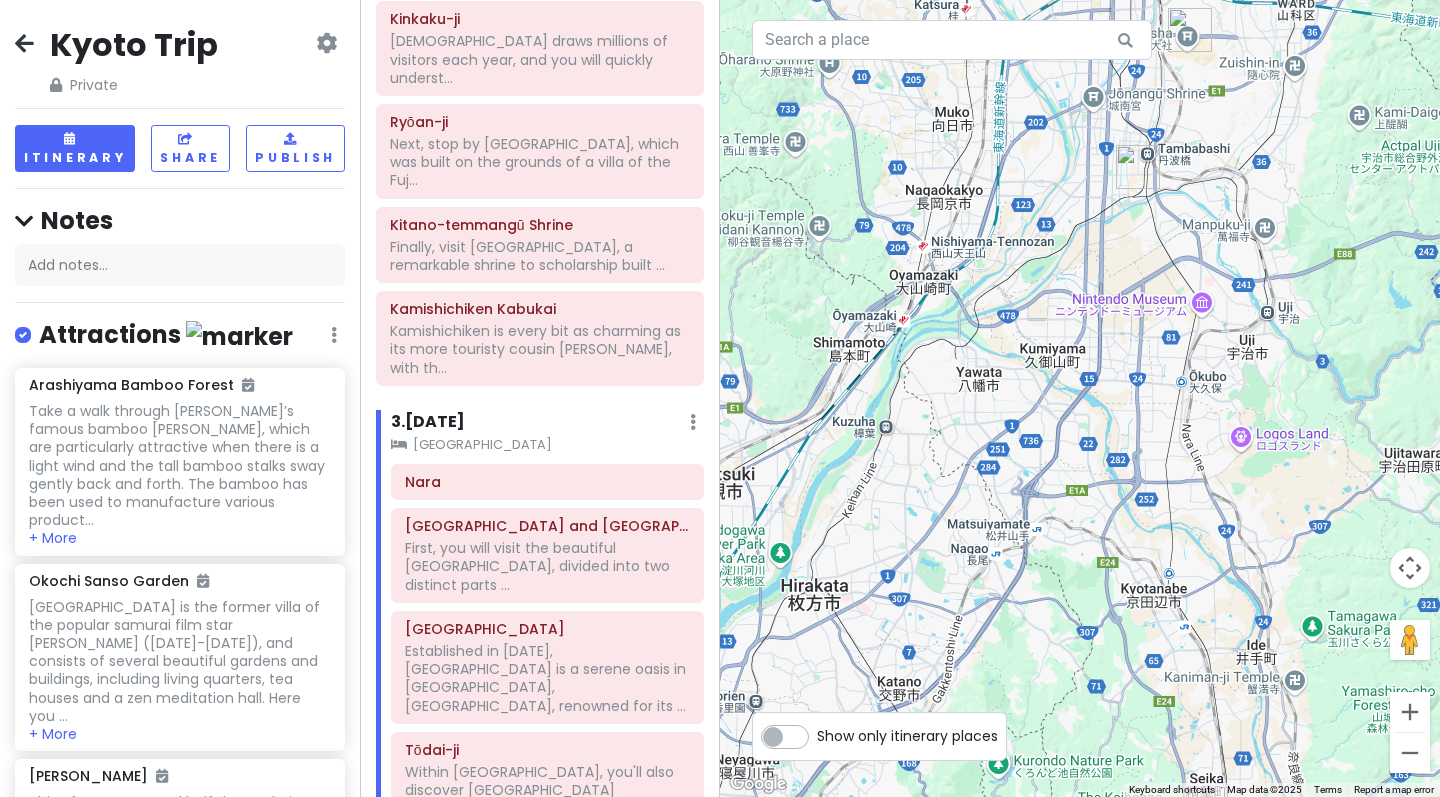 drag, startPoint x: 1123, startPoint y: 249, endPoint x: 1114, endPoint y: 476, distance: 227.17834 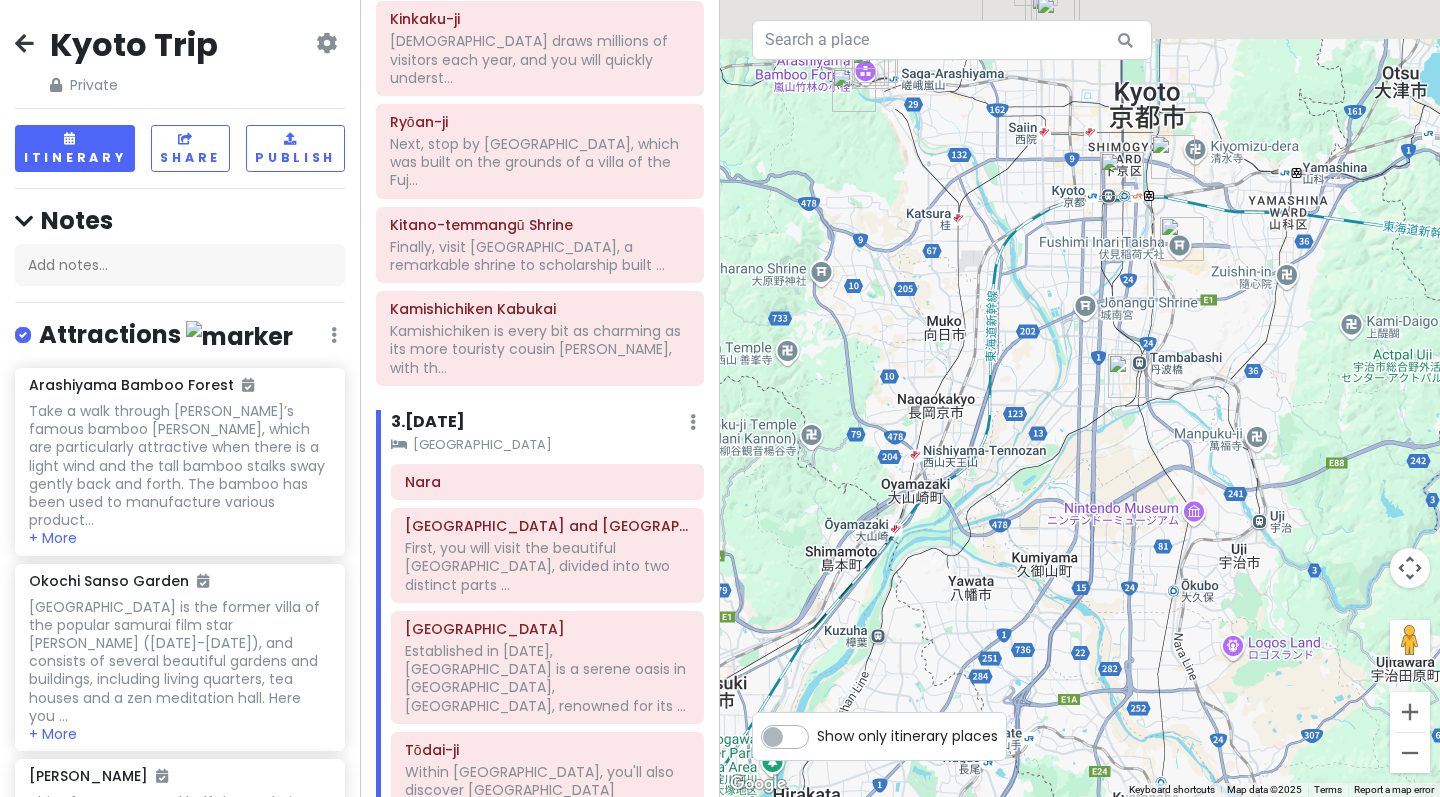 drag, startPoint x: 1230, startPoint y: 268, endPoint x: 1221, endPoint y: 449, distance: 181.22362 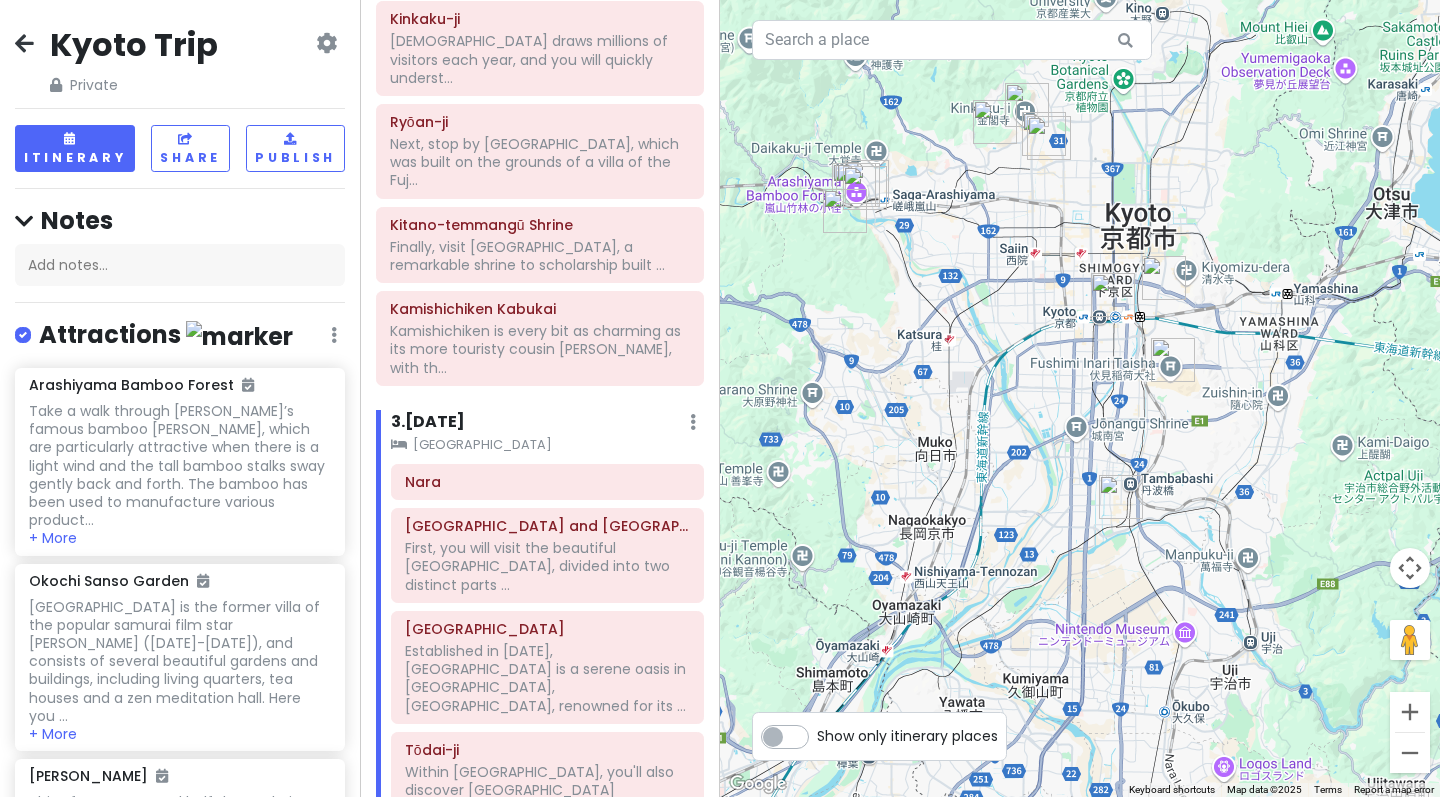 click at bounding box center (1121, 497) 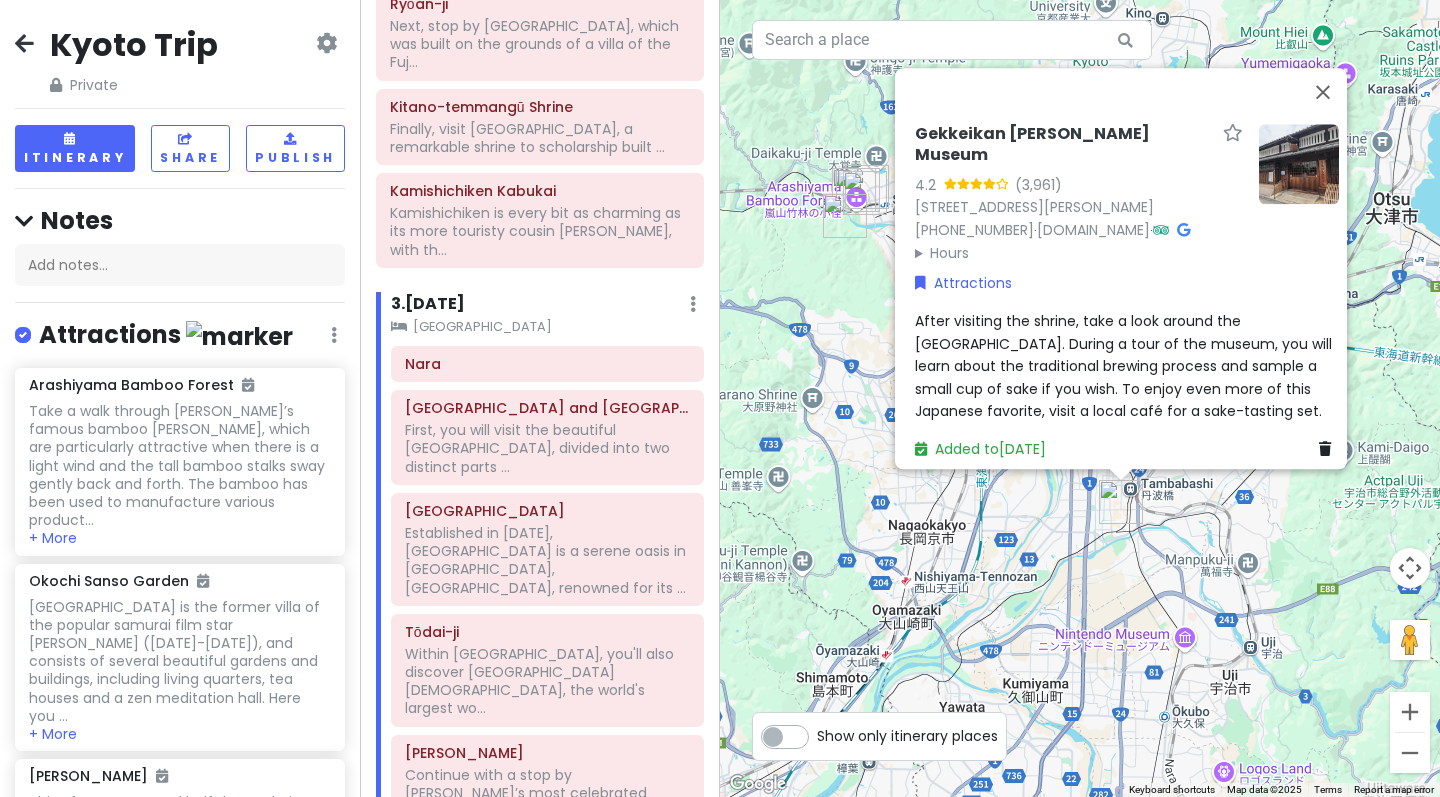 scroll, scrollTop: 1121, scrollLeft: 0, axis: vertical 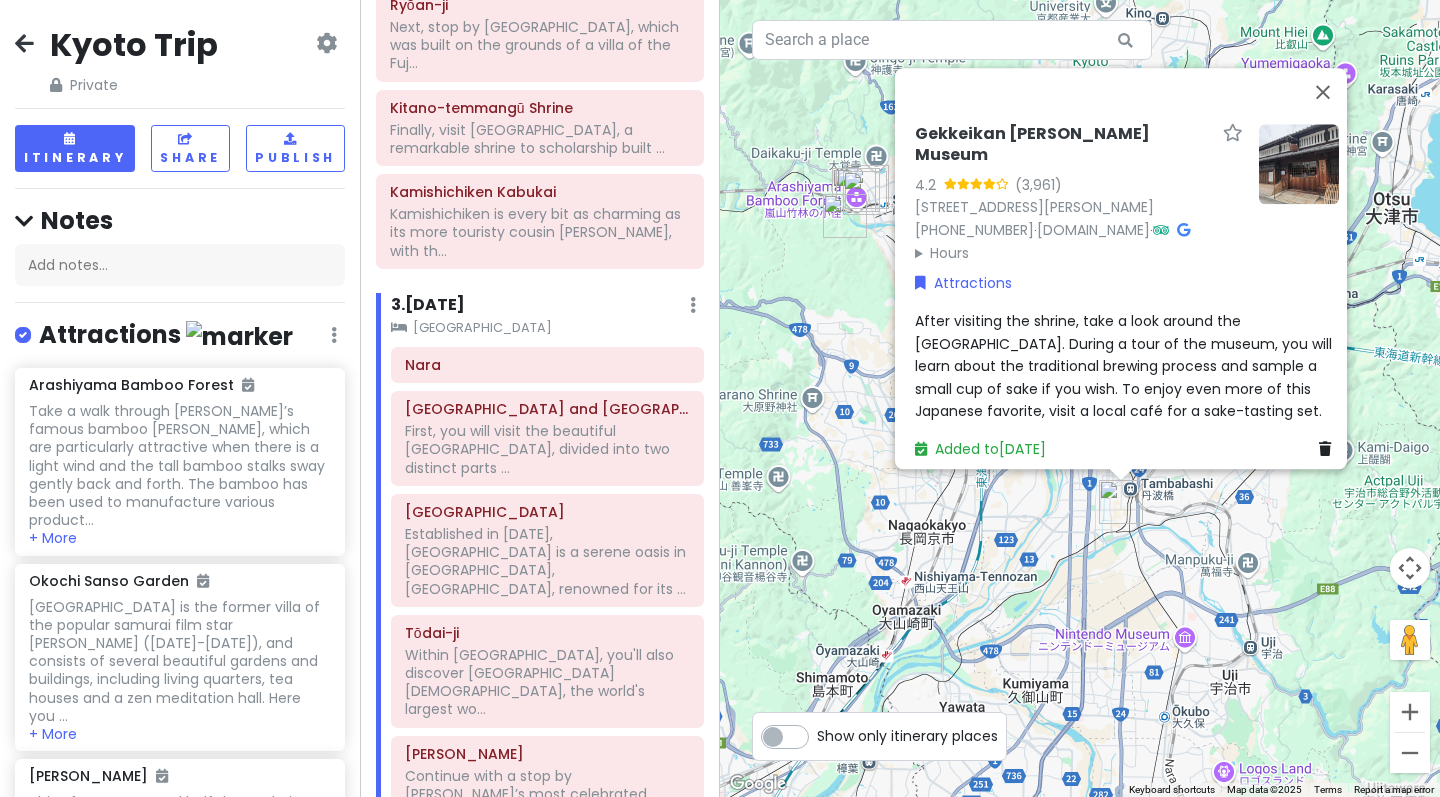 click at bounding box center (24, 43) 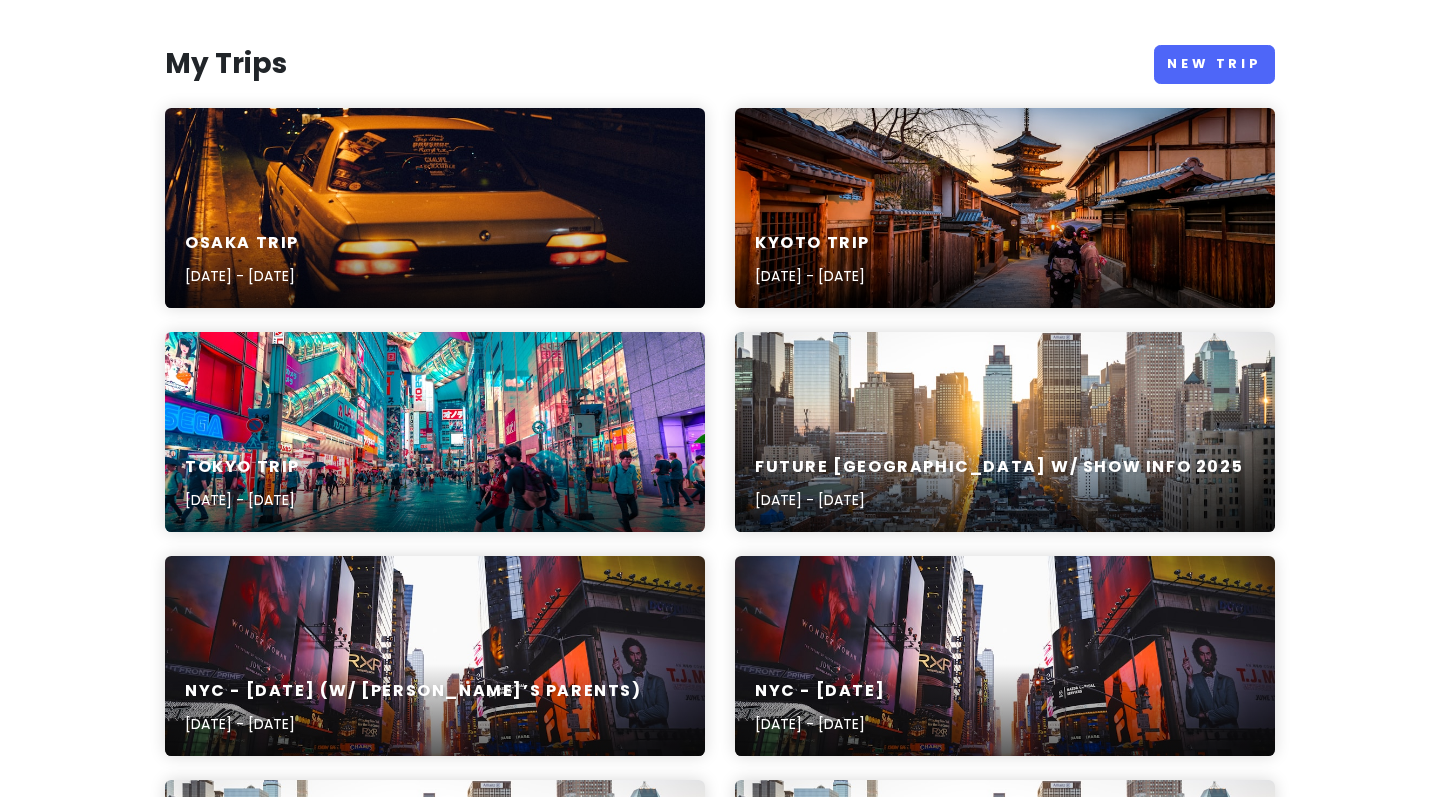 scroll, scrollTop: 261, scrollLeft: 0, axis: vertical 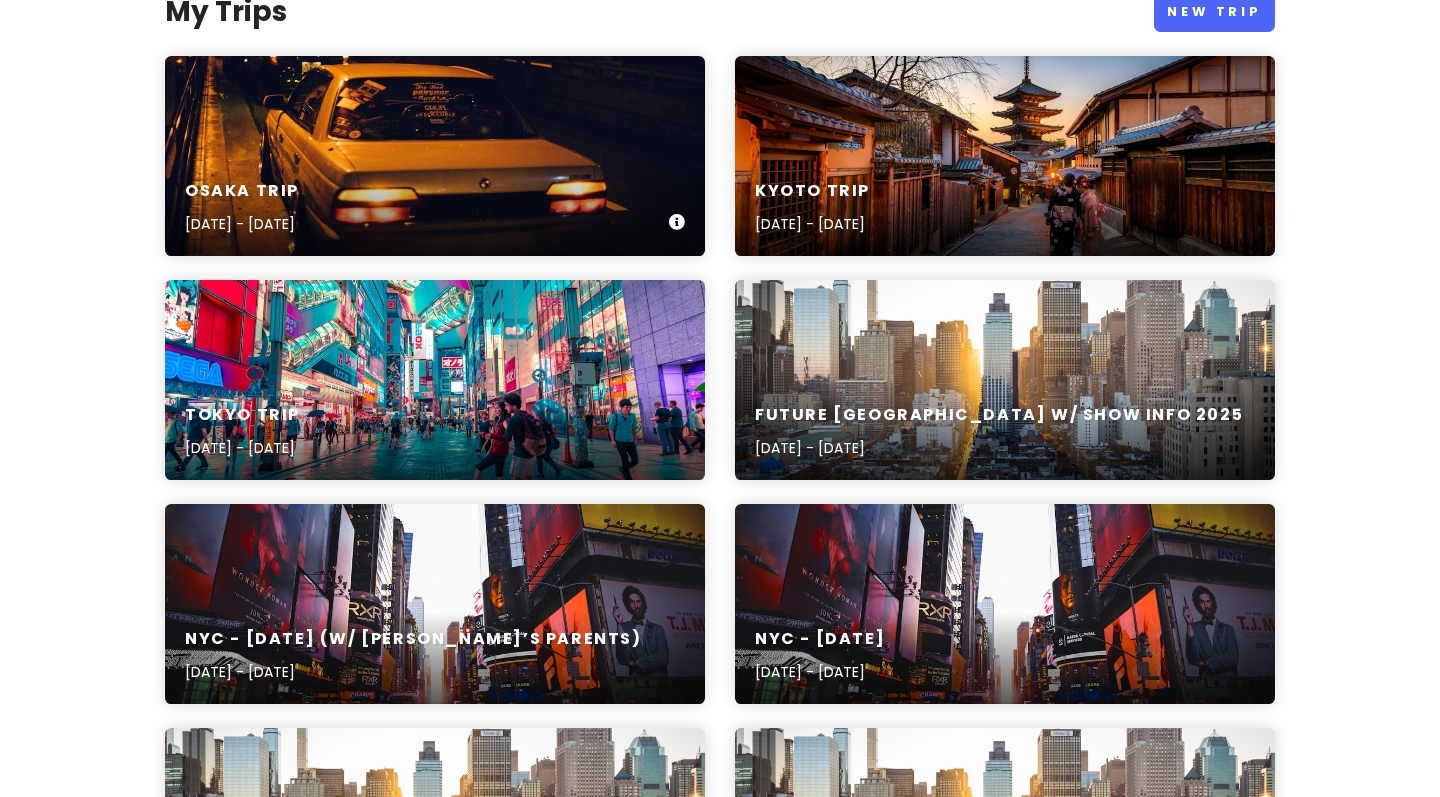 click on "Osaka Trip Sep 12, 2025 - Sep 13, 2025" at bounding box center (435, 156) 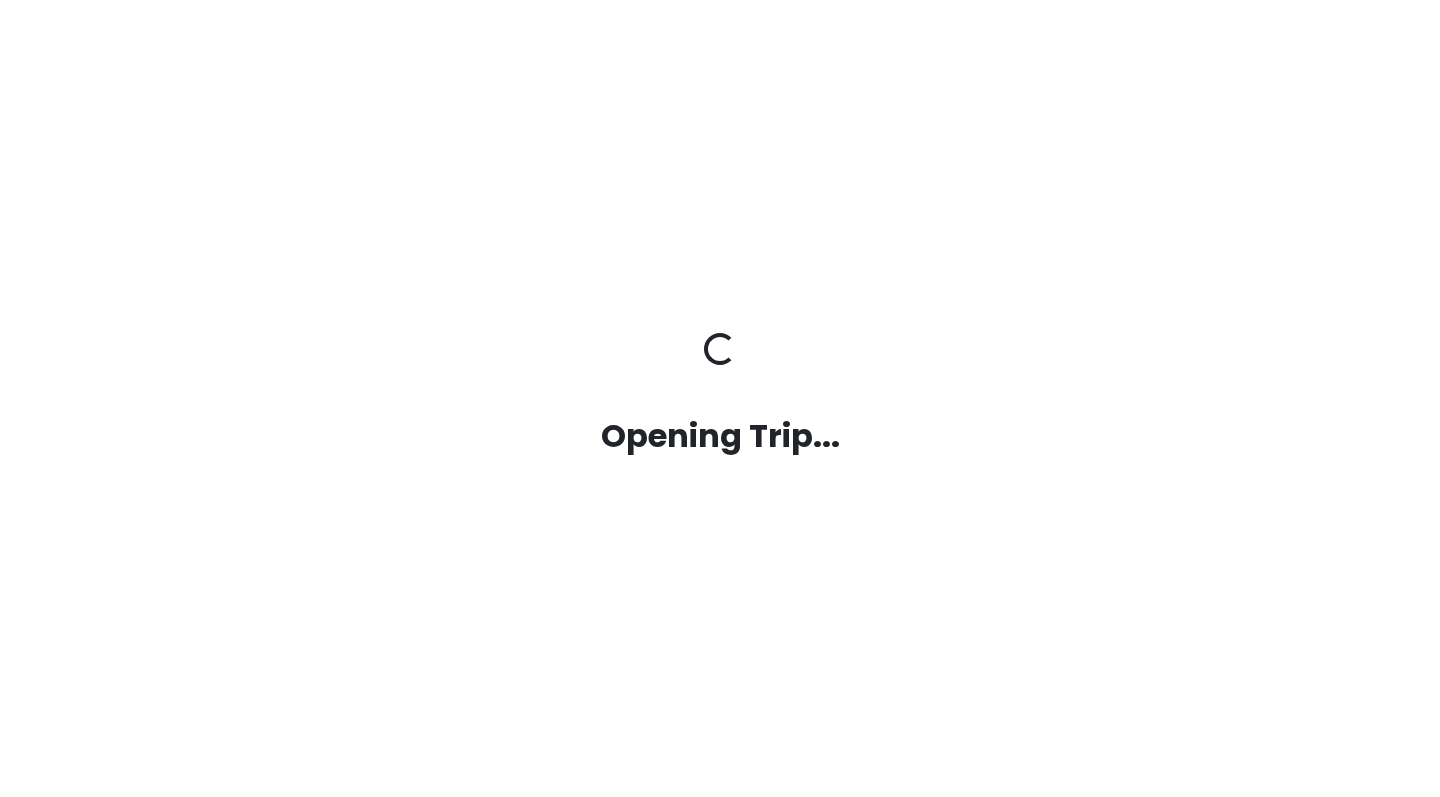 scroll, scrollTop: 0, scrollLeft: 0, axis: both 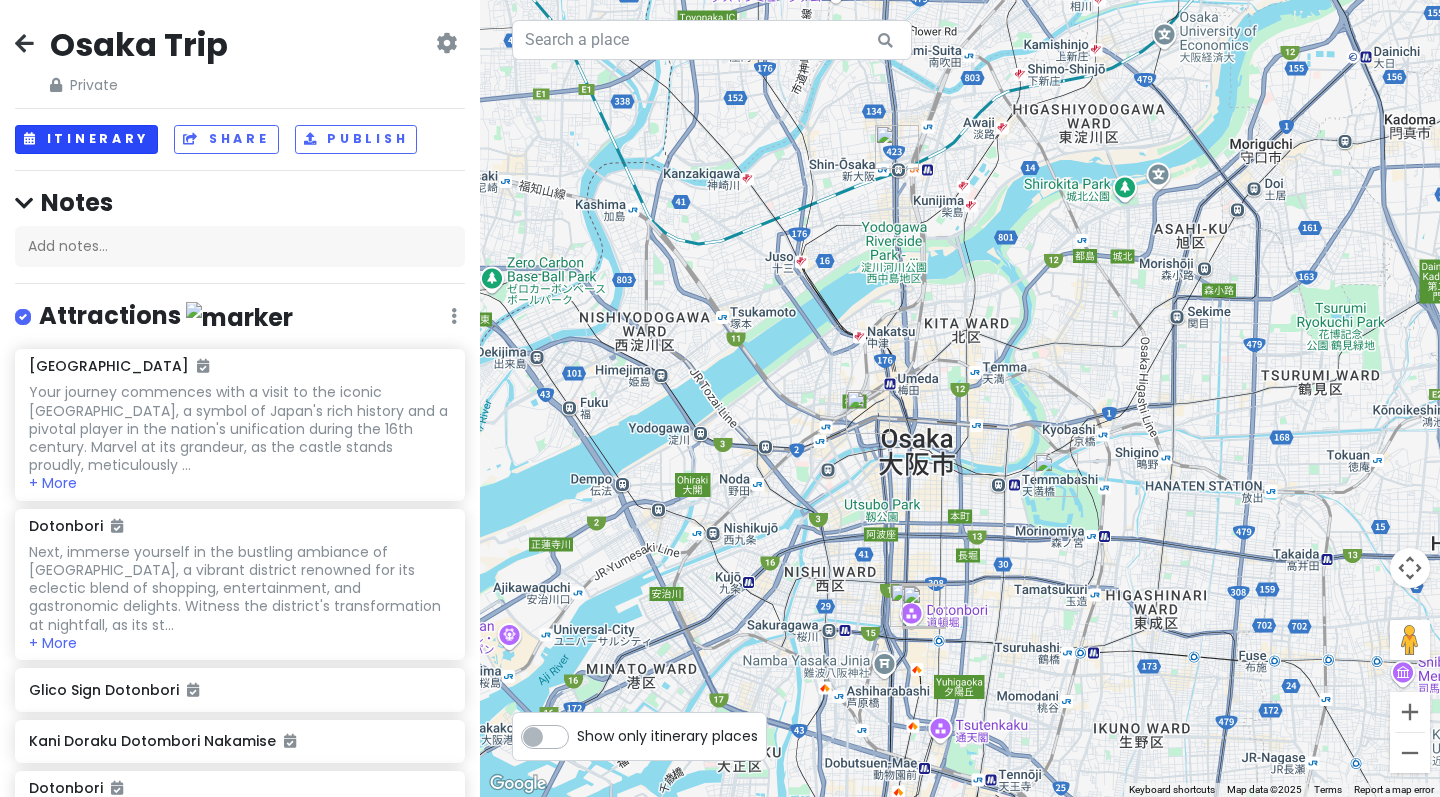 click on "Itinerary" at bounding box center [86, 139] 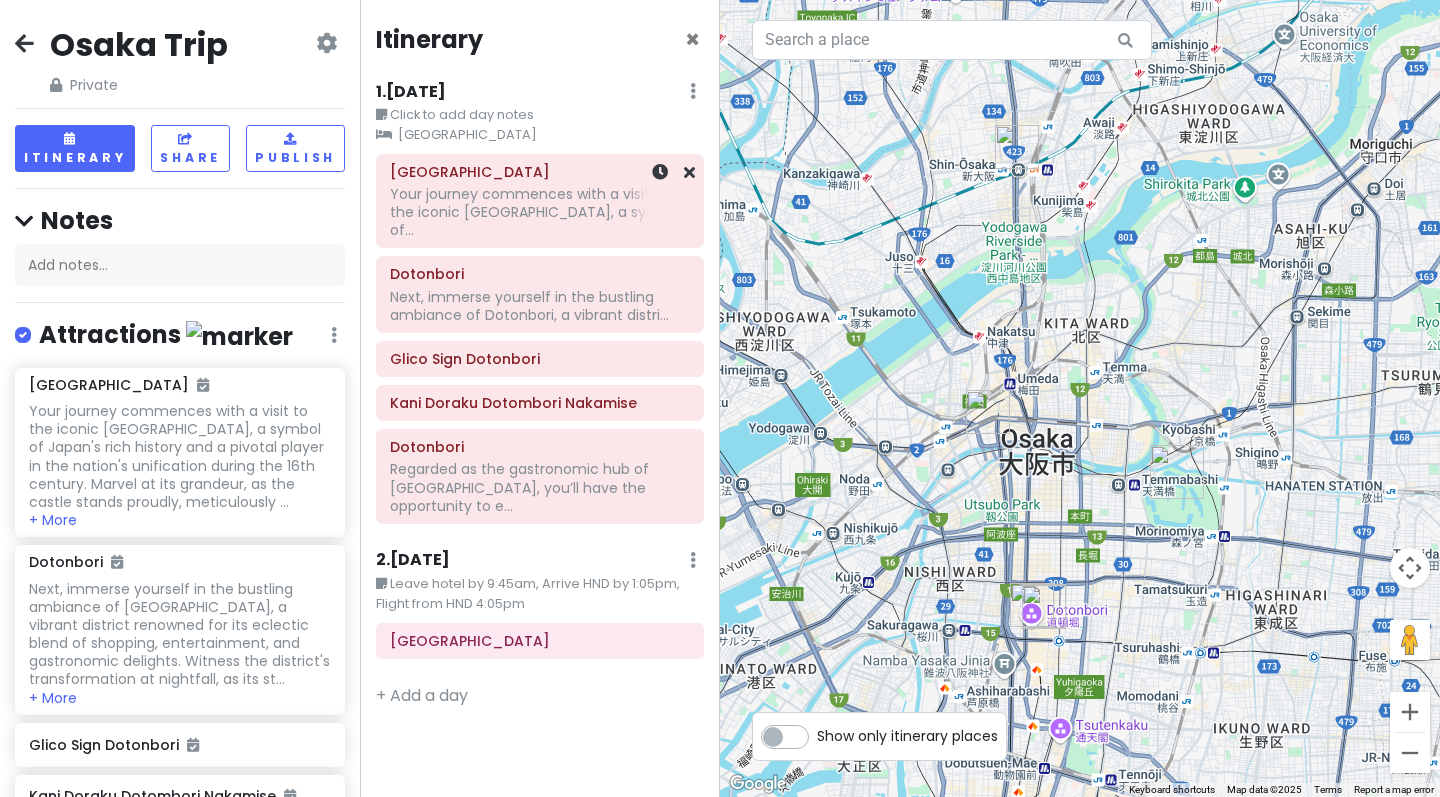 click on "Your journey commences with a visit to the iconic Osaka Castle, a symbol of..." at bounding box center [540, 212] 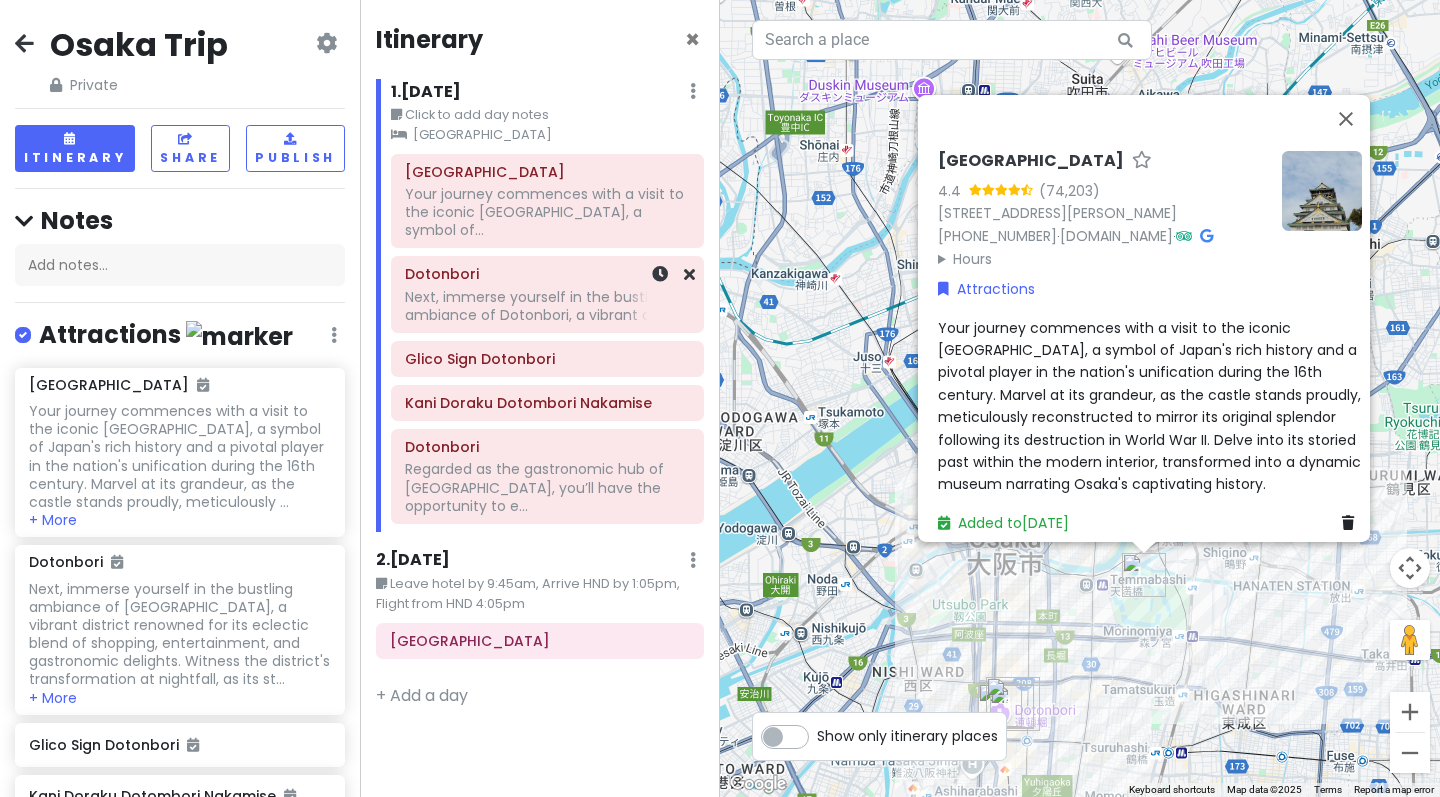 click on "Dotonbori" at bounding box center (547, 274) 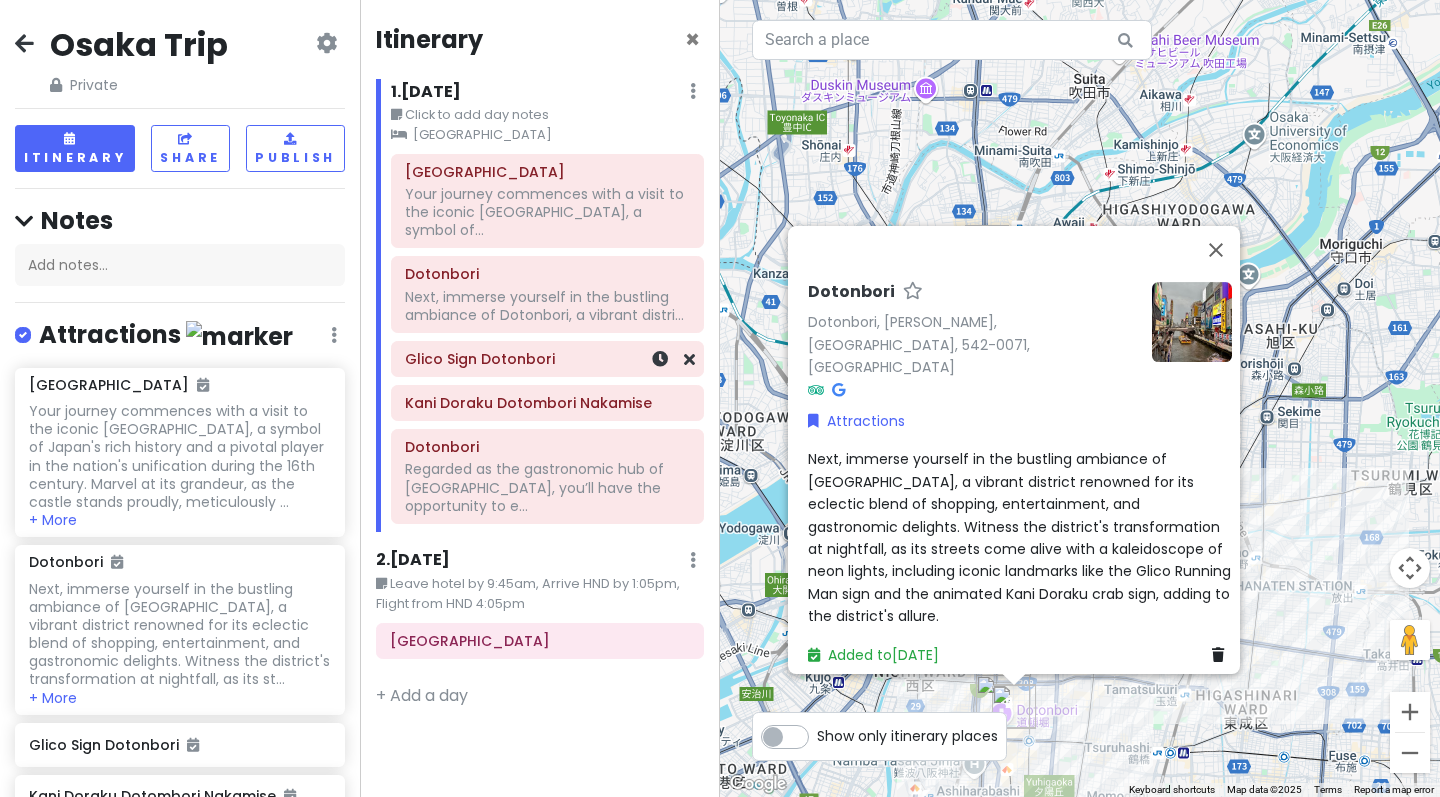 click on "Glico Sign Dotonbori" at bounding box center (547, 359) 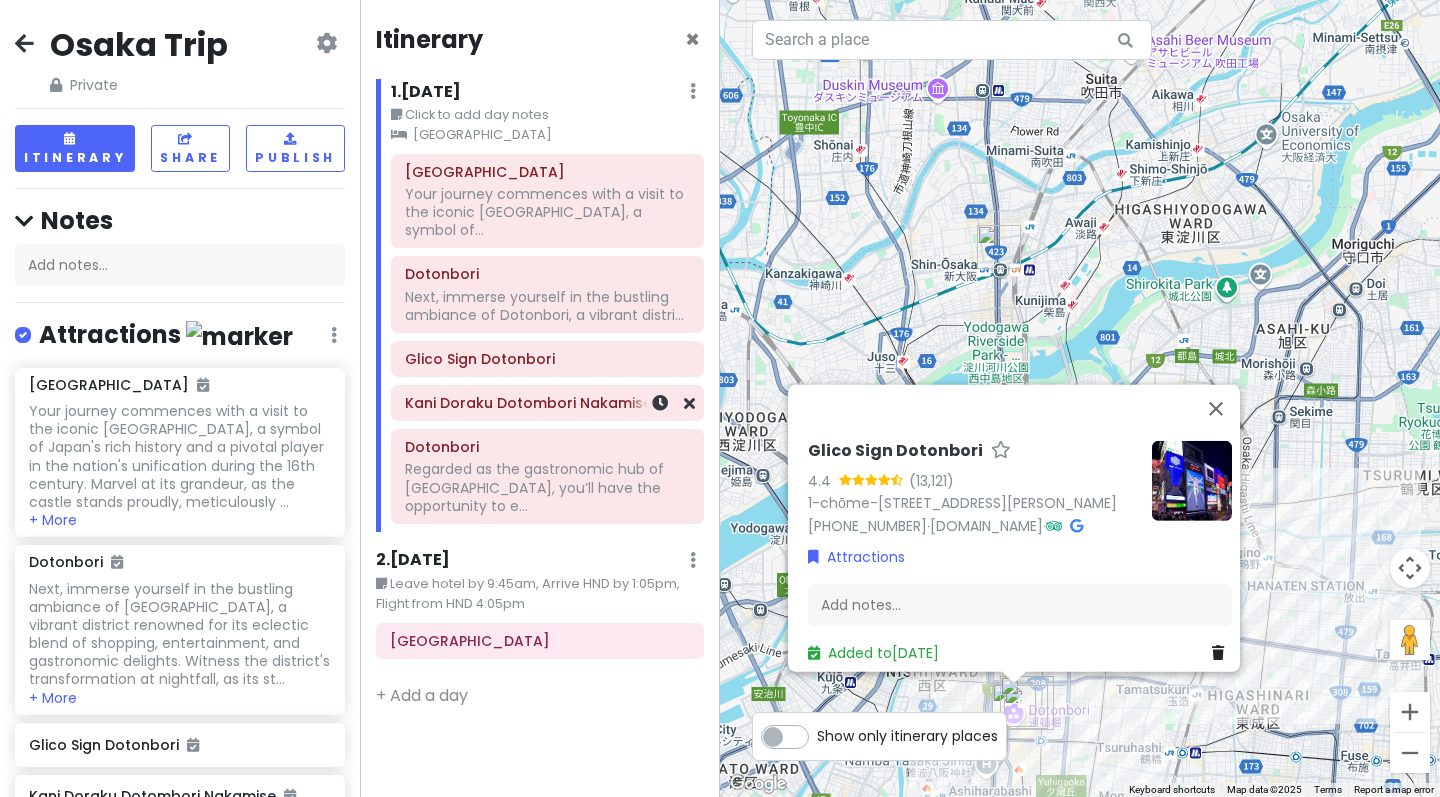 click on "Kani Doraku Dotombori Nakamise" at bounding box center [547, 403] 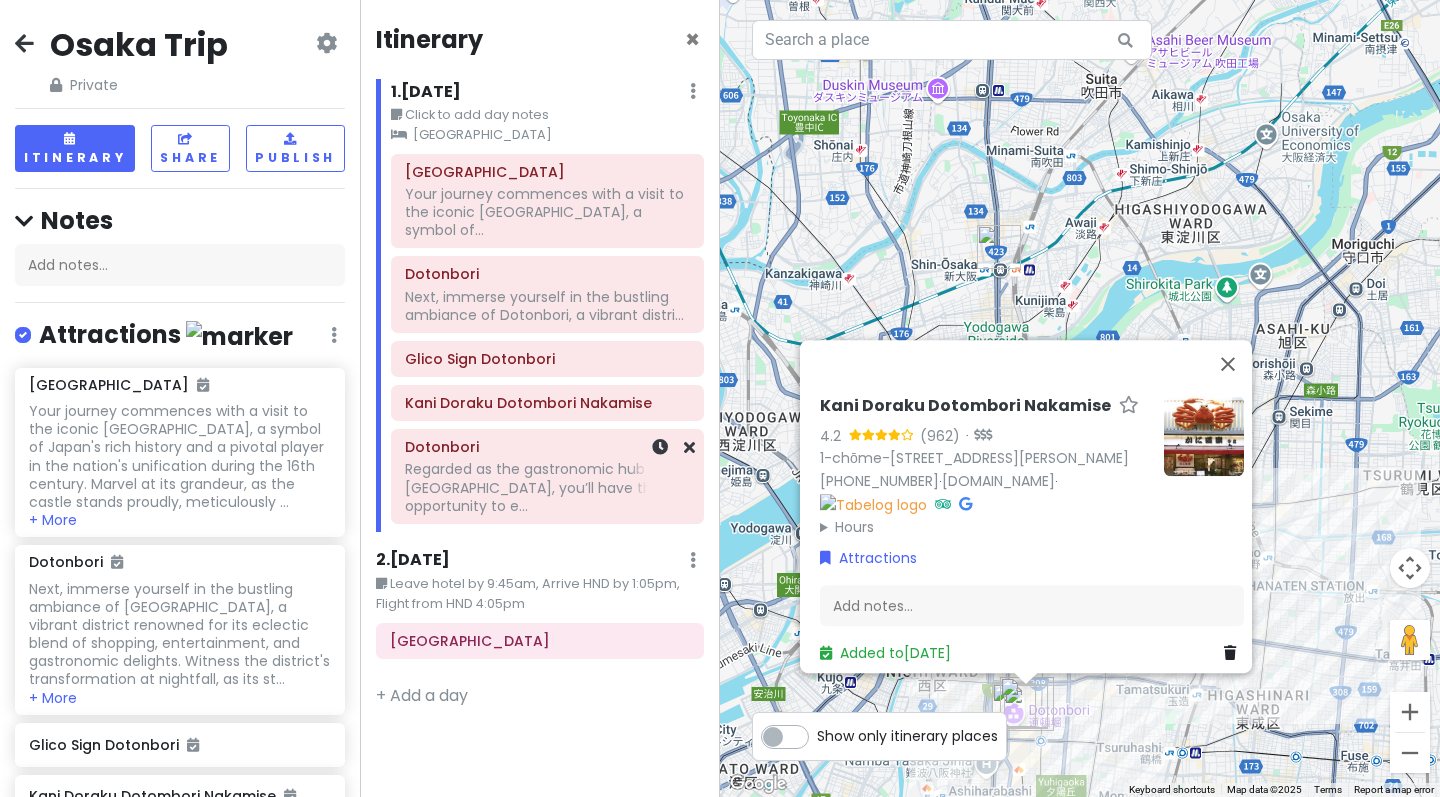 click on "Regarded as the gastronomic hub of Japan, you’ll have the opportunity to e..." at bounding box center (547, 212) 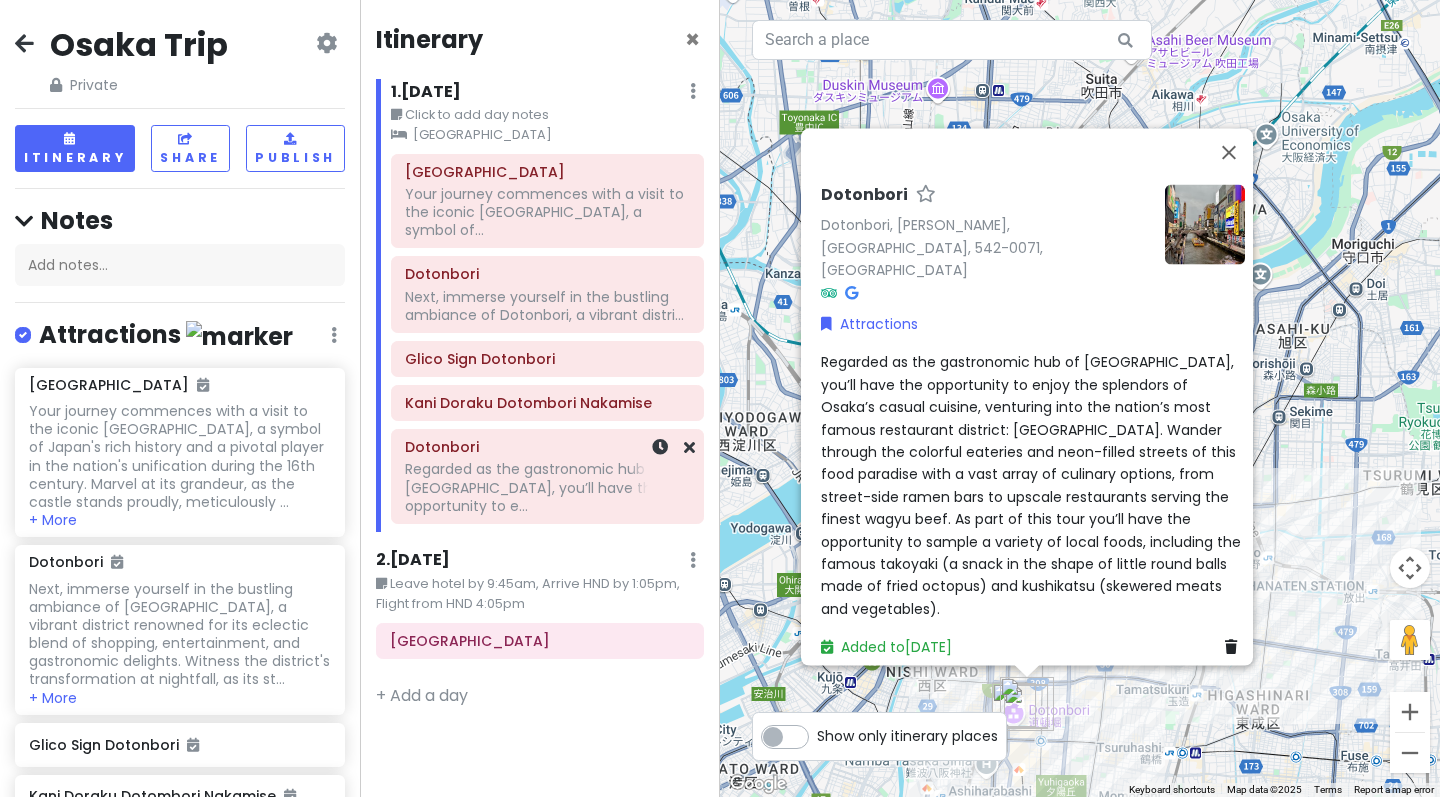 scroll, scrollTop: 0, scrollLeft: 0, axis: both 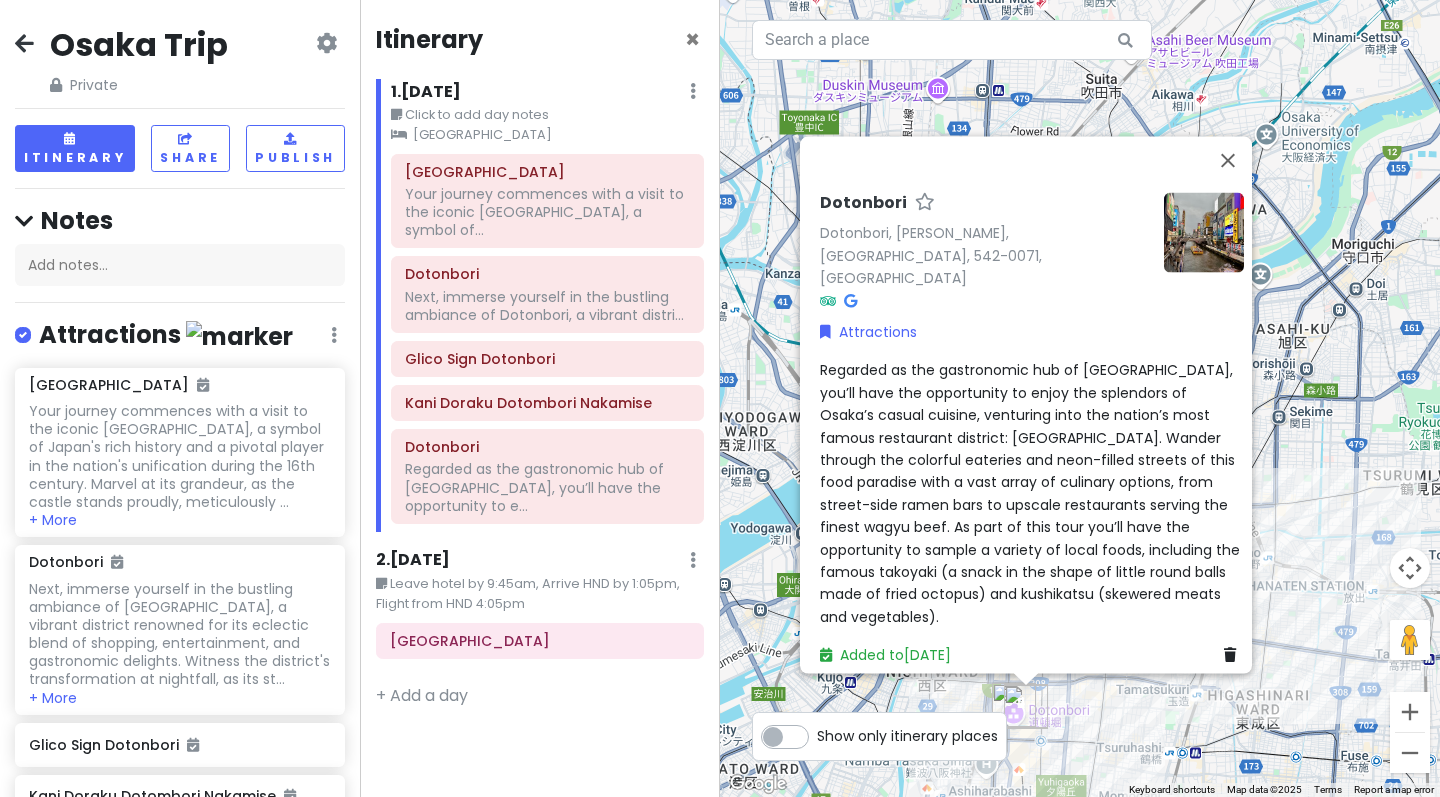 click at bounding box center [1204, 232] 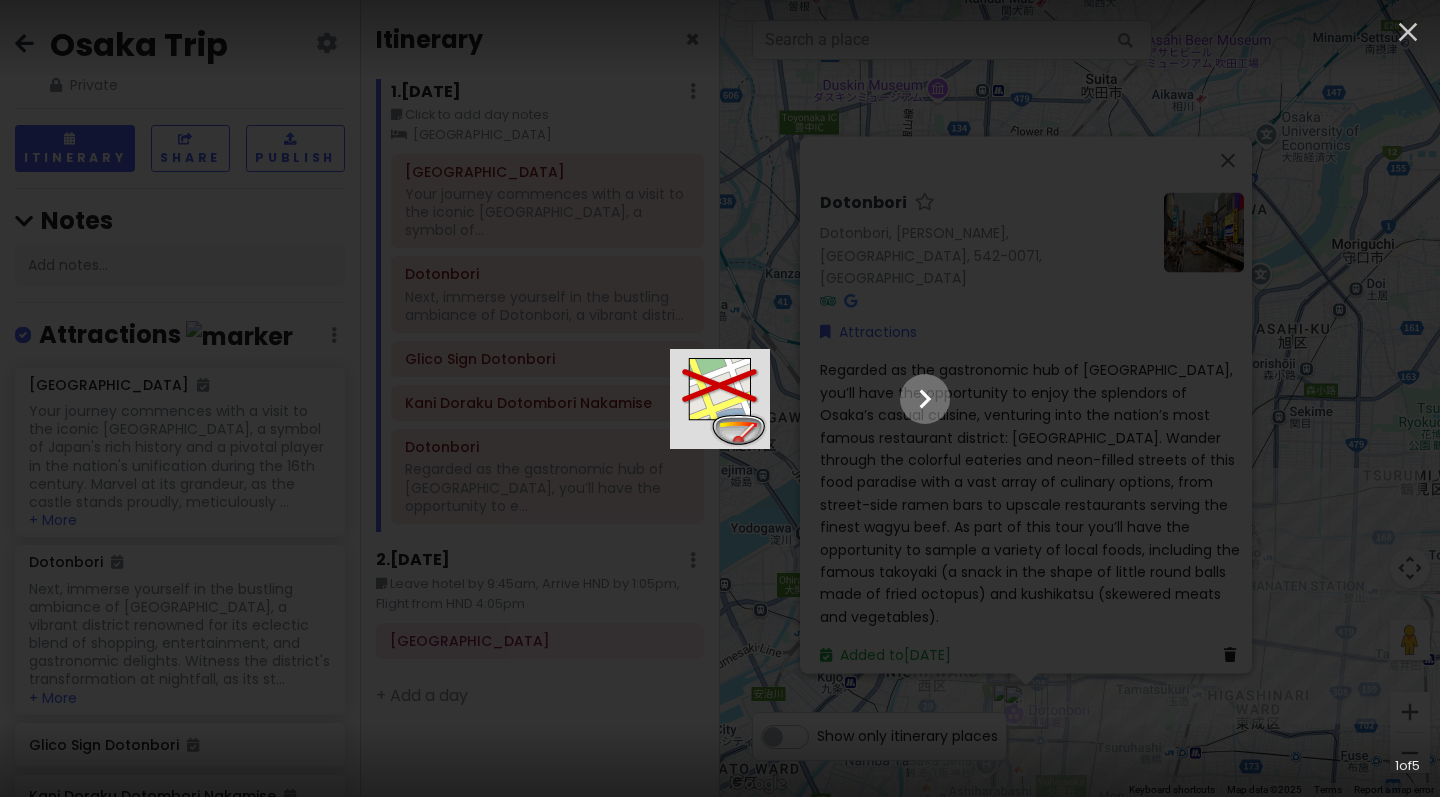 click 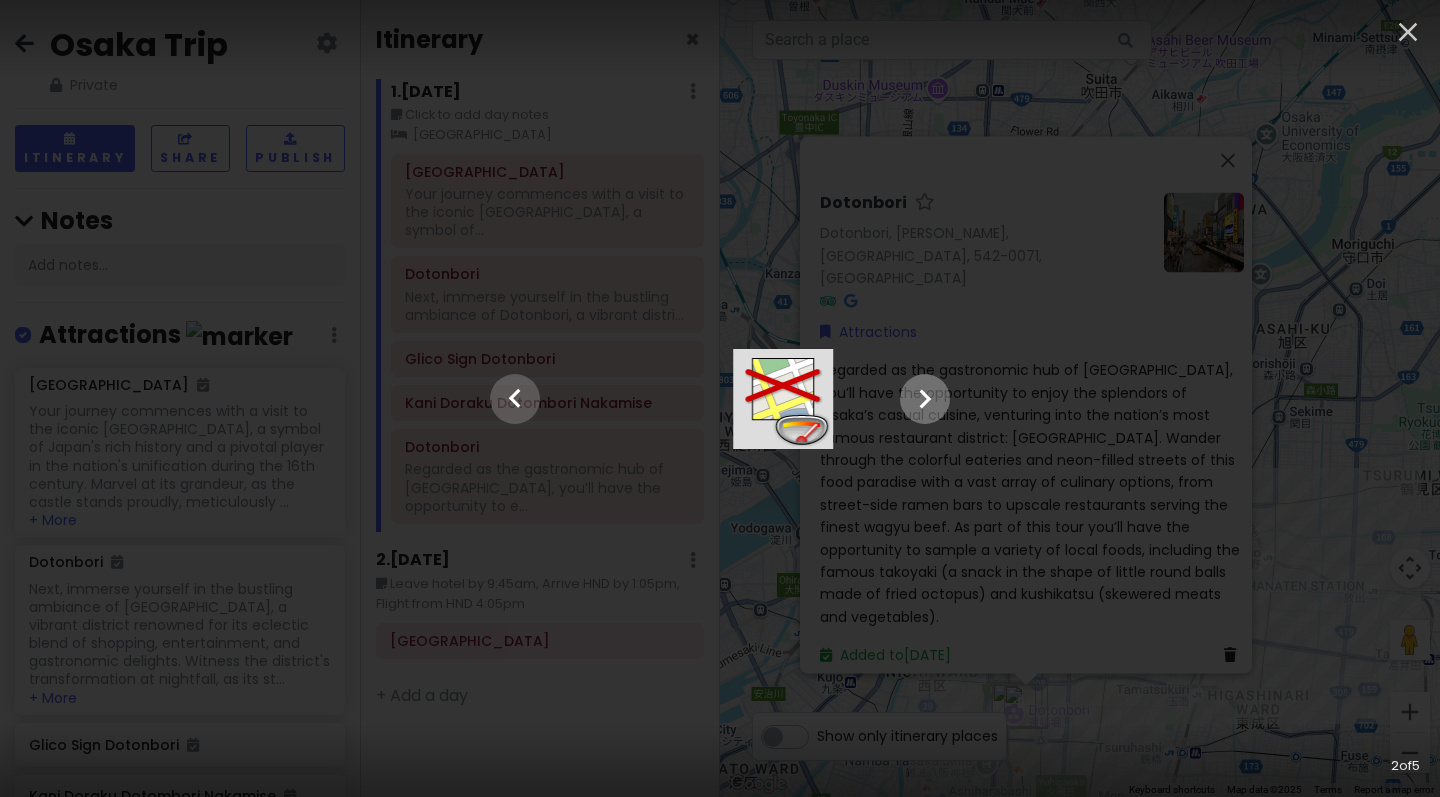 click 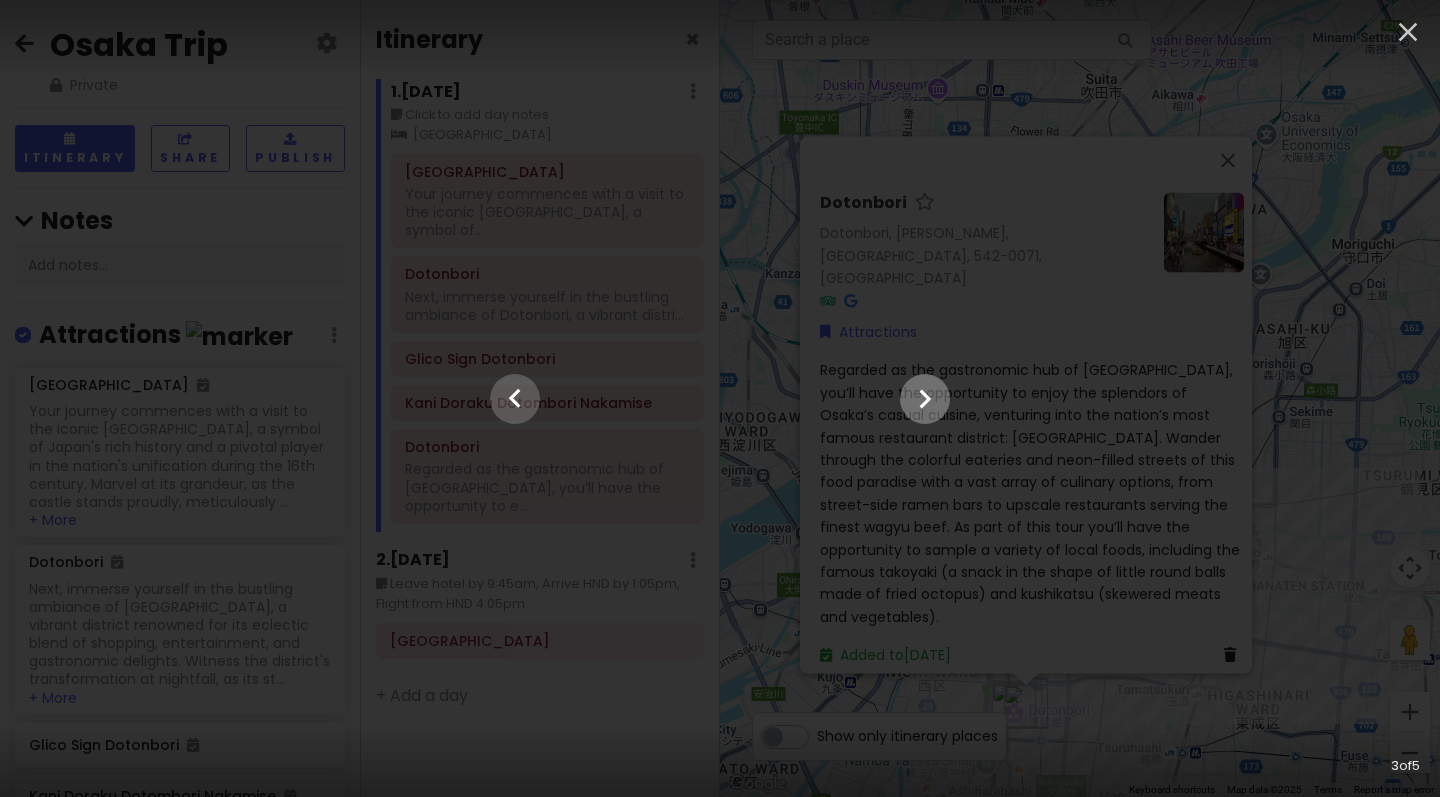 click 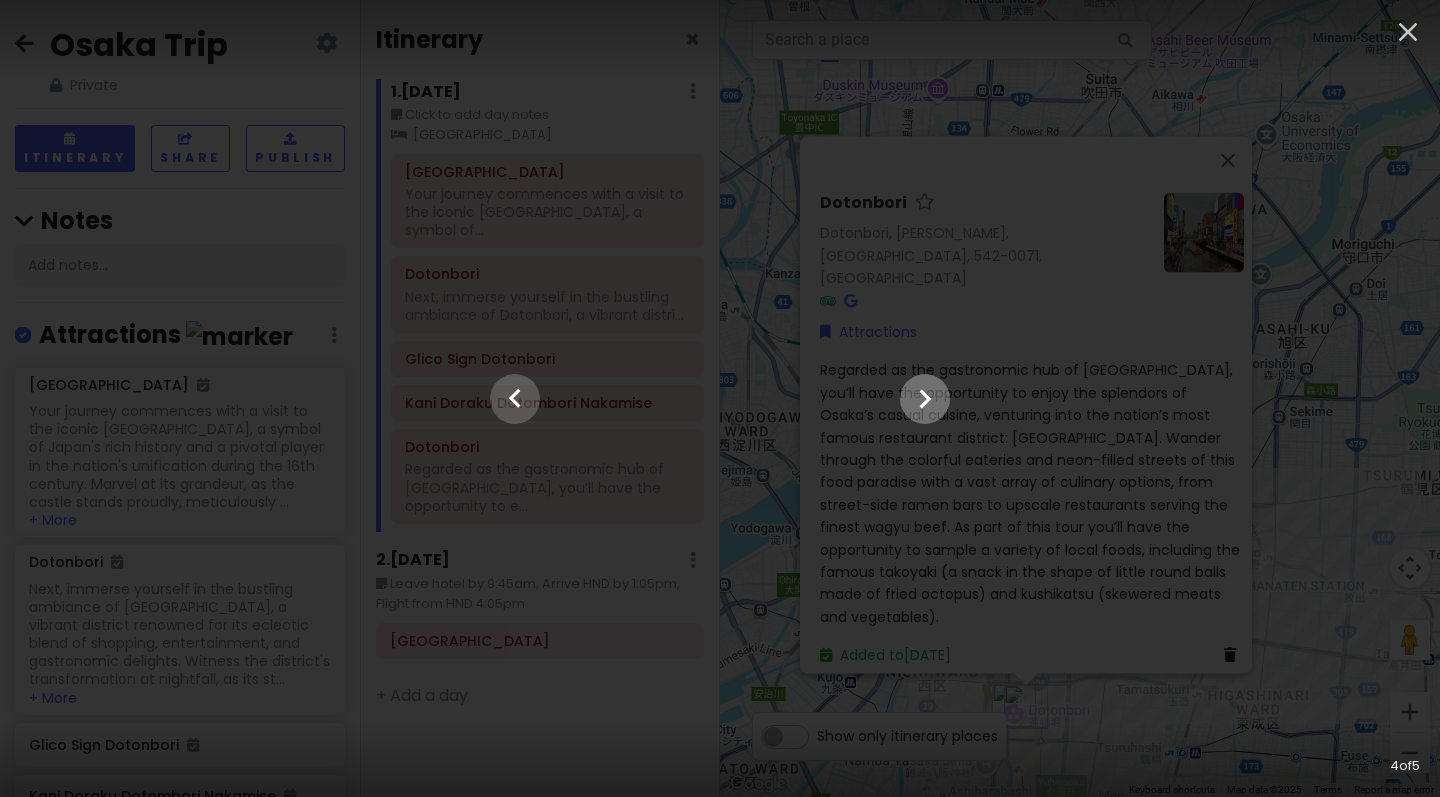 click 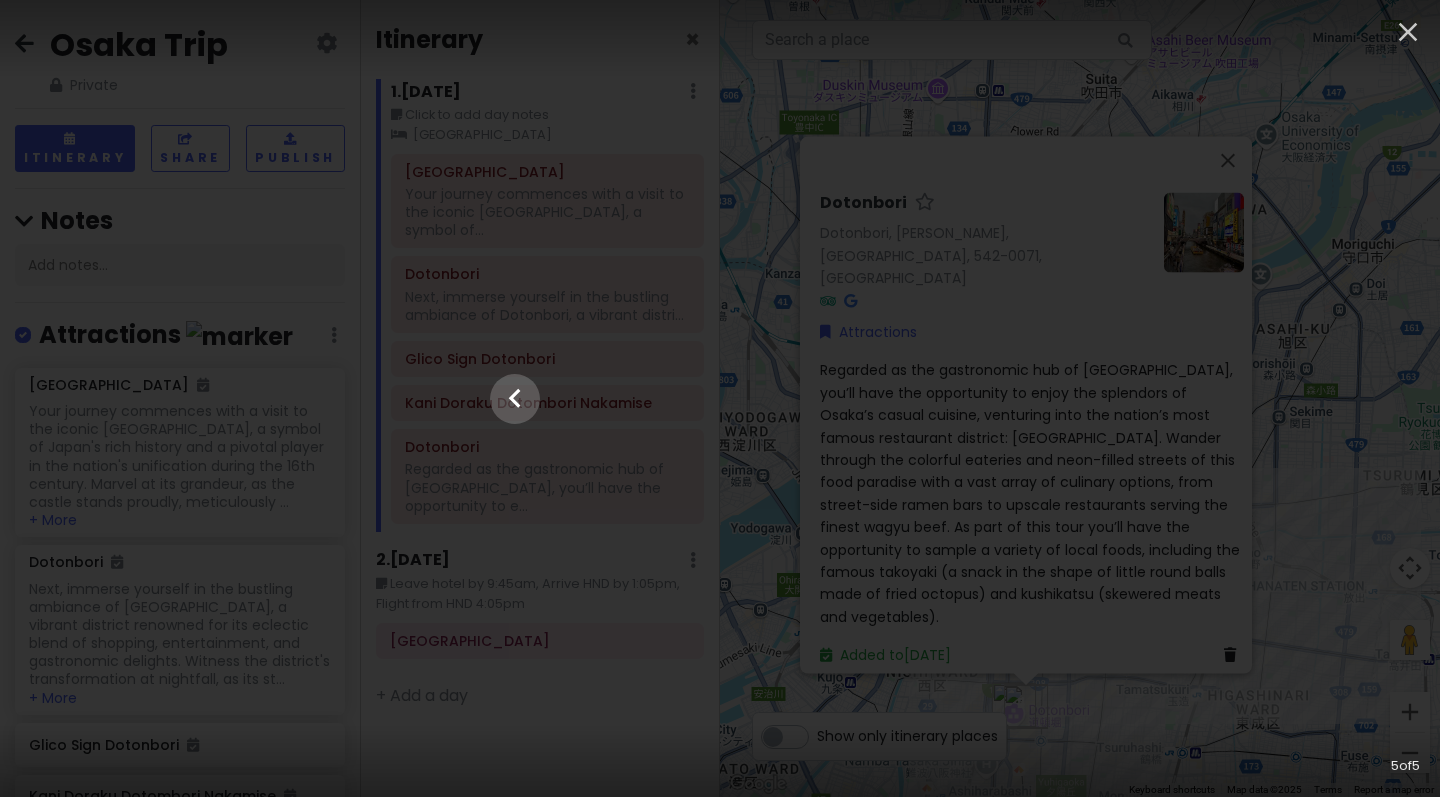 click at bounding box center [-3040, 399] 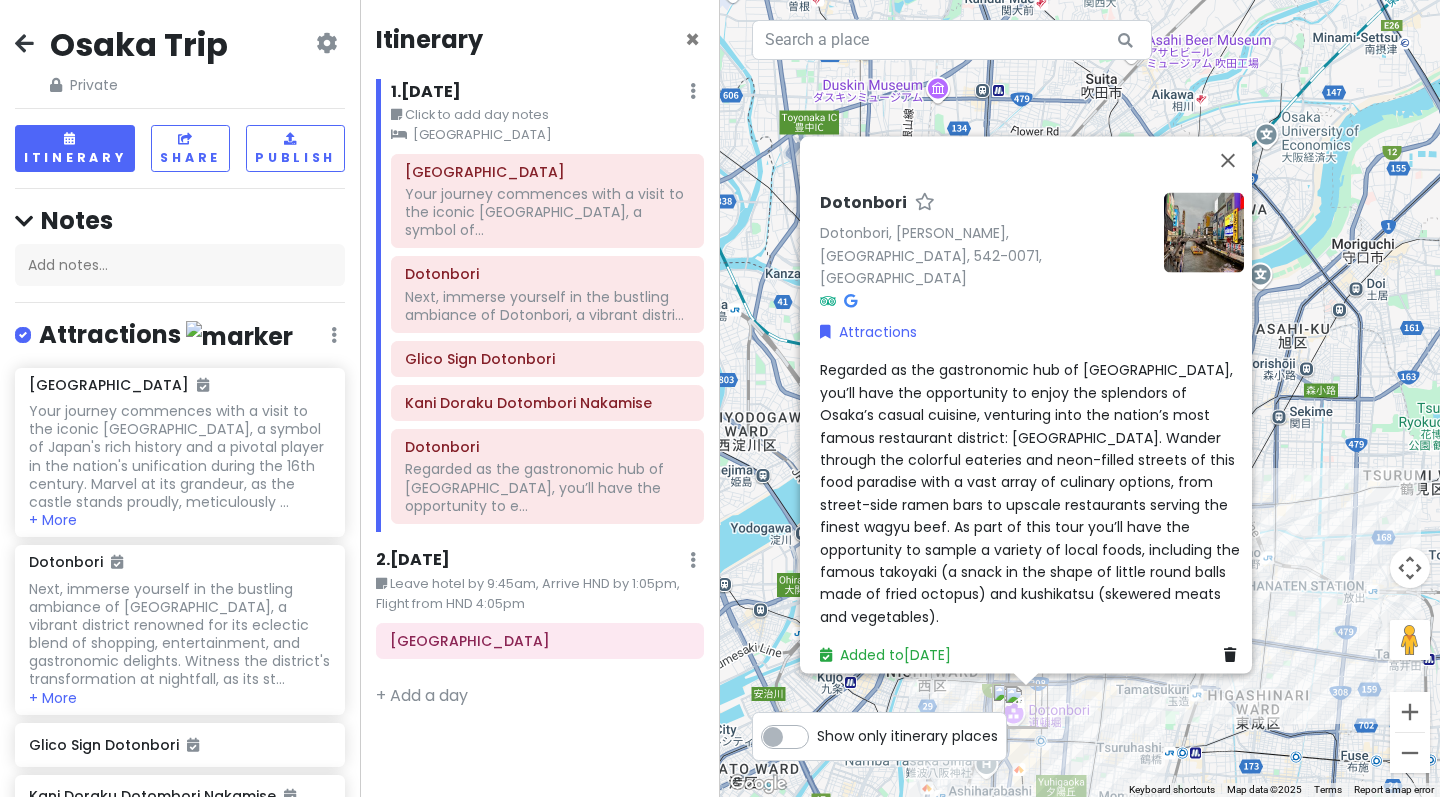 click on "Dotonbori Dotonbori, Chuo Ward, Osaka, 542-0071, Japan Attractions Regarded as the gastronomic hub of Japan, you’ll have the opportunity to enjoy the splendors of Osaka’s casual cuisine, venturing into the nation’s most famous restaurant district: Dotonbori. Wander through the colorful eateries and neon-filled streets of this food paradise with a vast array of culinary options, from street-side ramen bars to upscale restaurants serving the finest wagyu beef. As part of this tour you’ll have the opportunity to sample a variety of local foods, including the famous takoyaki (a snack in the shape of little round balls made of fried octopus) and kushikatsu (skewered meats and vegetables). Added to  Fri 9/12" at bounding box center (1080, 398) 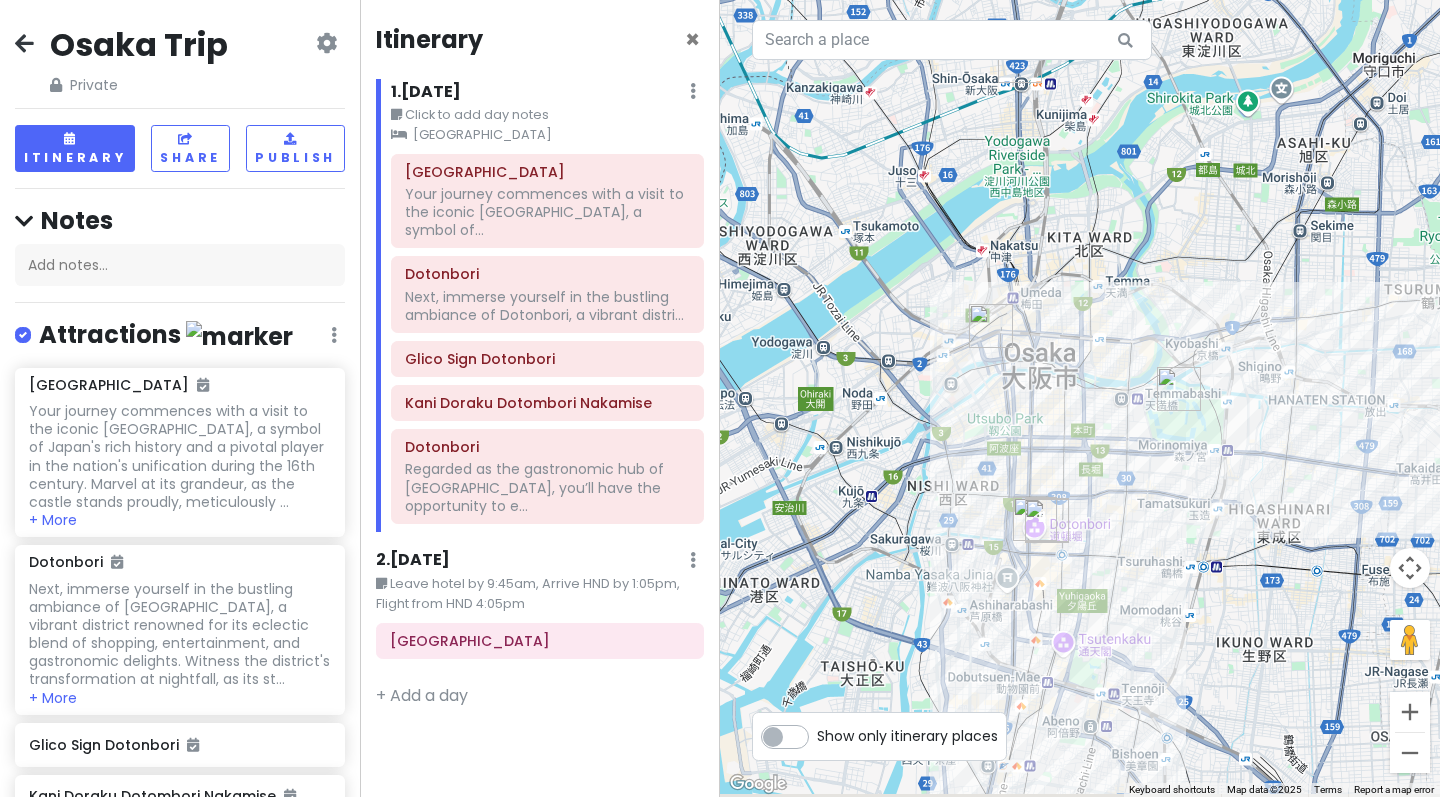 drag, startPoint x: 1108, startPoint y: 536, endPoint x: 1135, endPoint y: 320, distance: 217.68095 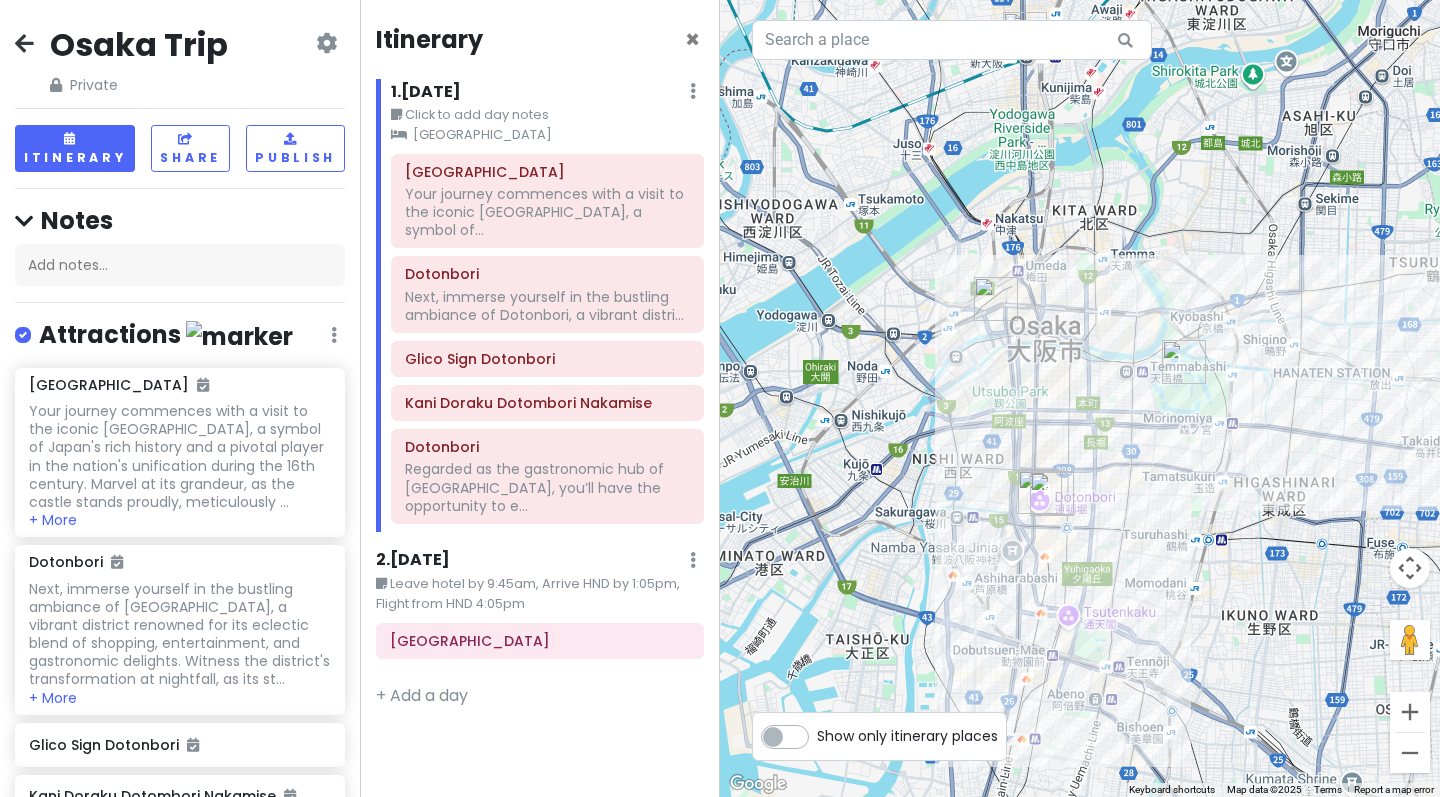 click at bounding box center (1080, 398) 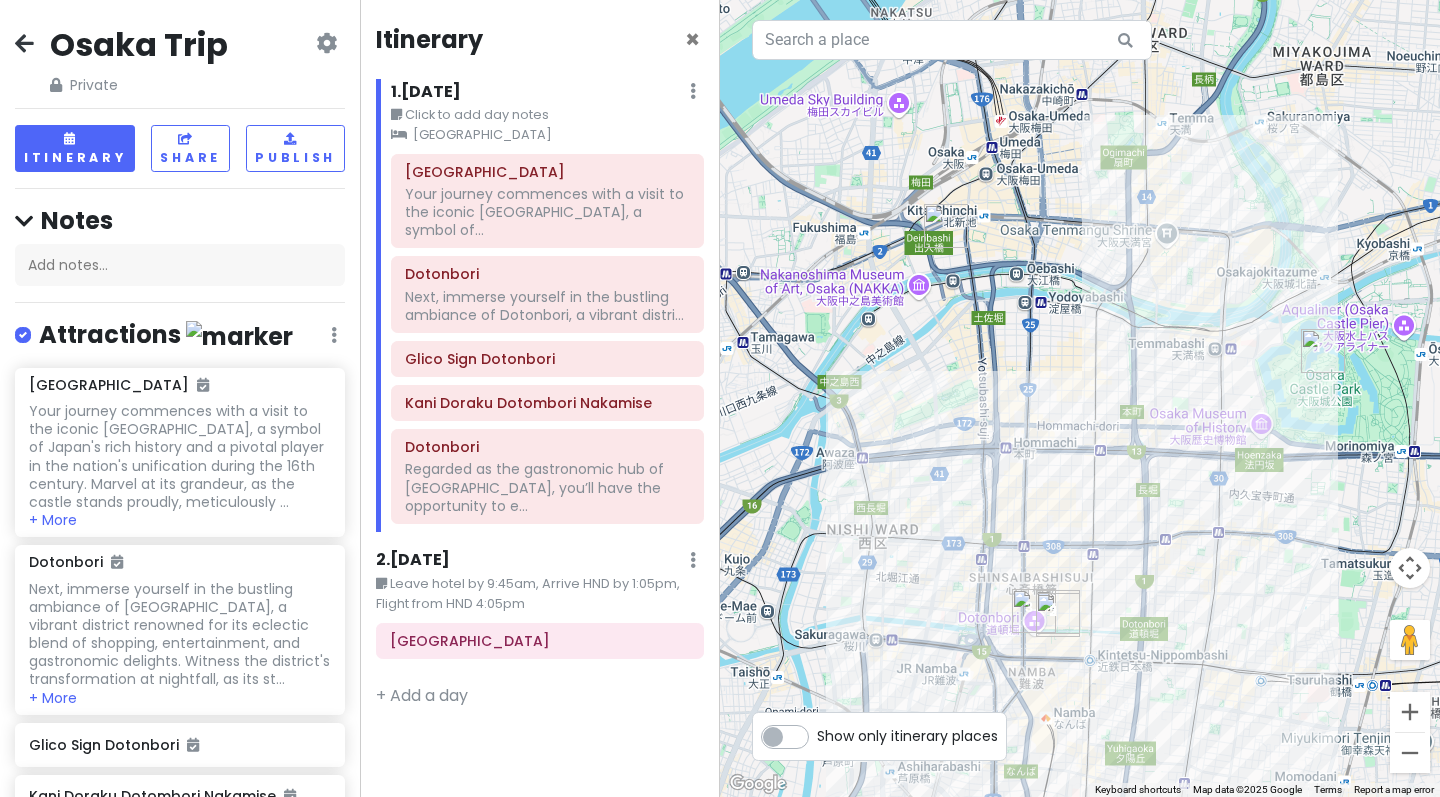 click at bounding box center [946, 226] 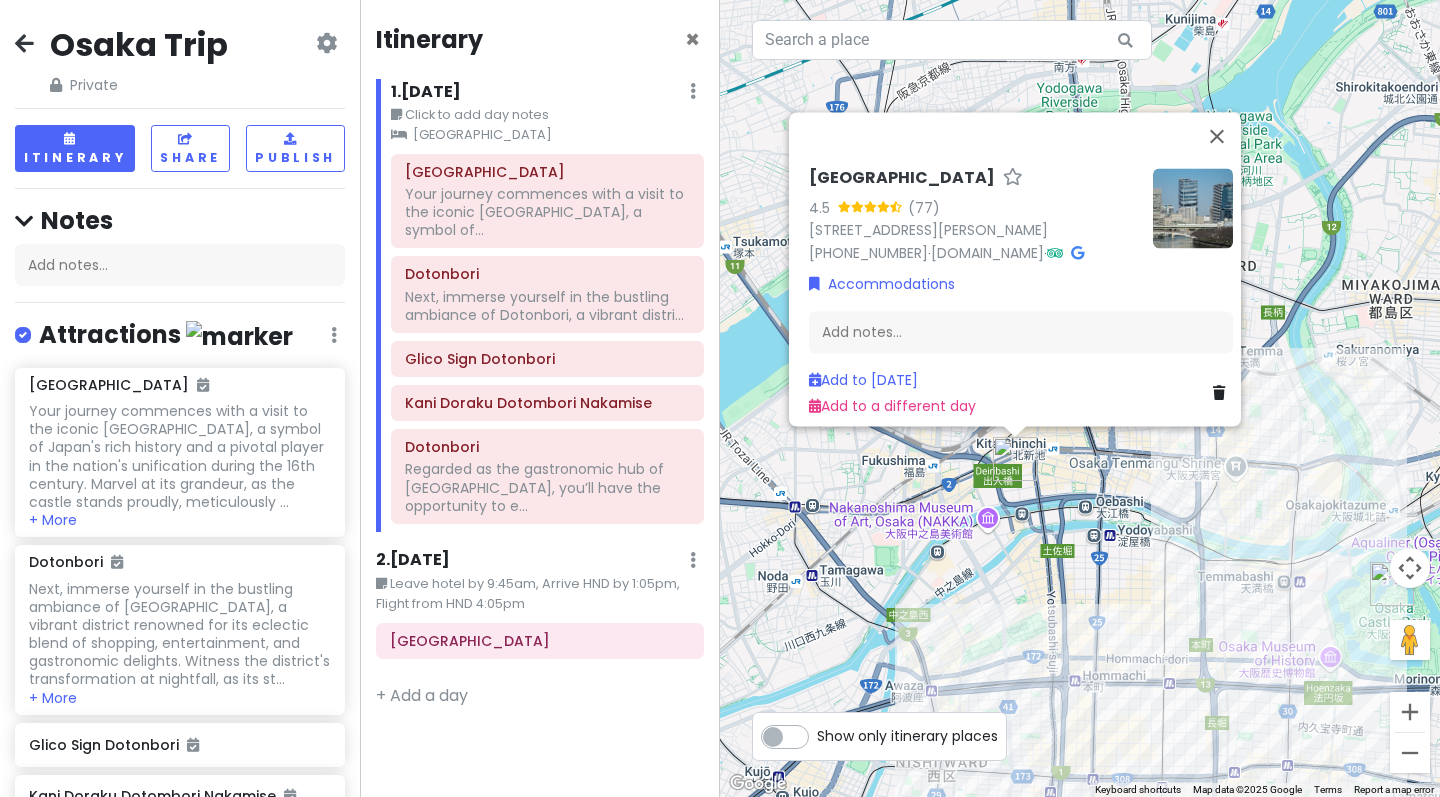 click at bounding box center (1193, 208) 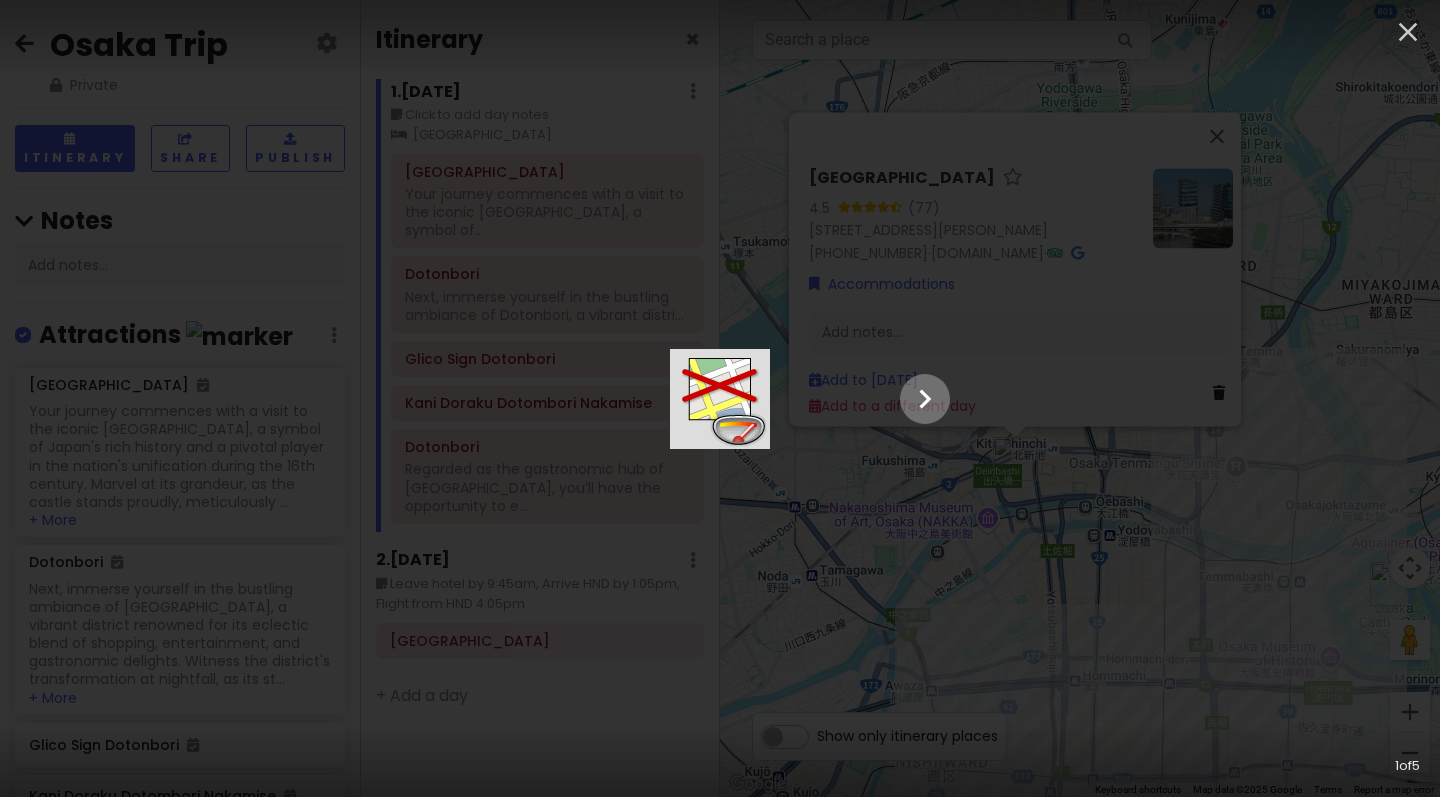 click 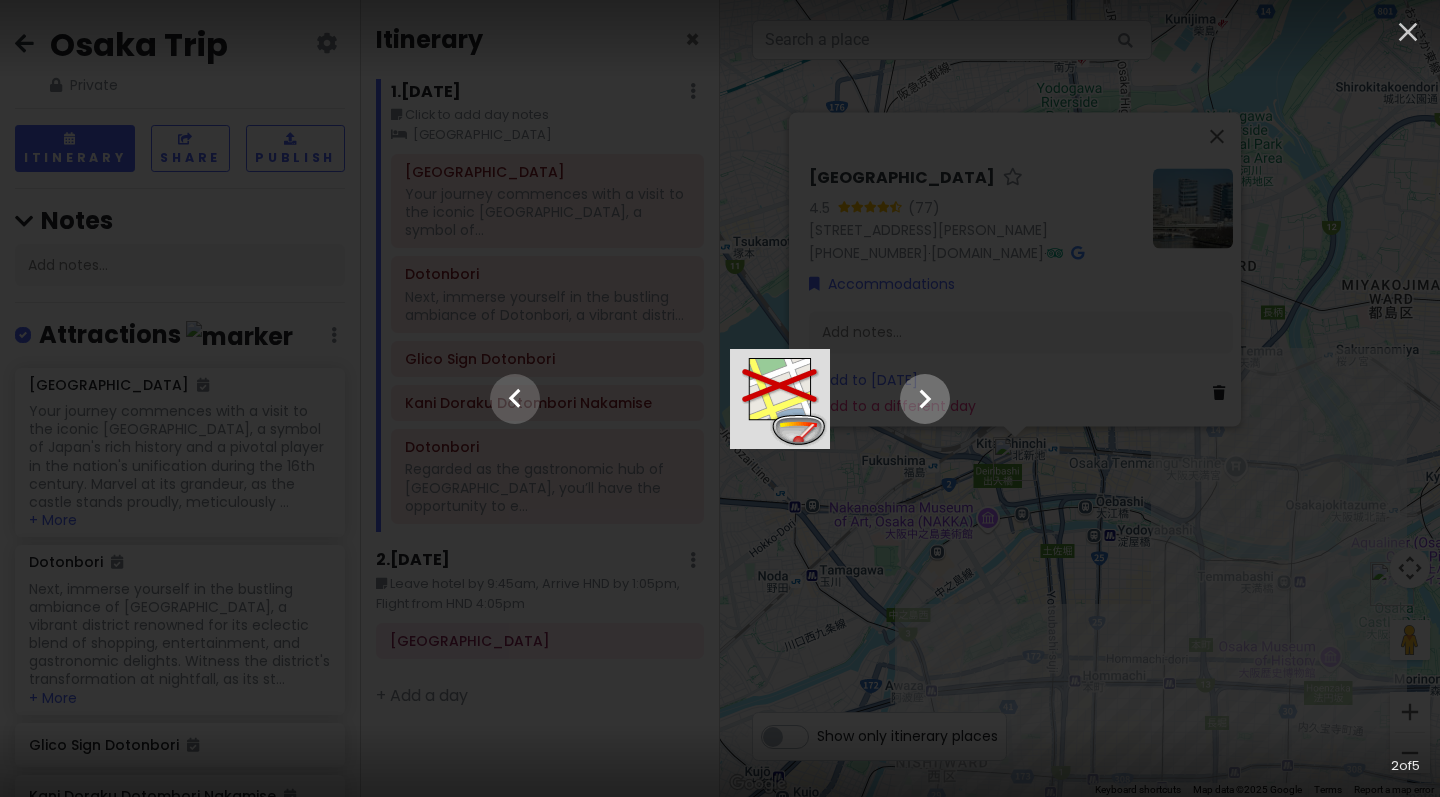 click 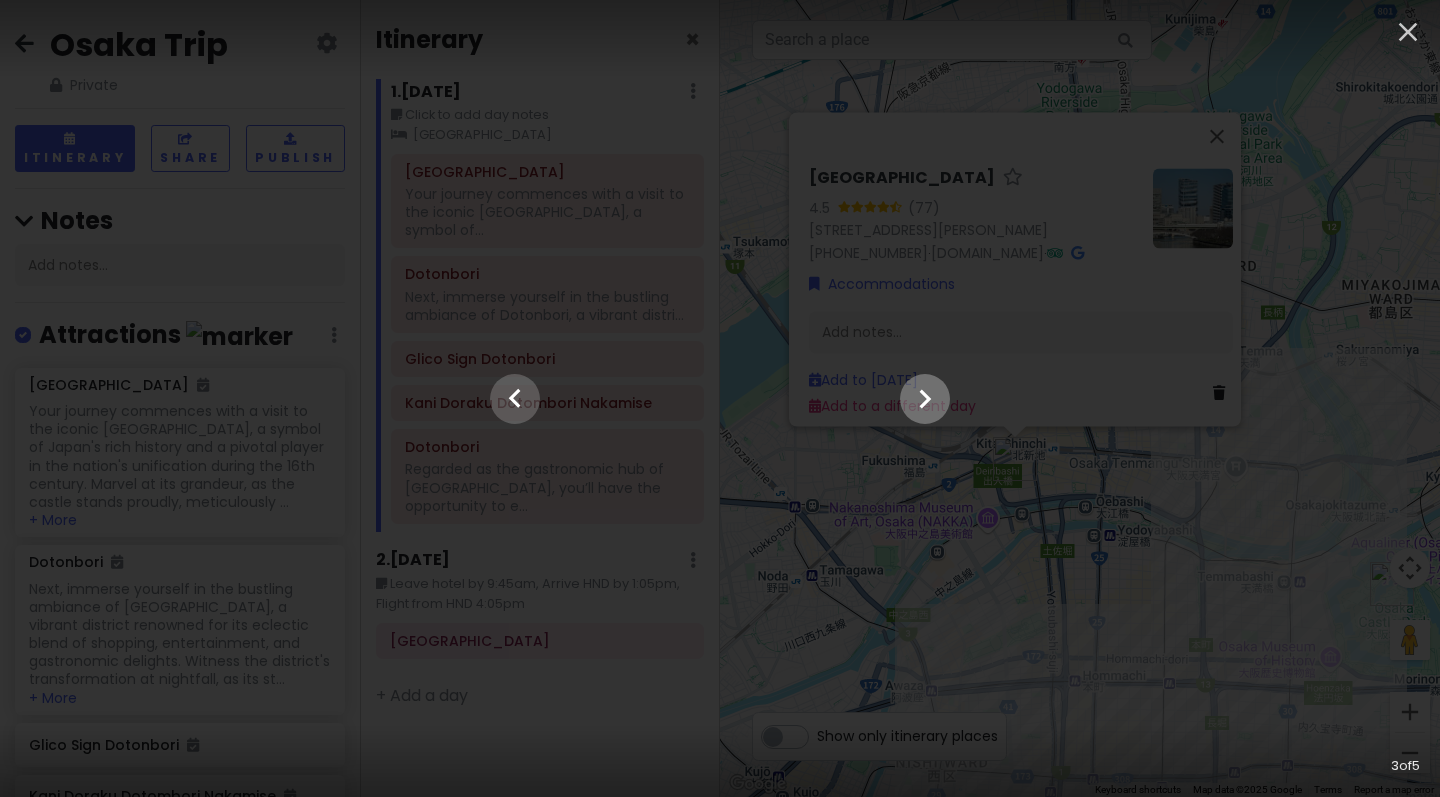 click 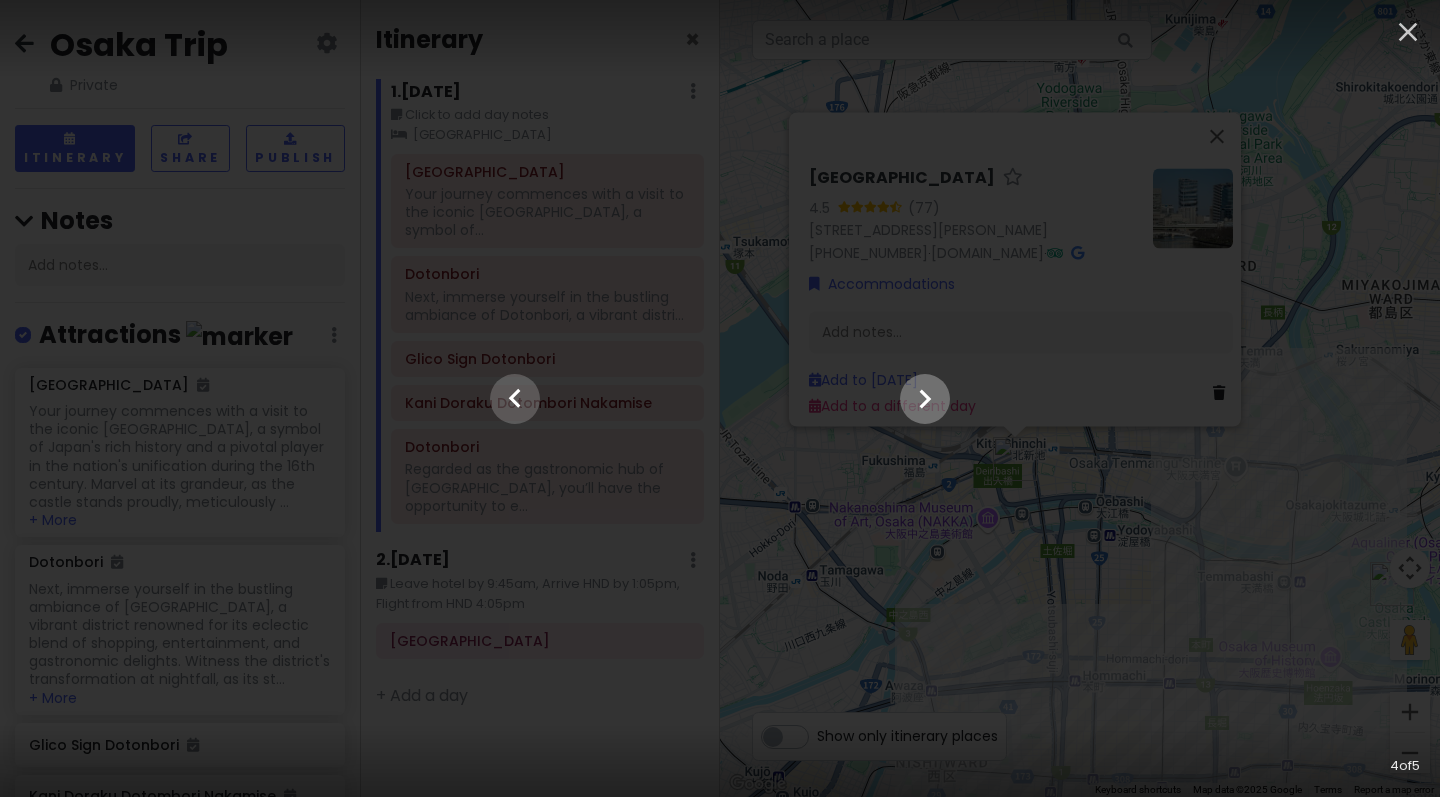 click 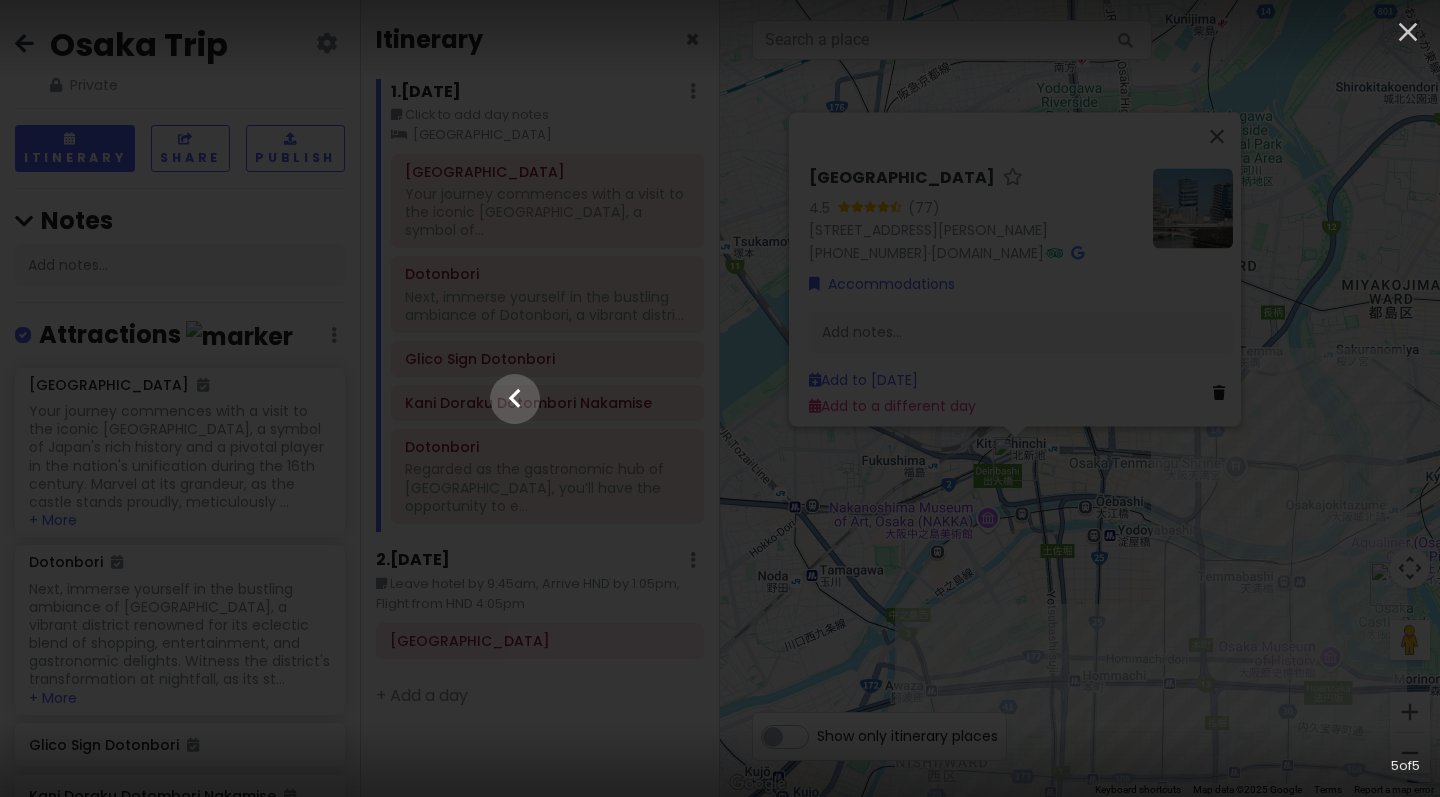 click at bounding box center [-3039, 399] 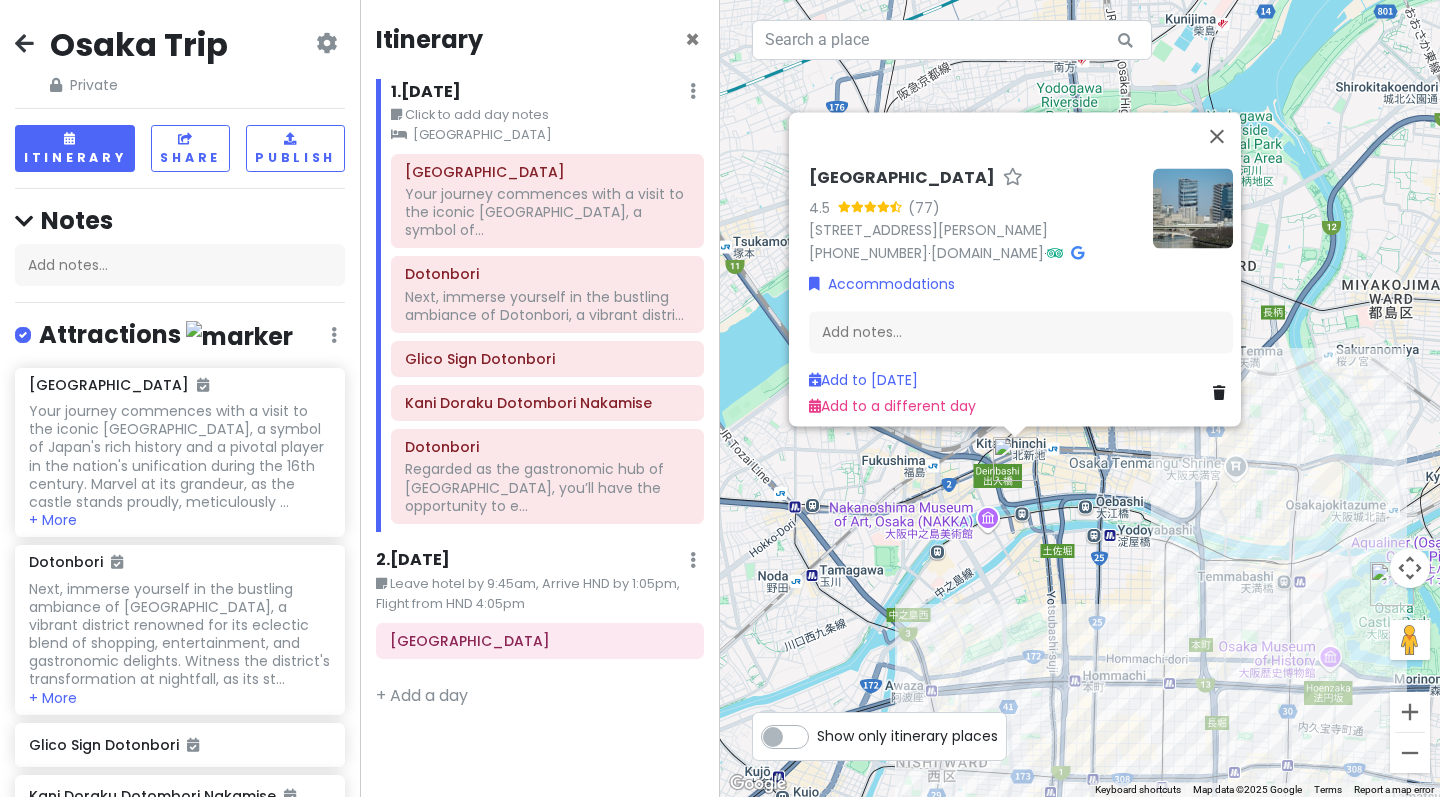 click on "Four Seasons Hotel Osaka 4.5        (77) 2-chōme-4-32 Dōjima, Kita Ward, Osaka, 530-0003, Japan +81 6-6676-8682   ·   www.fourseasons.com   ·   Accommodations Add notes...  Add to   Fri 9/12  Add to a different day" at bounding box center [1080, 398] 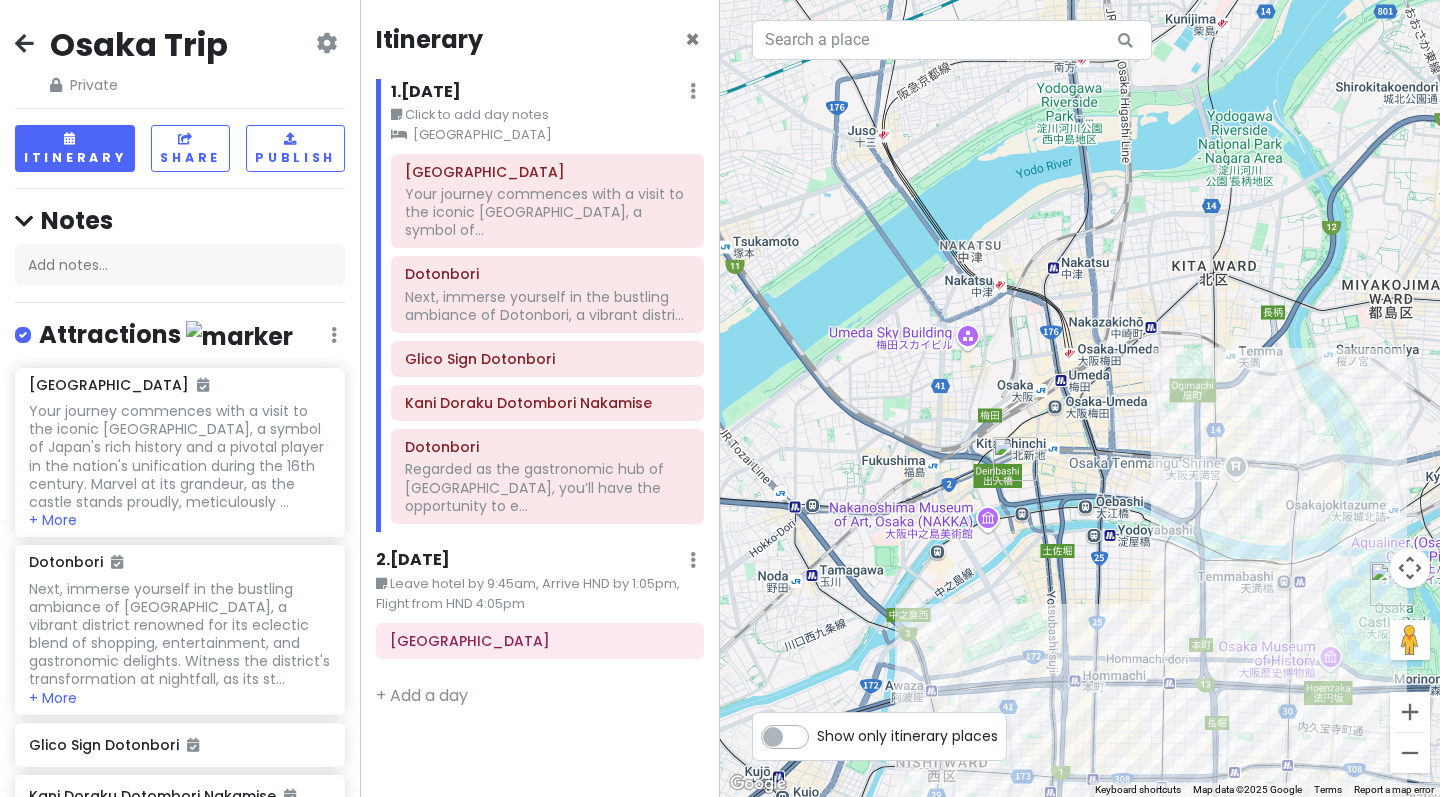 click at bounding box center (24, 43) 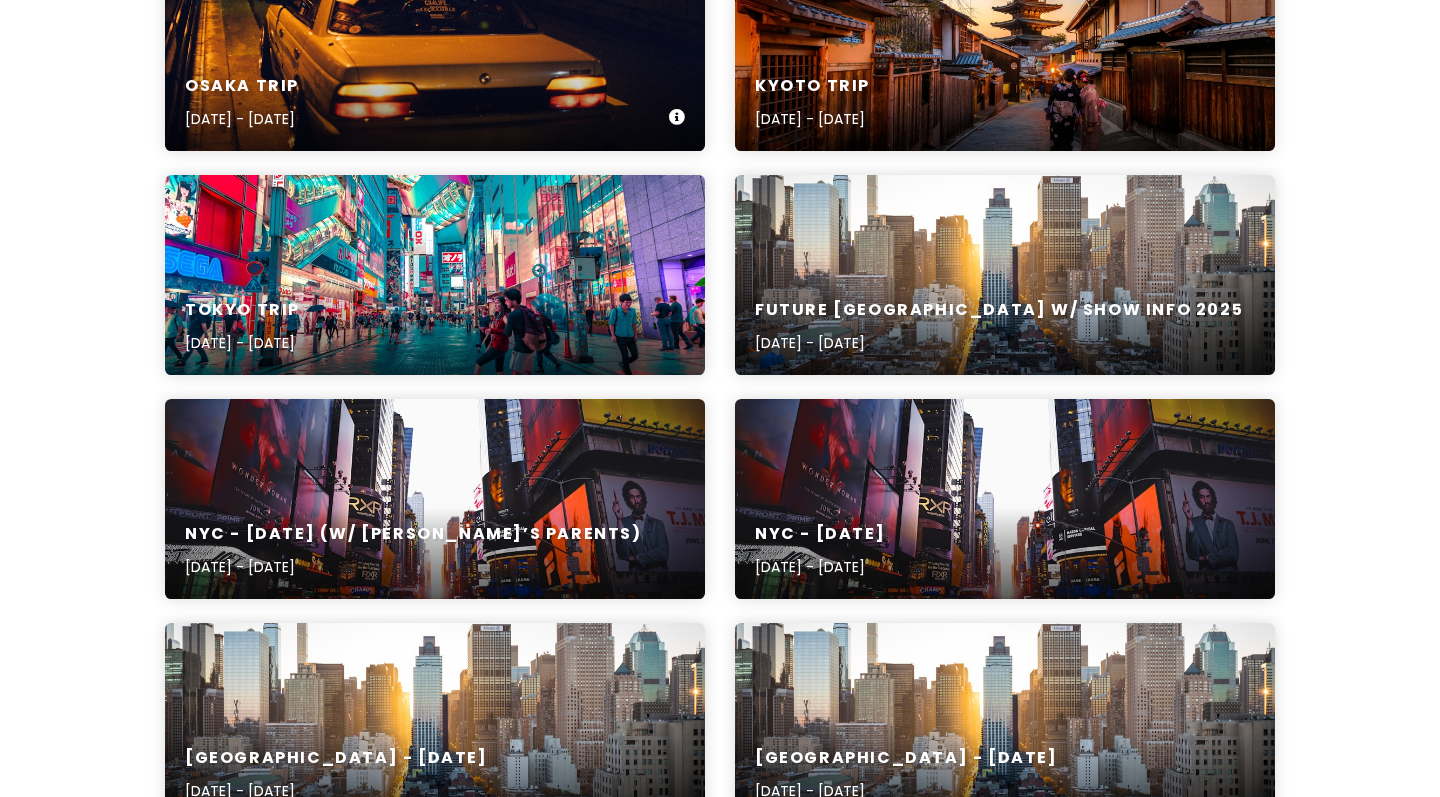 scroll, scrollTop: 368, scrollLeft: 0, axis: vertical 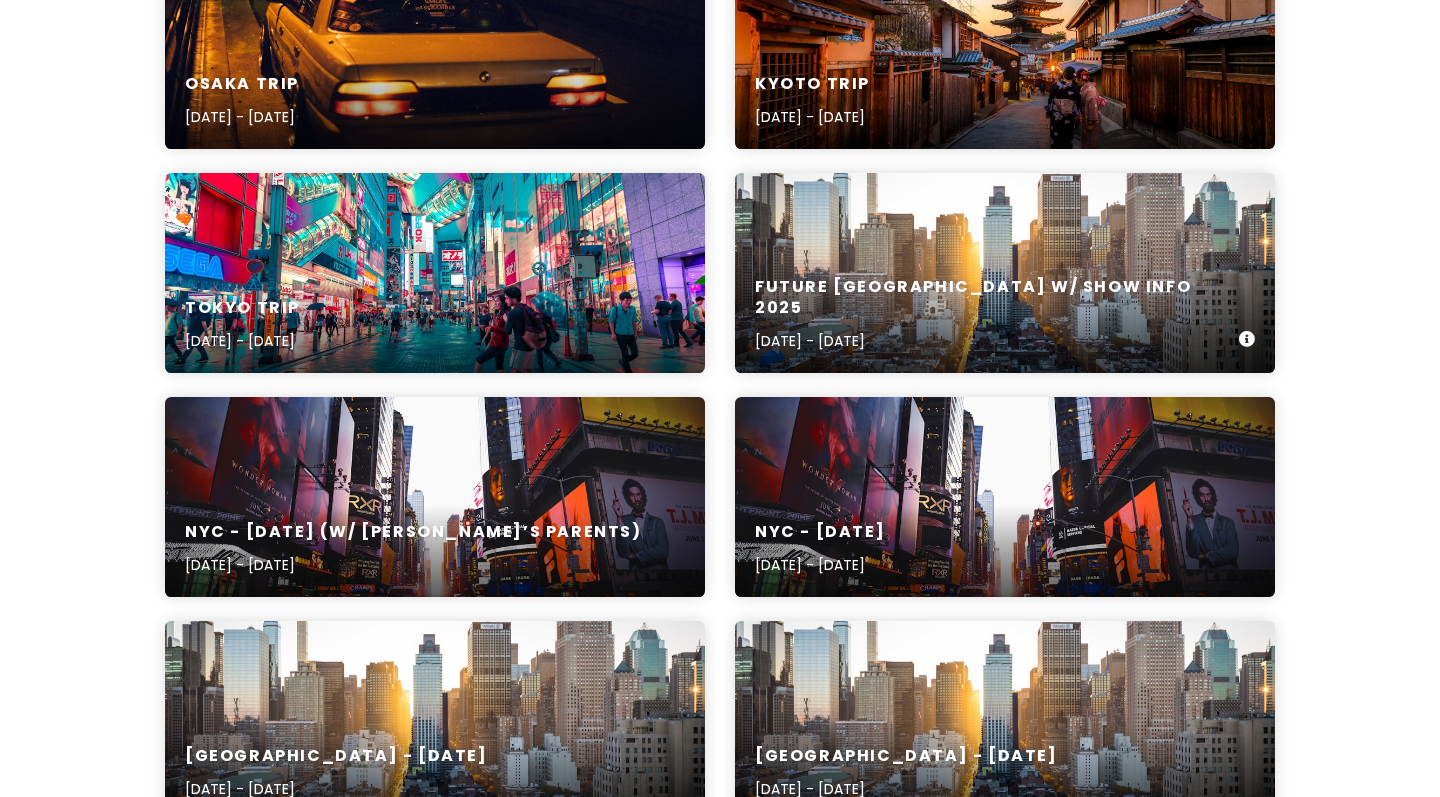click on "Future NYC w/ Show Info 2025 Aug 16, 2025 - Aug 17, 2025" at bounding box center (1005, 273) 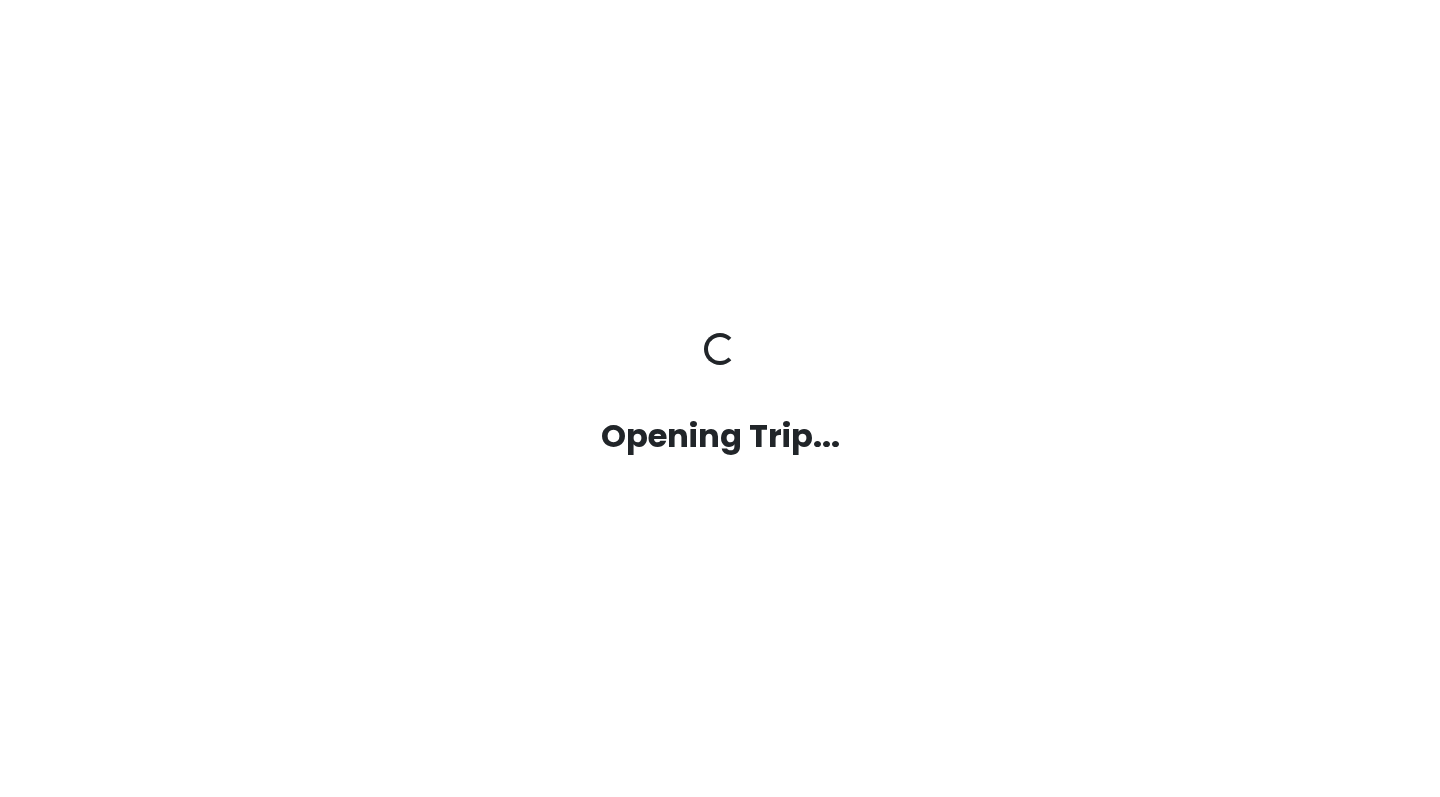 scroll, scrollTop: 0, scrollLeft: 0, axis: both 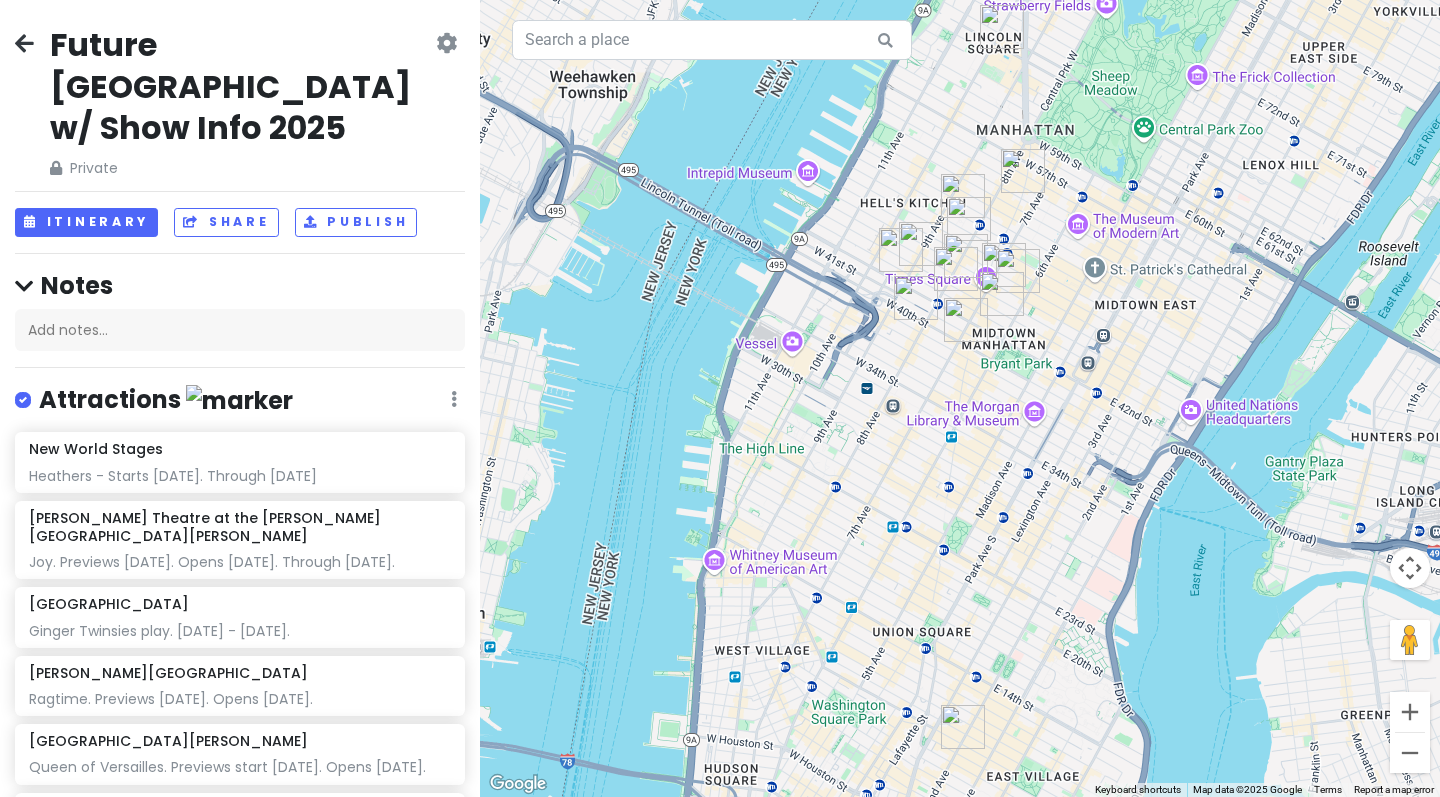 click at bounding box center (24, 43) 